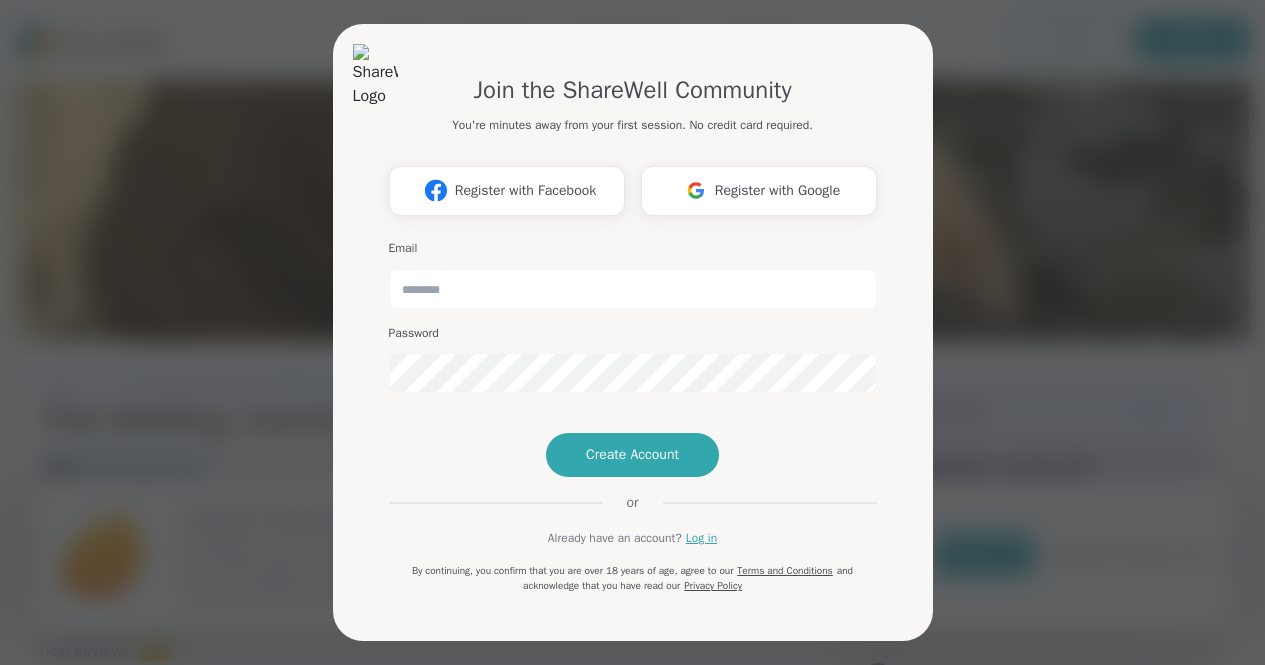scroll, scrollTop: 216, scrollLeft: 0, axis: vertical 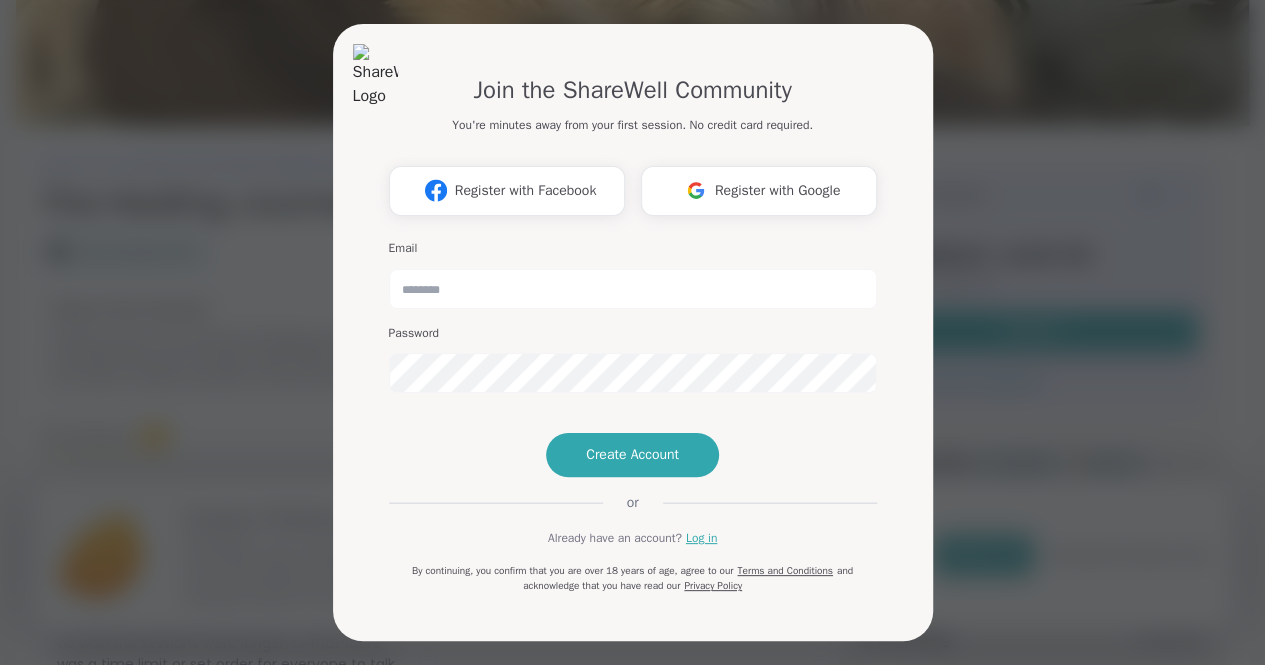 click on "Join the ShareWell Community You're minutes away from your first session. No credit card required. Register with Facebook Register with Google Email   Password   Create Account or Already have an account? Log in By continuing, you confirm that you are over 18 years of age, agree to our Terms and Conditions and acknowledge that you have read our Privacy Policy" at bounding box center (632, 332) 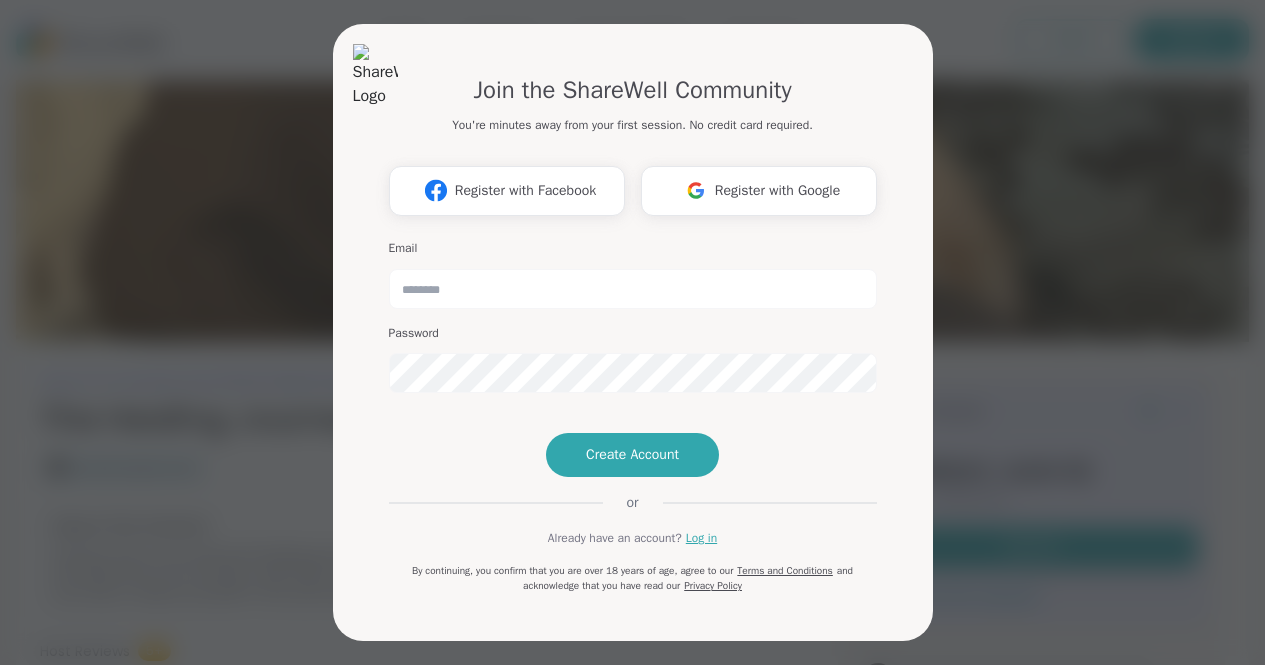 scroll, scrollTop: 0, scrollLeft: 0, axis: both 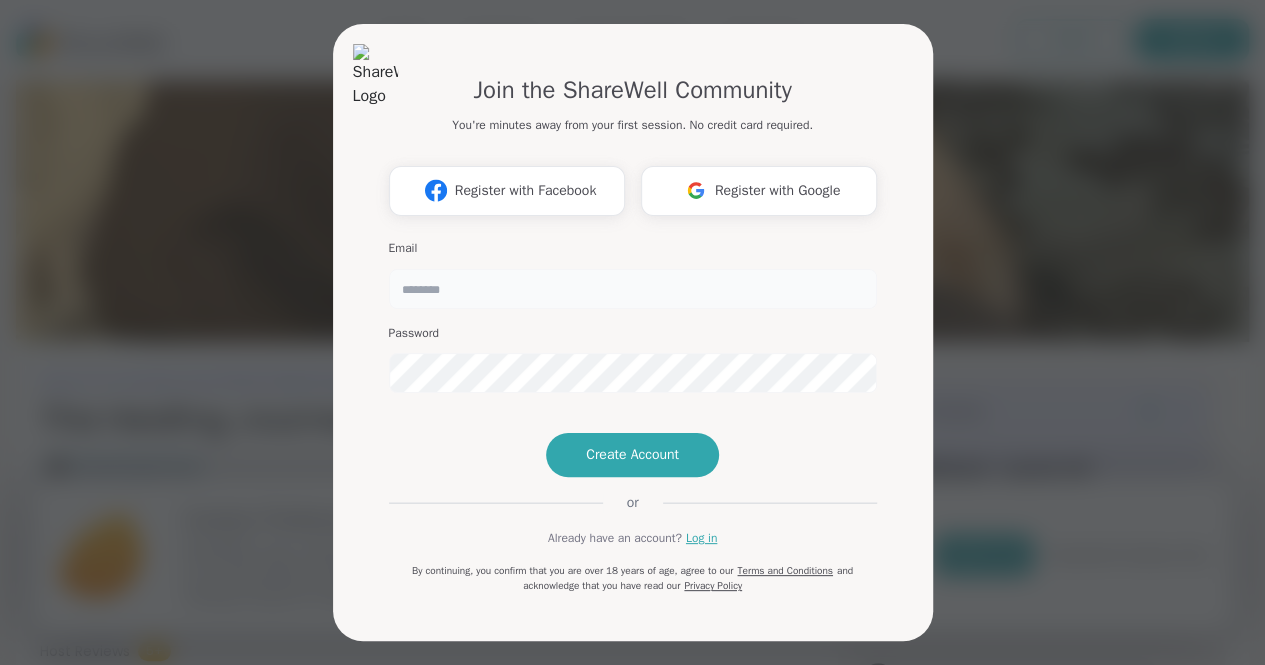 click at bounding box center [633, 289] 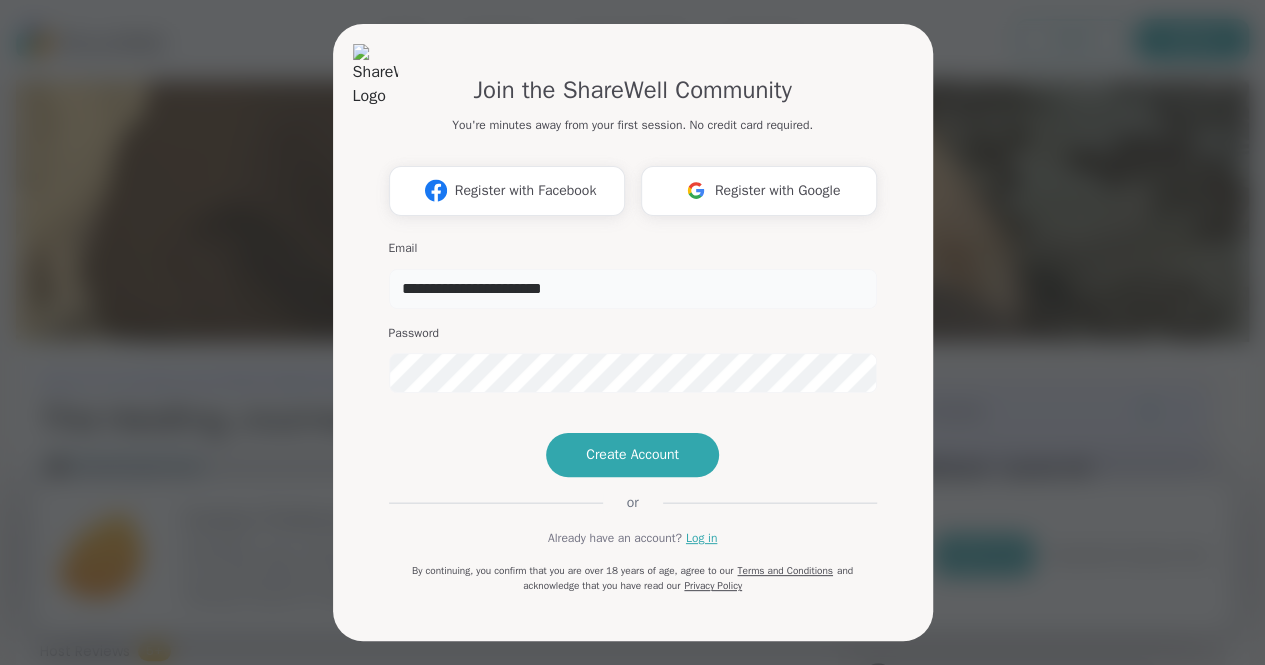 type on "**********" 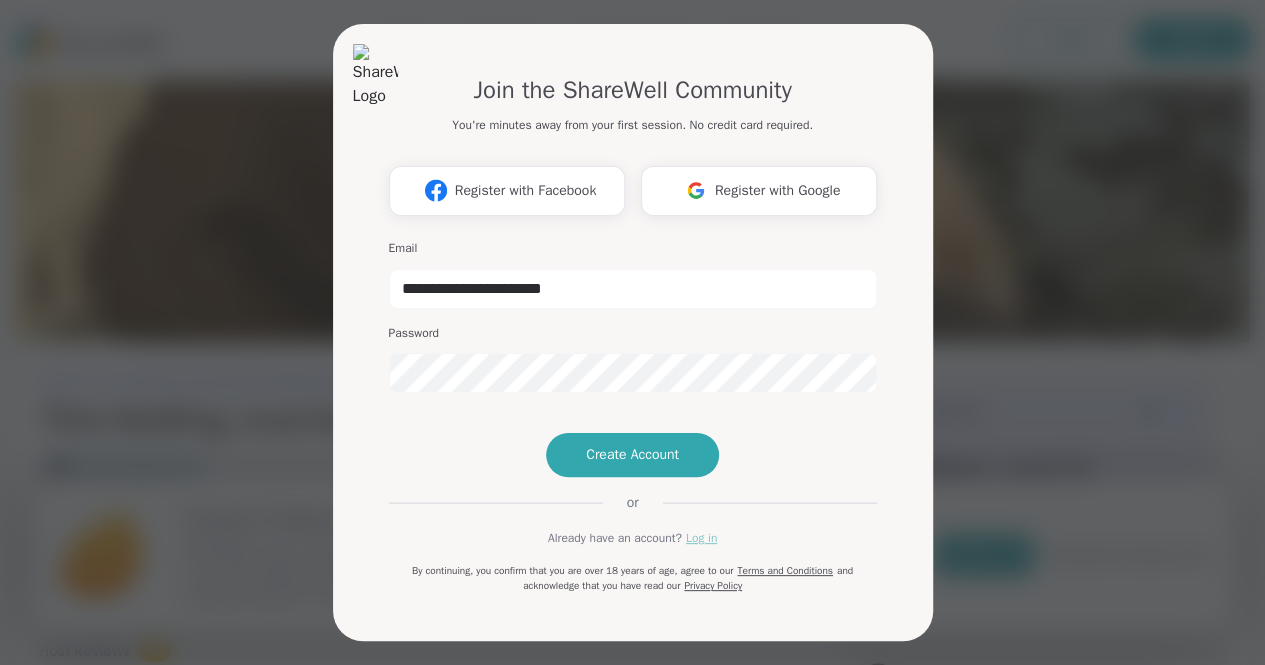 click on "Log in" at bounding box center (701, 538) 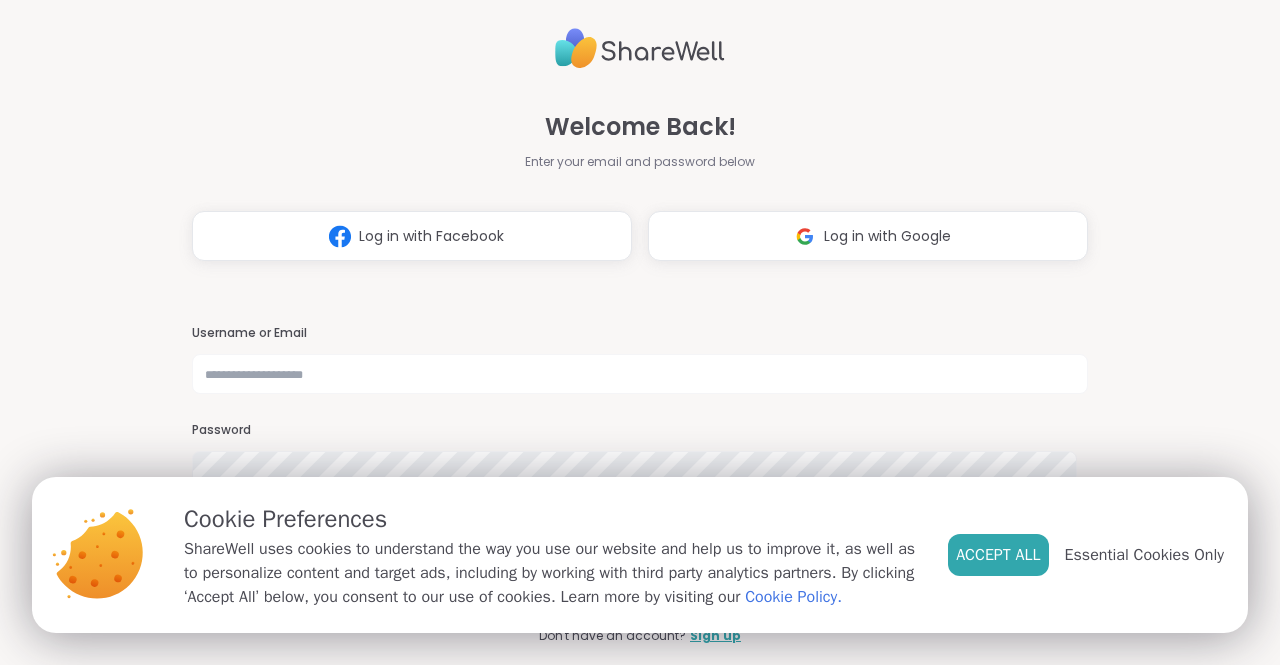 click on "Username or Email   Password   Forgot Password?" at bounding box center (640, 419) 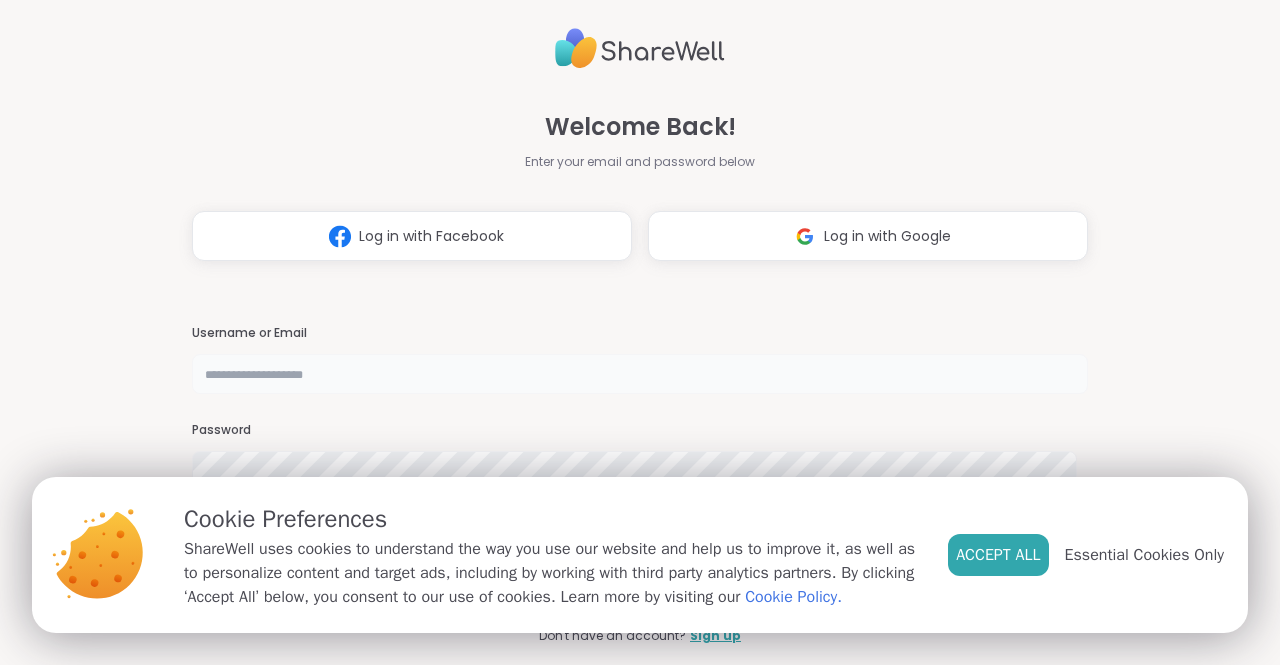 click at bounding box center (640, 374) 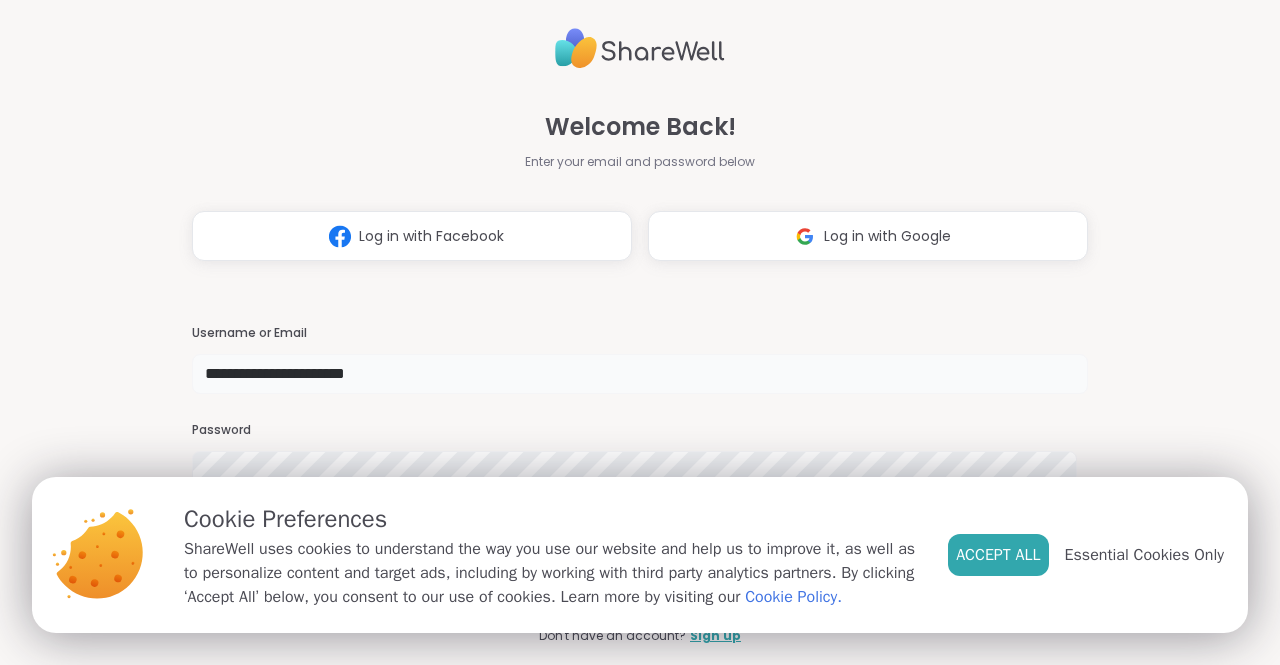 type on "**********" 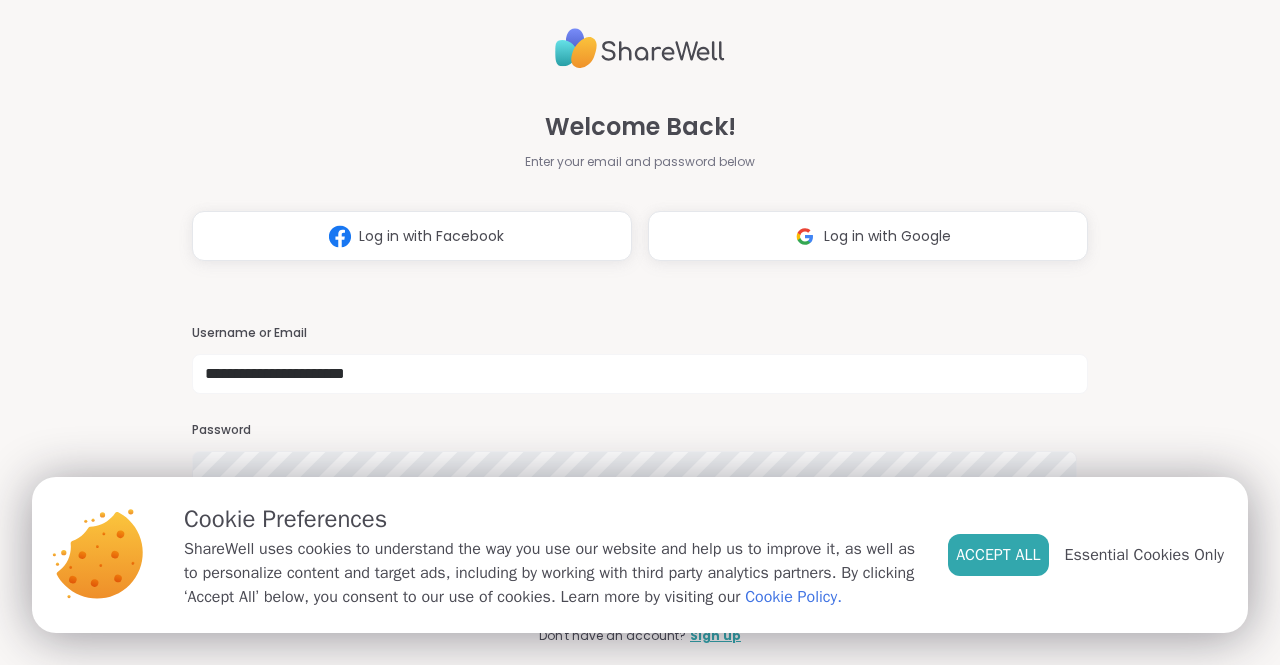 click on "Accept All Essential Cookies Only" at bounding box center (1086, 555) 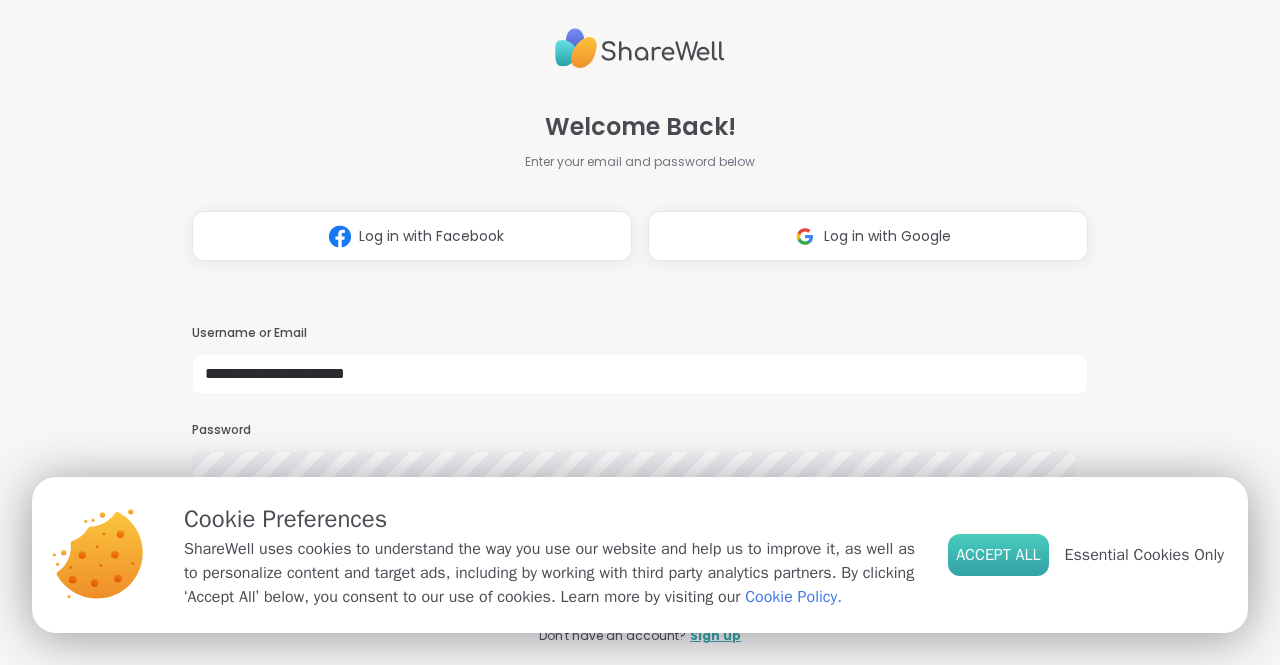 click on "Accept All" at bounding box center (998, 555) 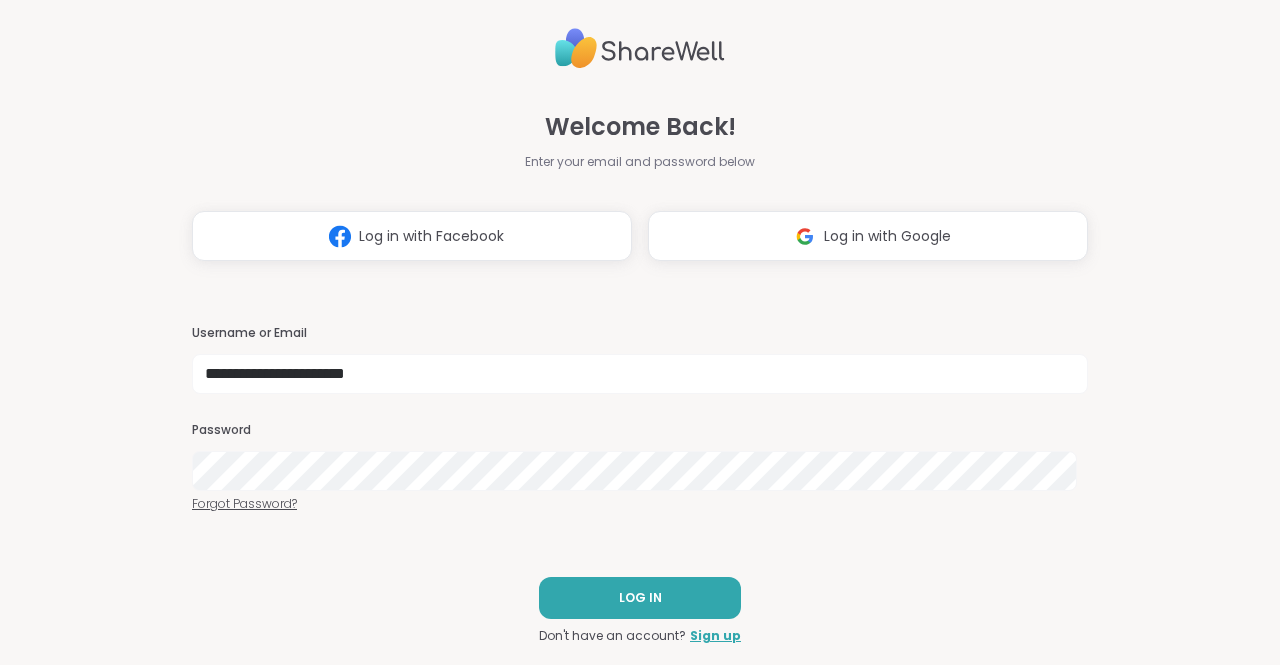 click on "Forgot Password?" at bounding box center (640, 504) 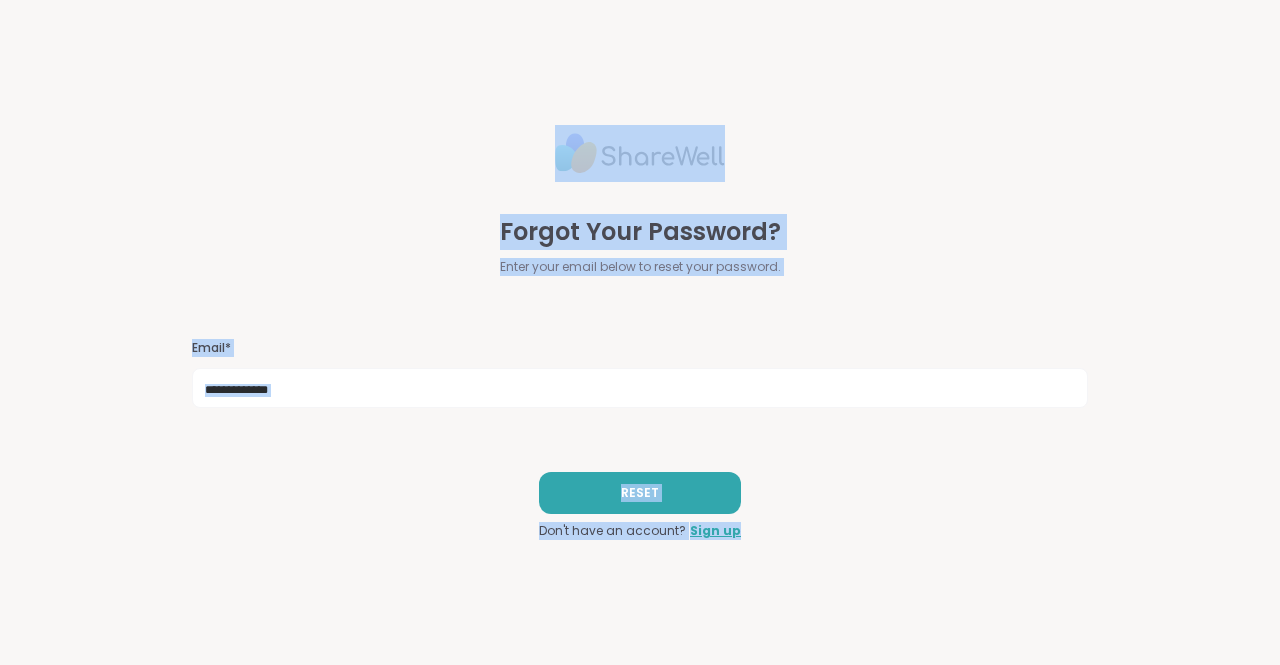 click on "Forgot Your Password? Enter your email below to reset your password. Email*   RESET Don't have an account? Sign up" at bounding box center [640, 332] 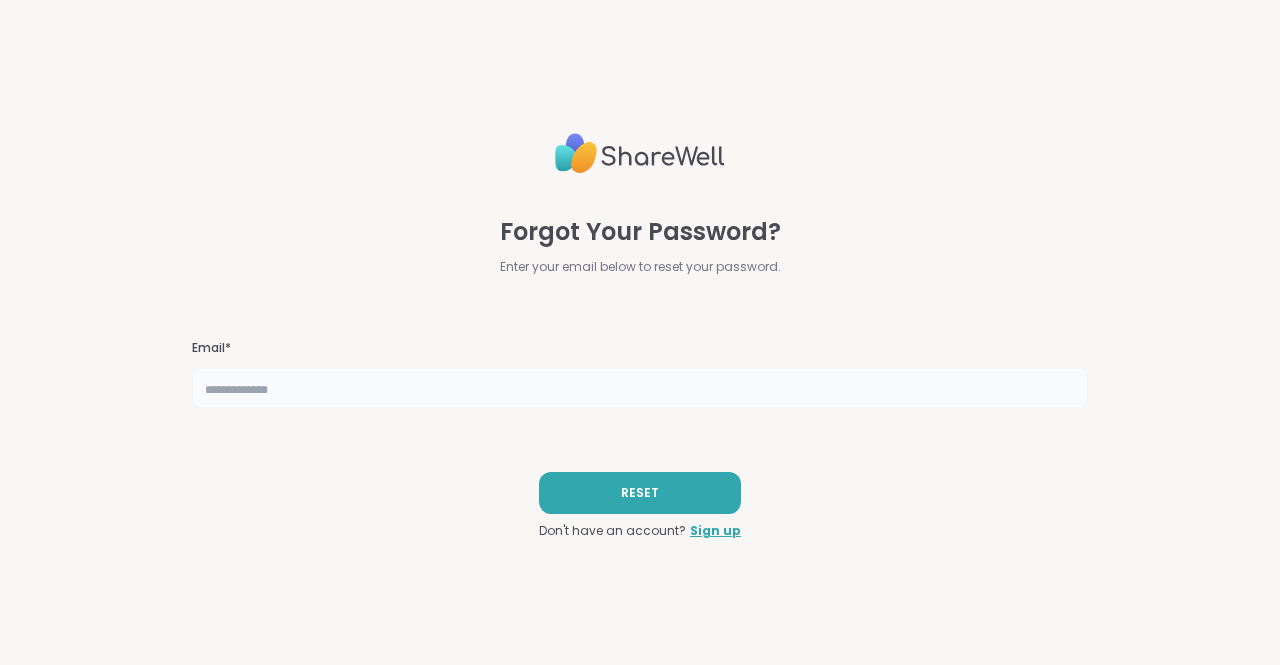 click at bounding box center [640, 388] 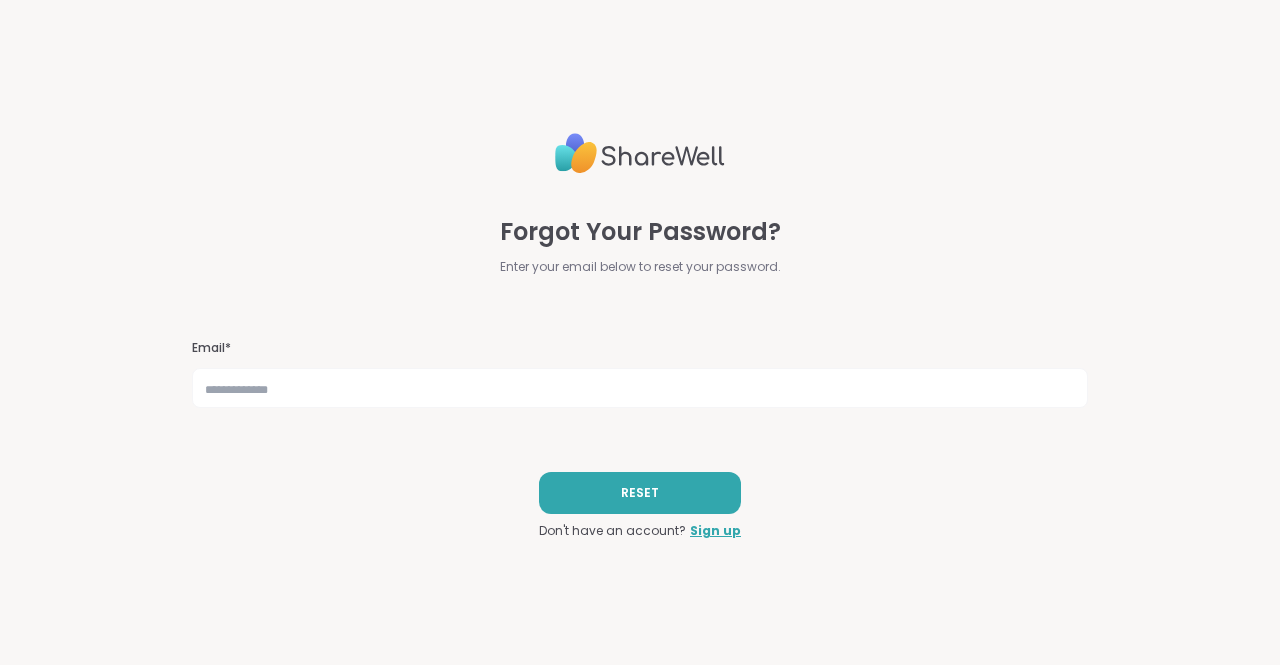 click on "Forgot Your Password? Enter your email below to reset your password. Email*   RESET Don't have an account? Sign up" at bounding box center (640, 332) 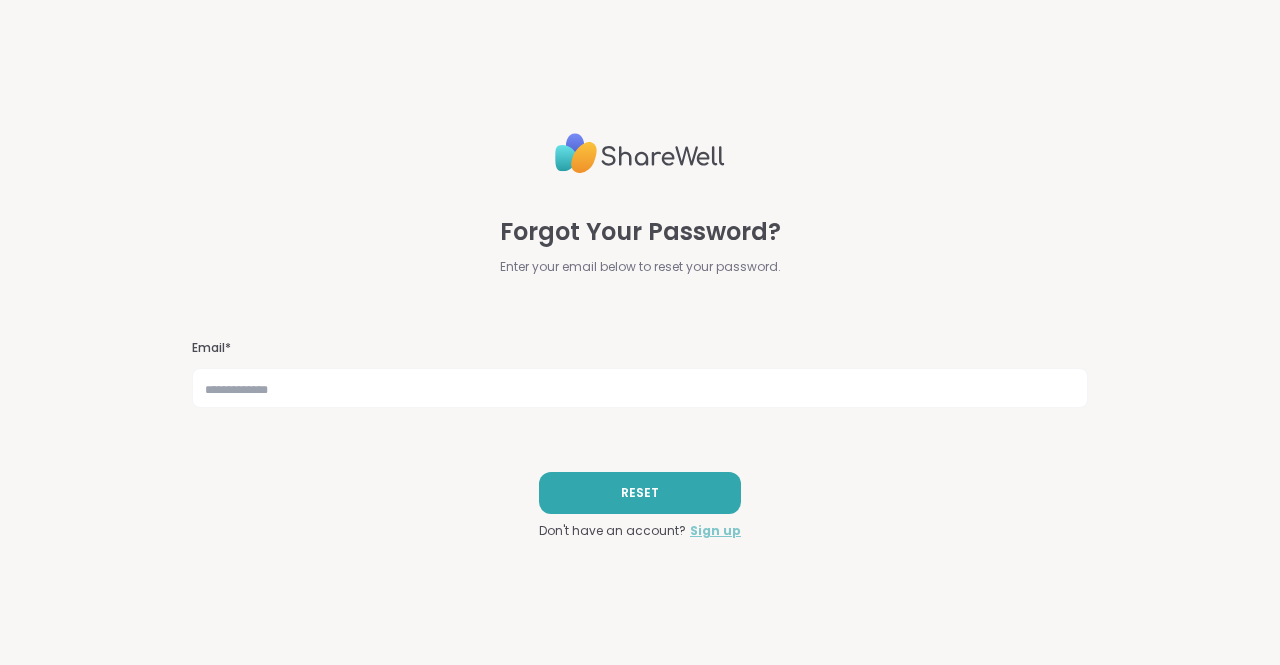 click on "Sign up" at bounding box center (715, 531) 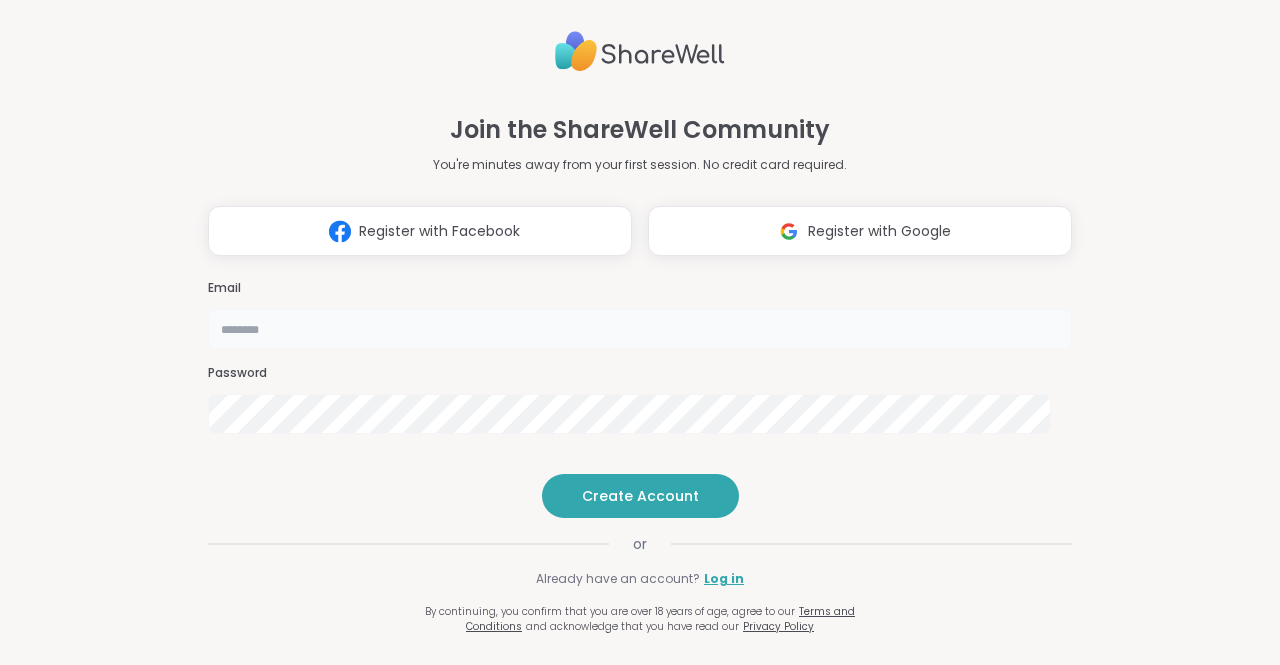 click at bounding box center (640, 329) 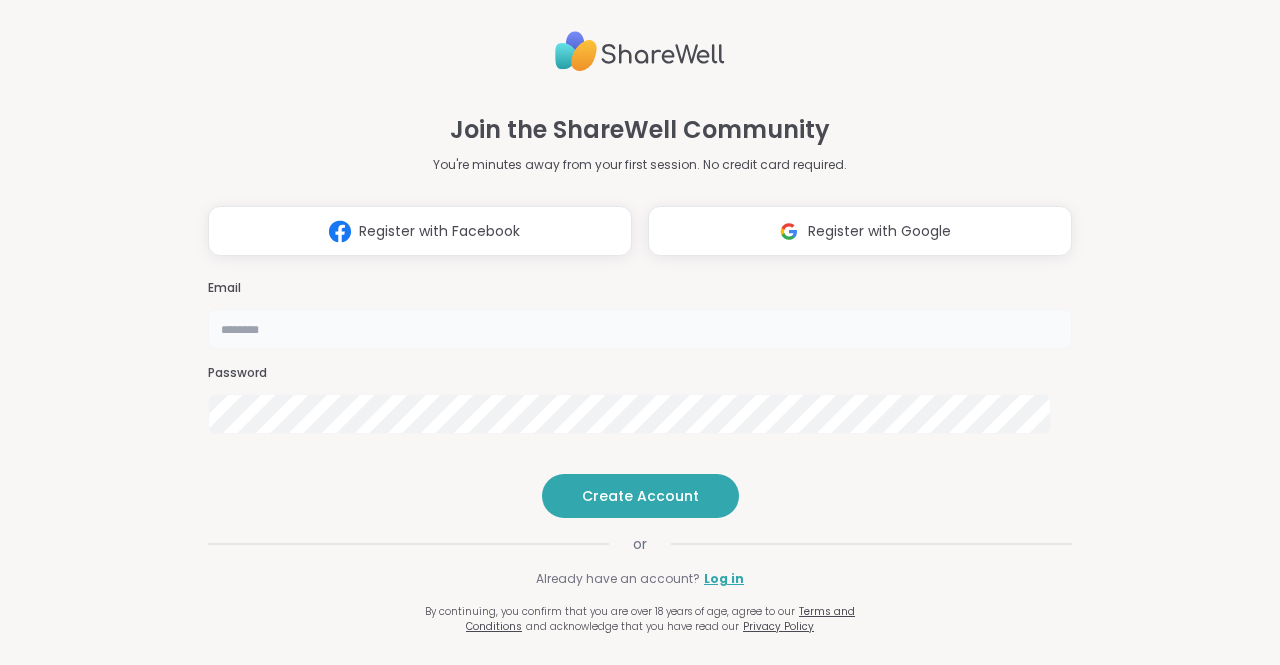 type on "**********" 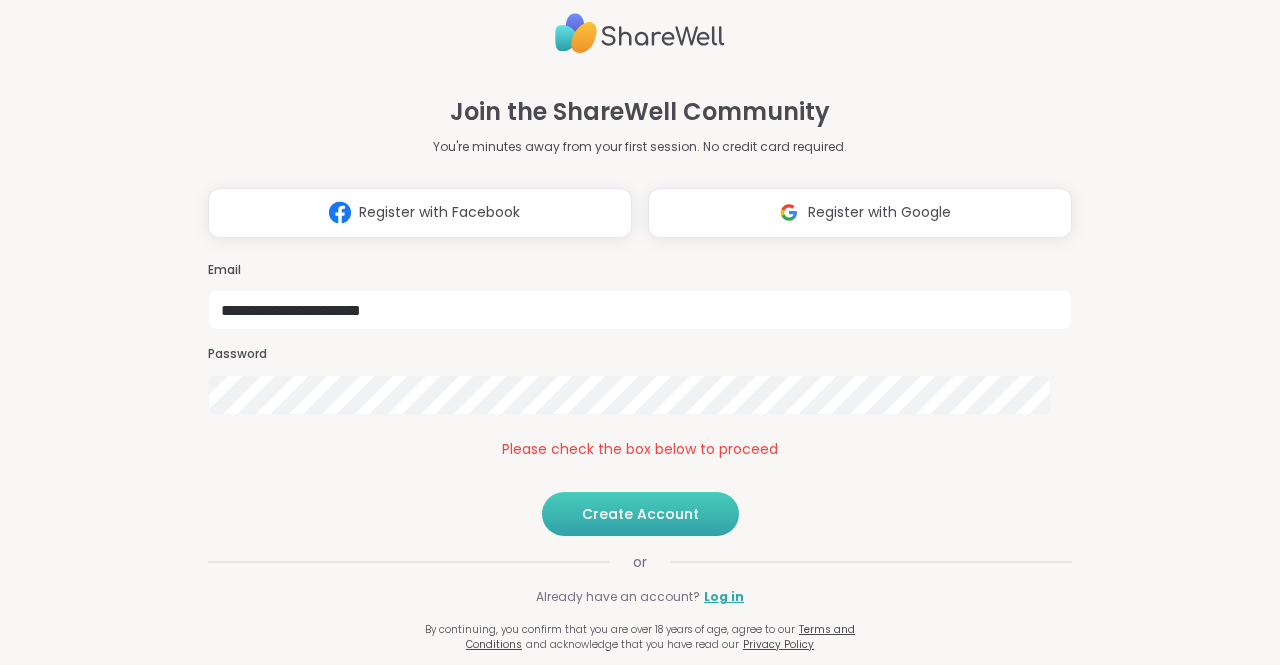 click on "Create Account" at bounding box center (640, 514) 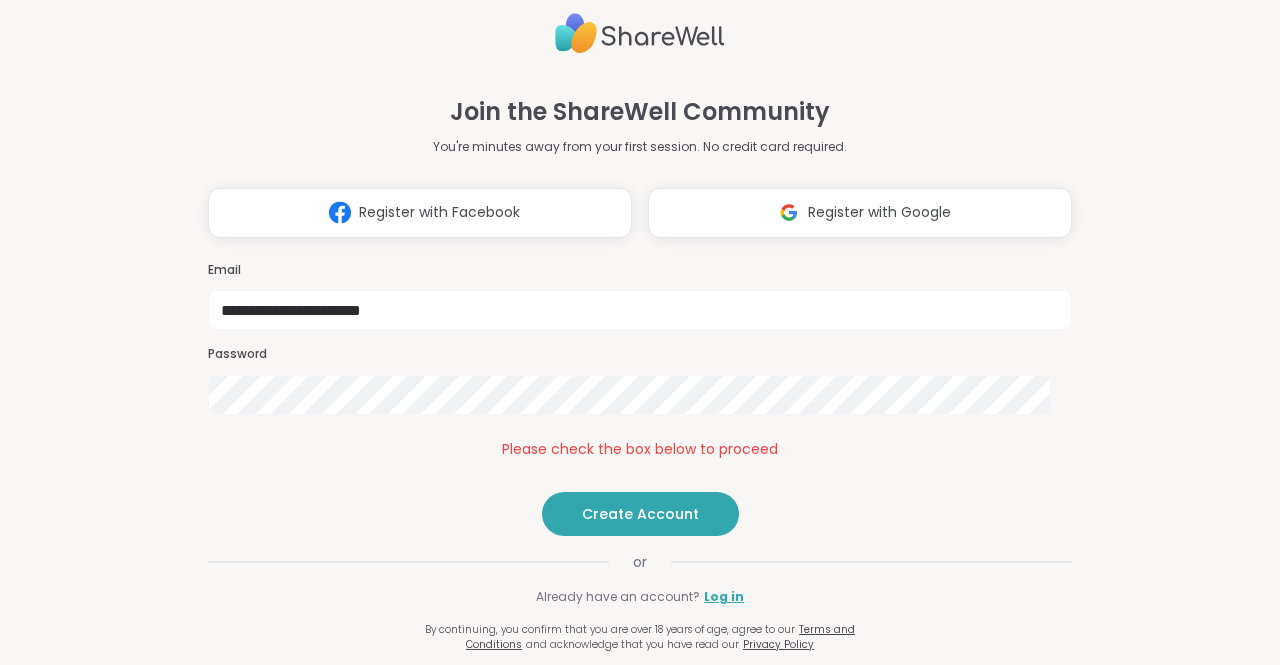 click on "**********" at bounding box center (640, 320) 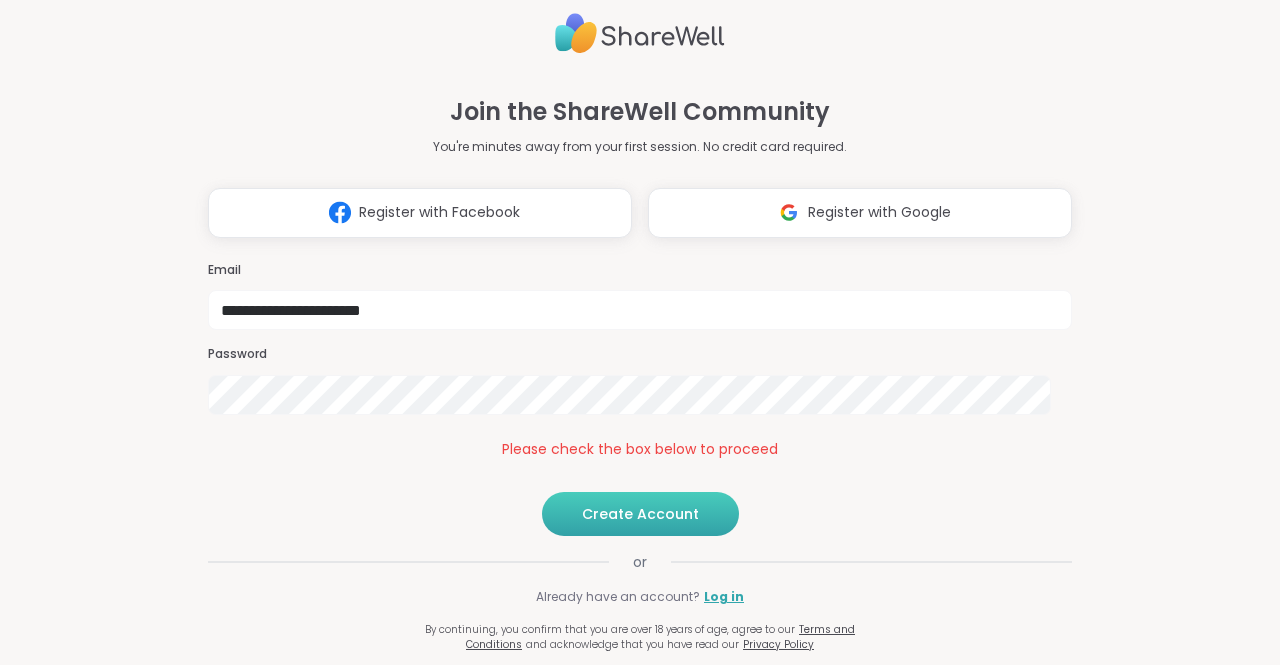 click on "Create Account" at bounding box center [640, 514] 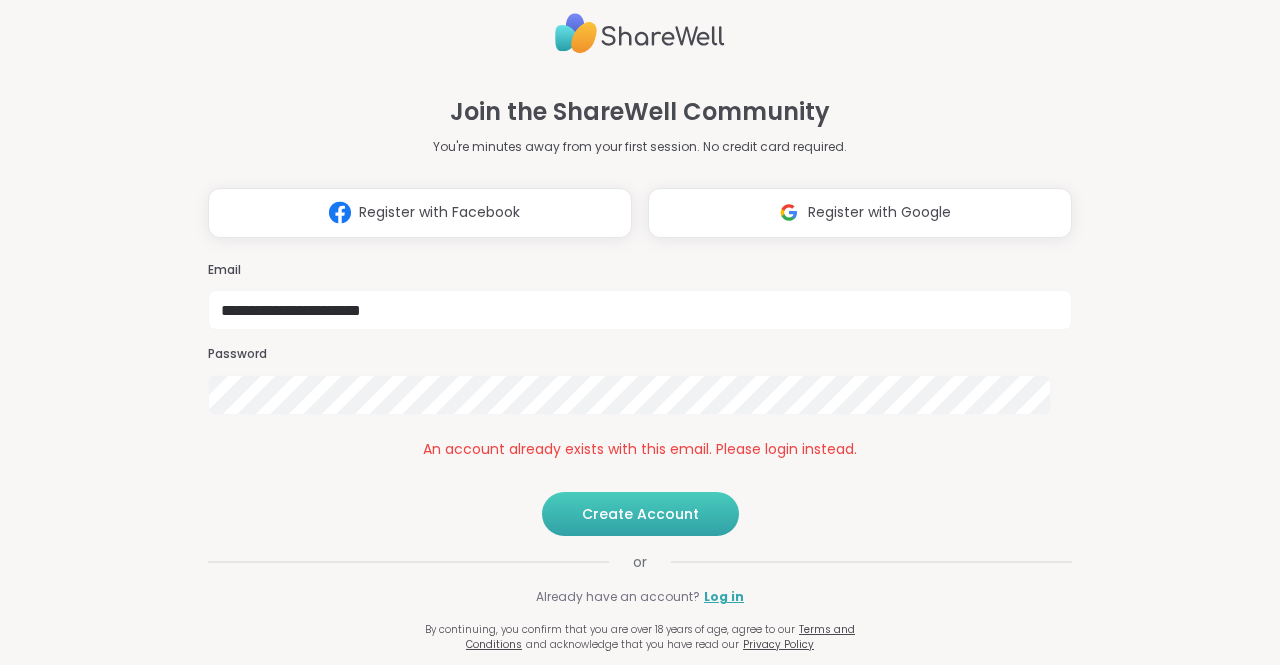scroll, scrollTop: 22, scrollLeft: 0, axis: vertical 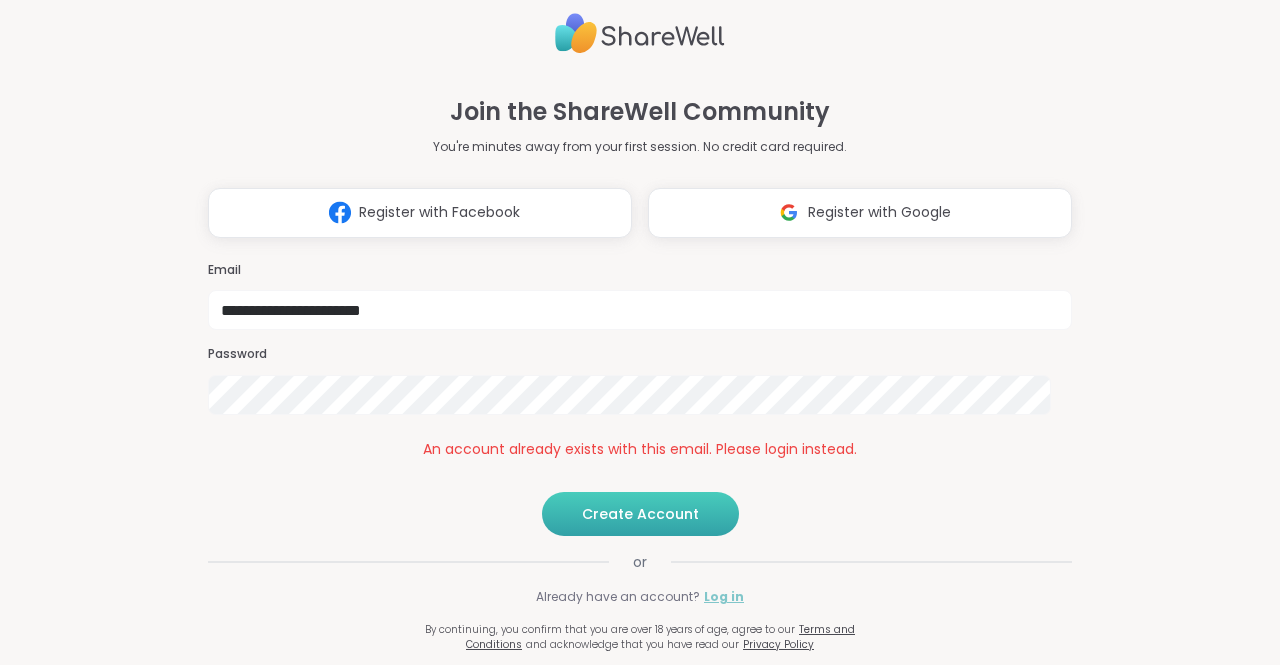 click on "Log in" at bounding box center [724, 597] 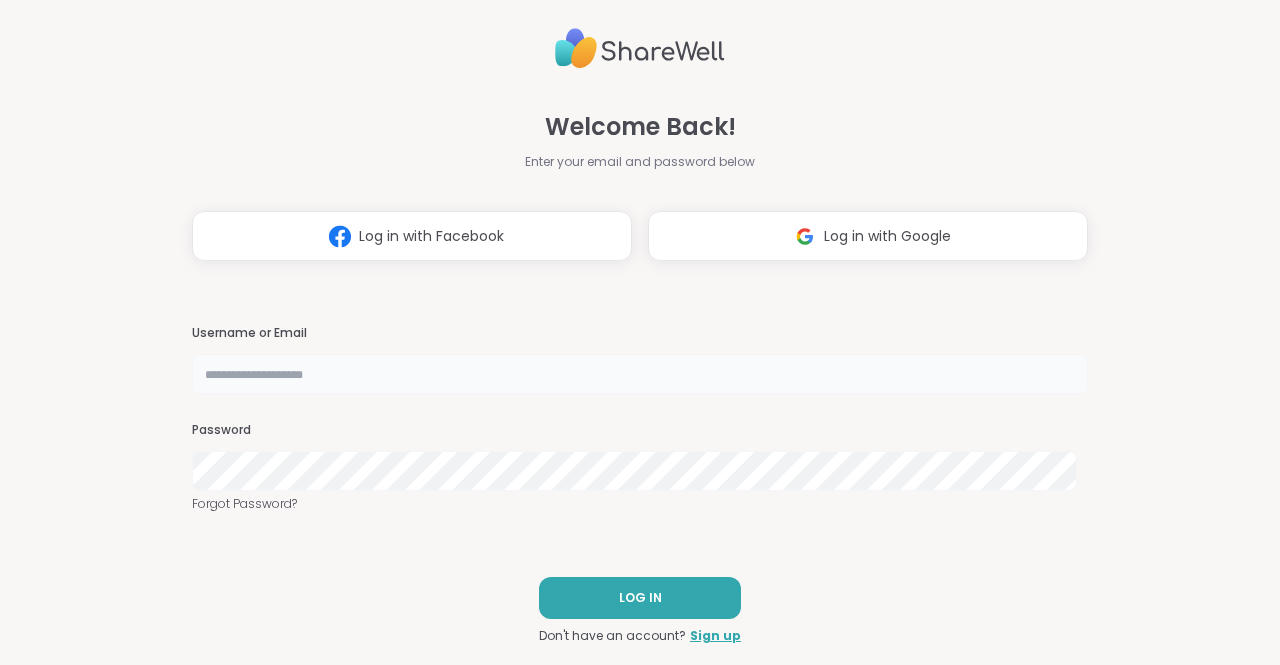 click at bounding box center (640, 374) 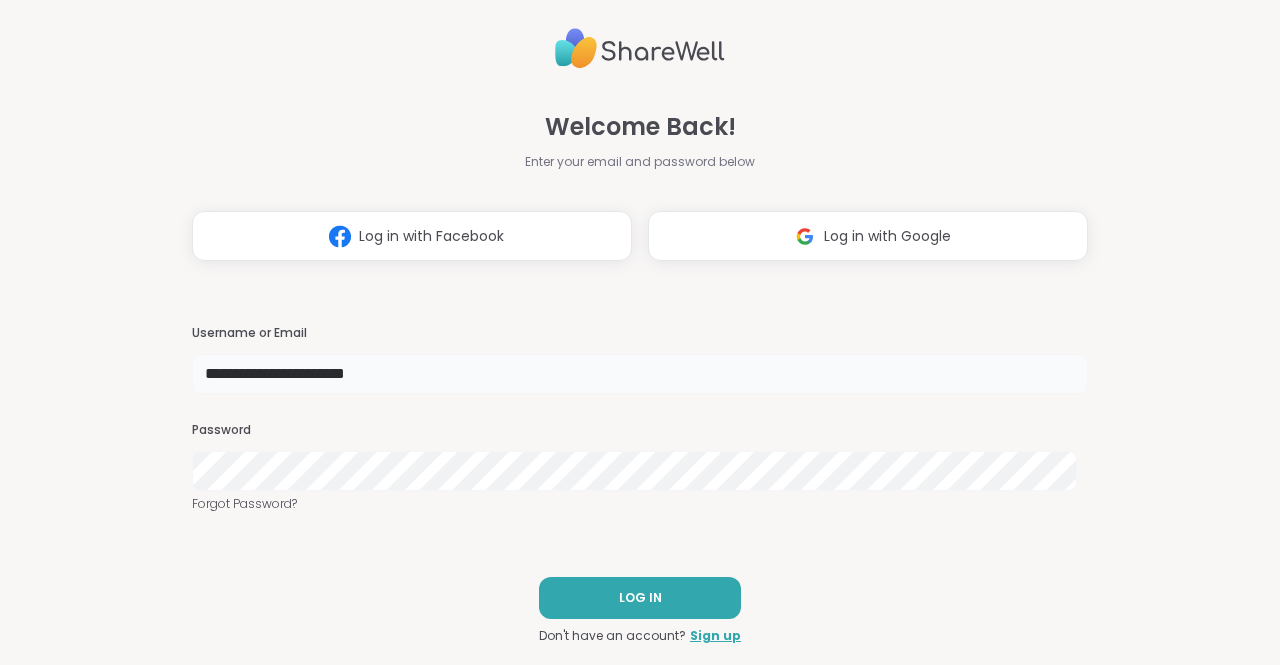 type on "**********" 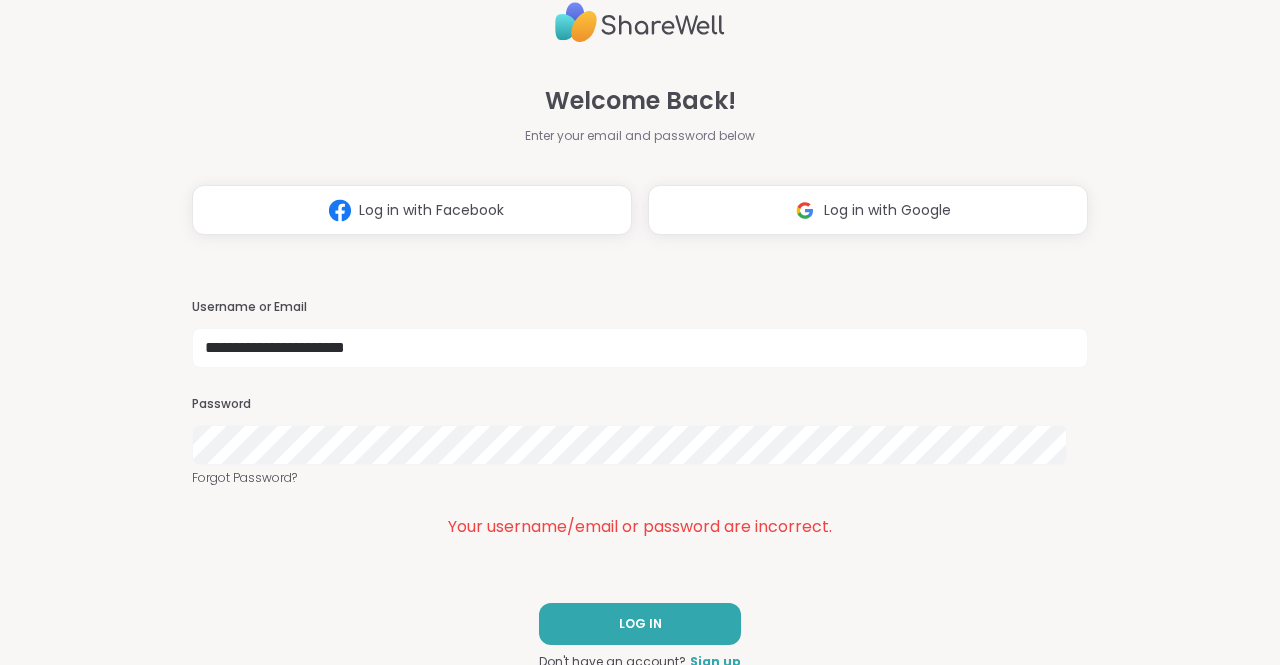 click on "**********" at bounding box center [640, 332] 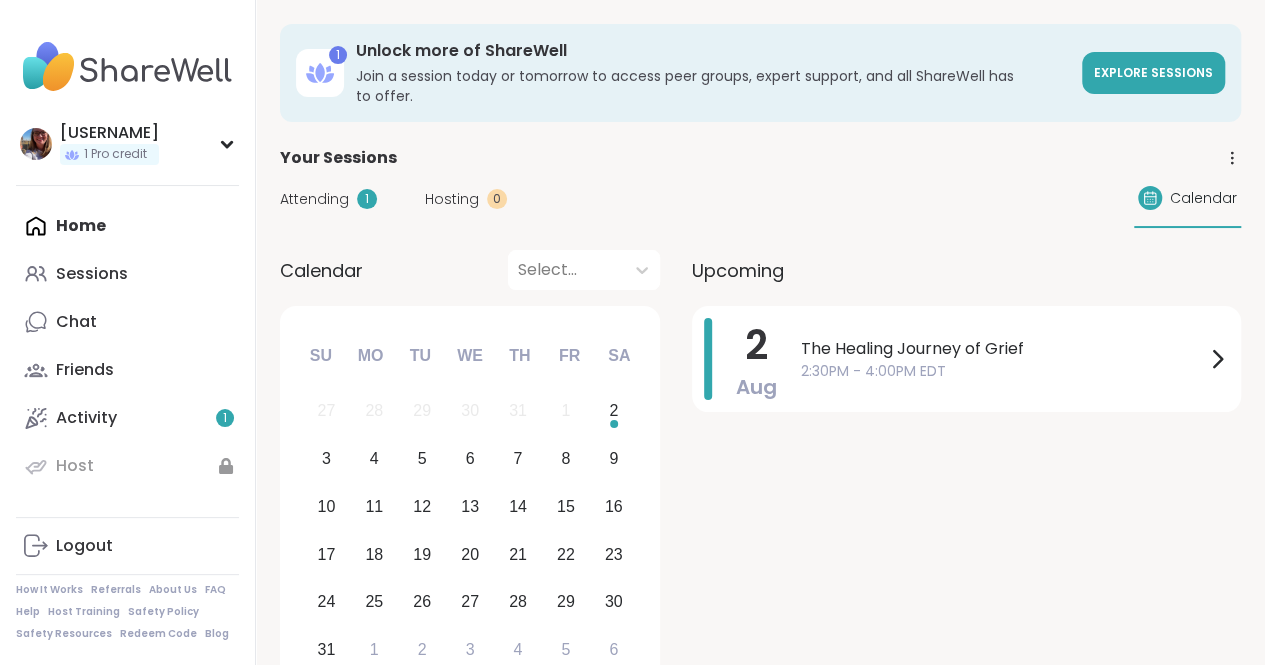 click on "2 Aug The Healing Journey of Grief 2:30PM - 4:00PM EDT" at bounding box center [966, 504] 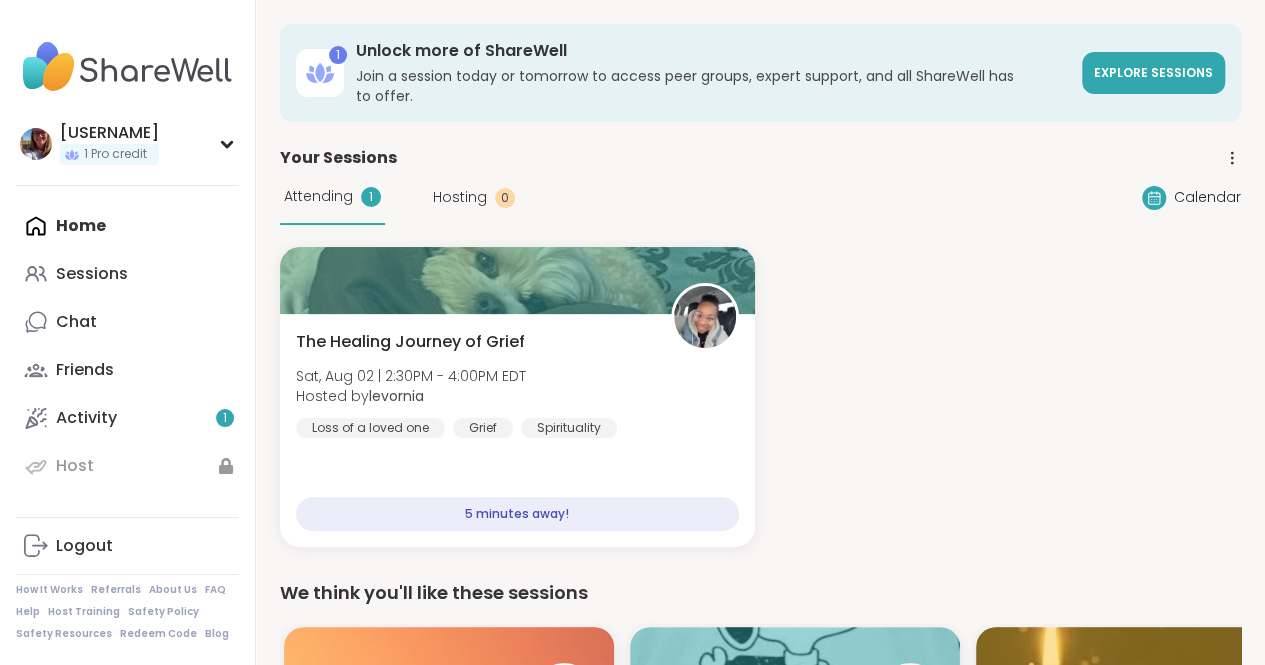 drag, startPoint x: 910, startPoint y: 436, endPoint x: 849, endPoint y: 451, distance: 62.817196 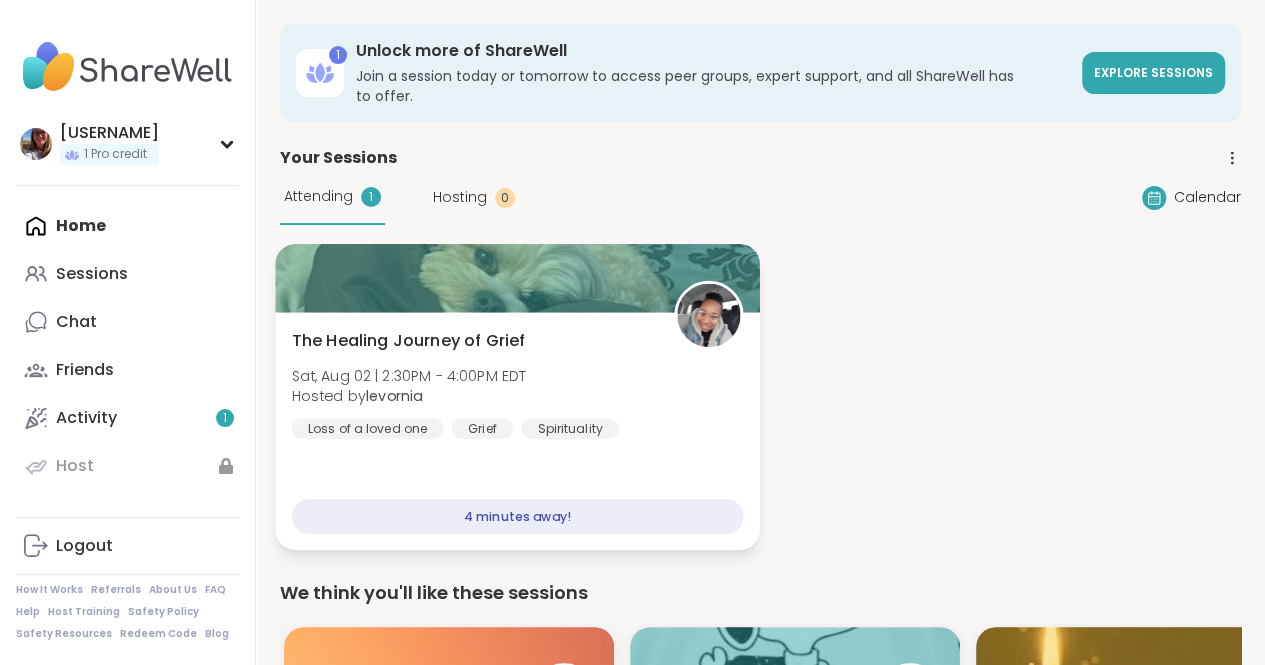 click on "4 minutes away!" at bounding box center (517, 516) 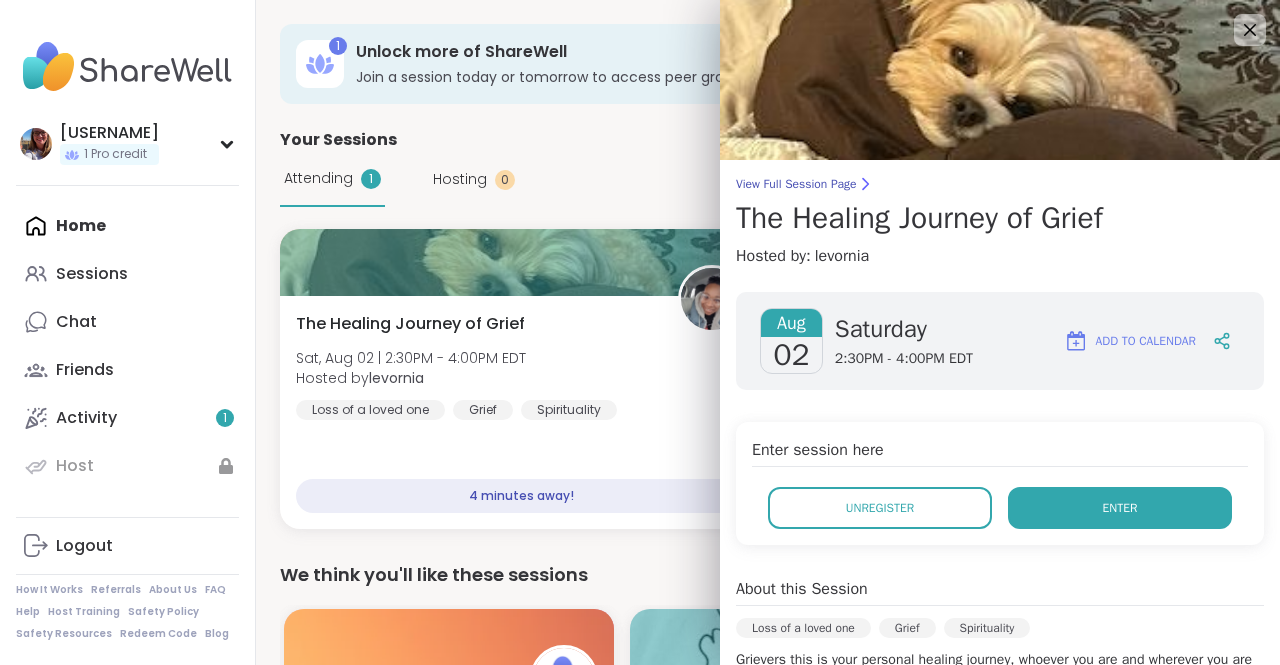 click on "Enter" at bounding box center [1120, 508] 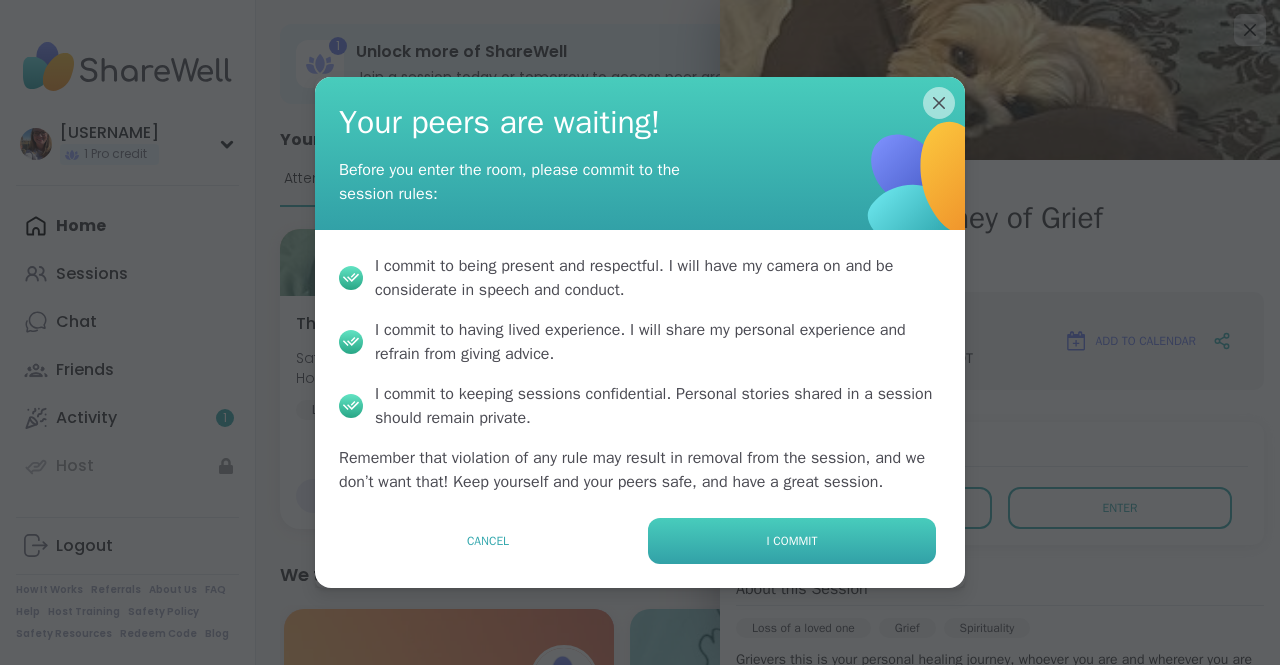 click on "I commit" at bounding box center [792, 541] 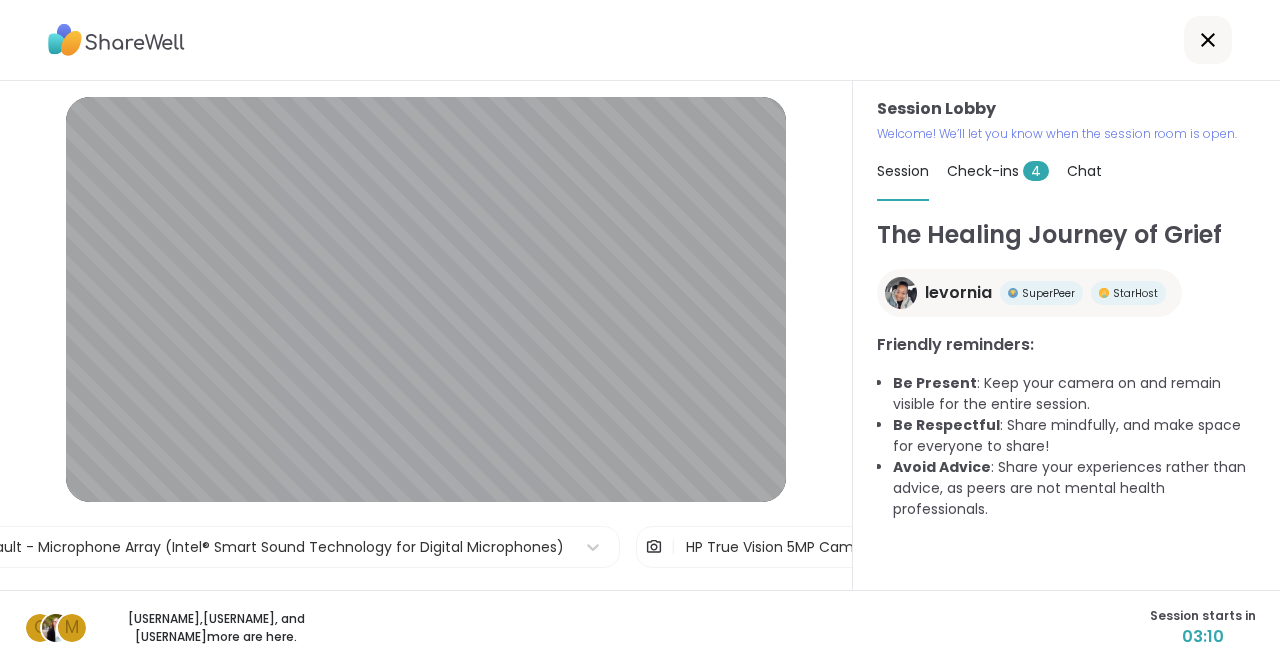 click on "Check-ins 4" at bounding box center [998, 171] 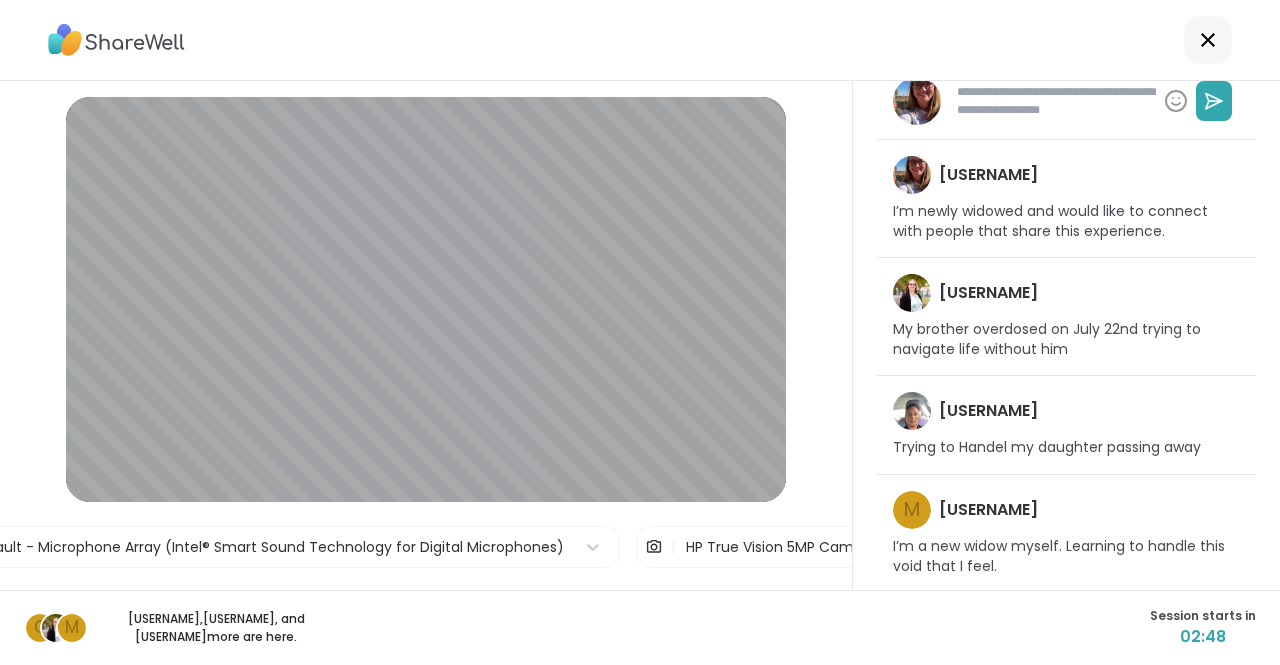 scroll, scrollTop: 0, scrollLeft: 0, axis: both 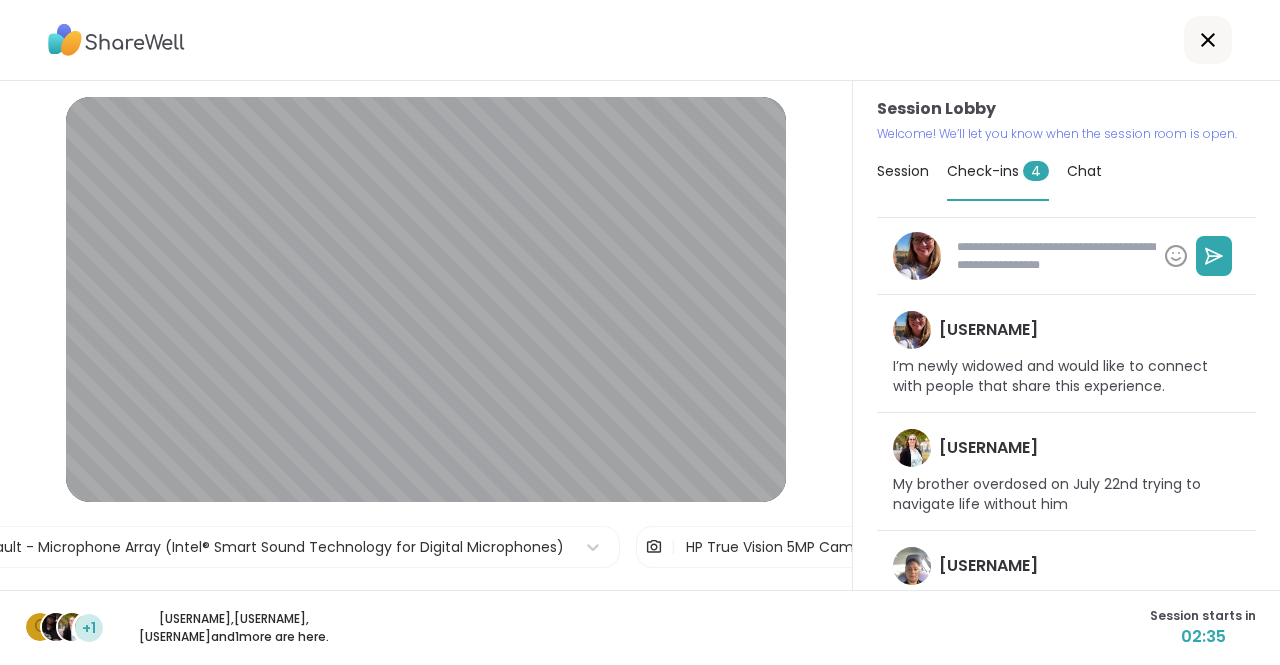 click at bounding box center (654, 547) 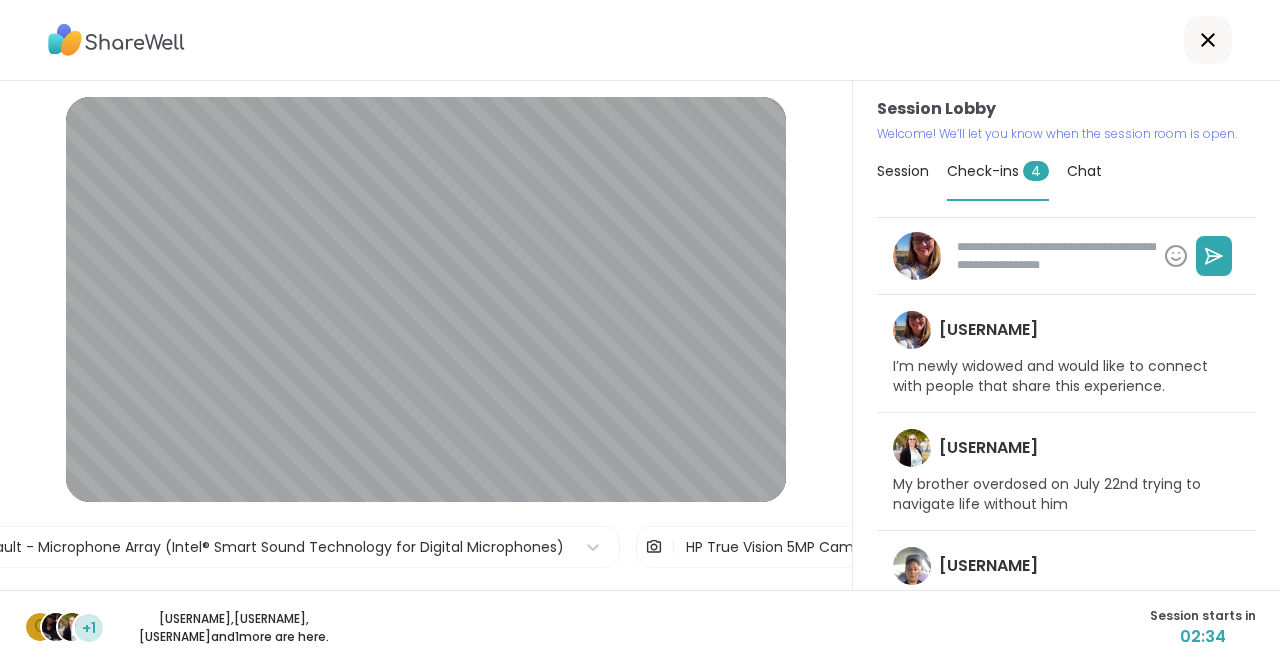click at bounding box center [654, 547] 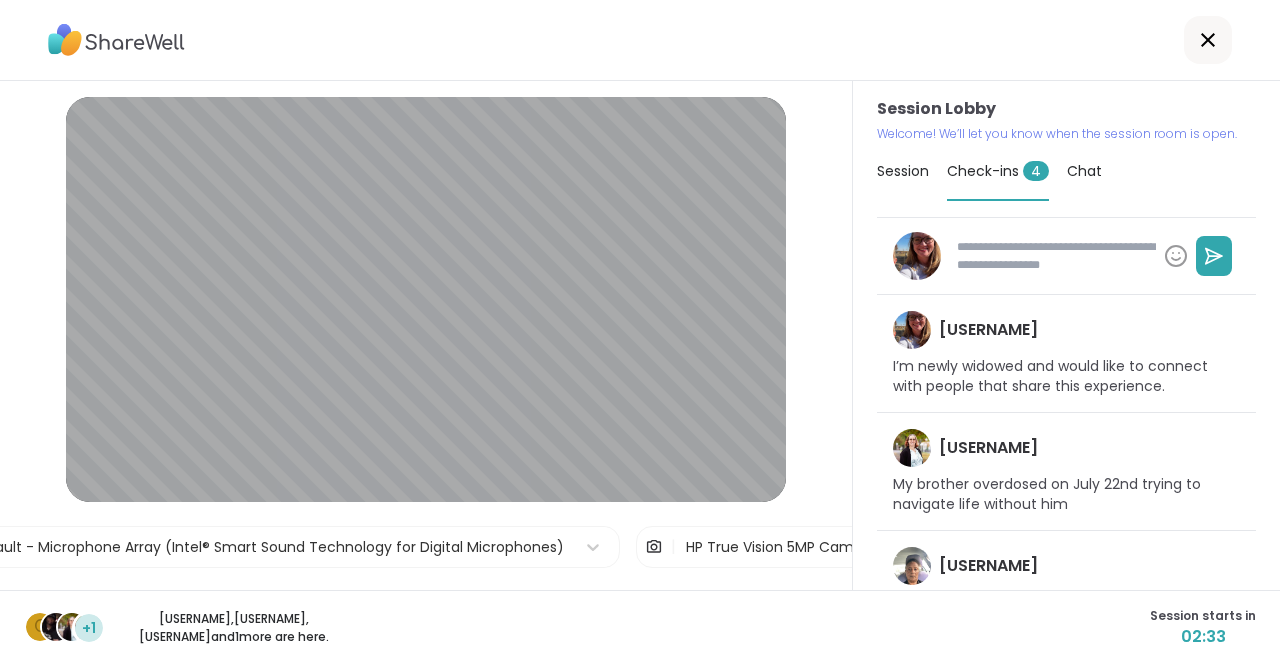 click on "| HP True Vision 5MP Camera" at bounding box center [784, 547] 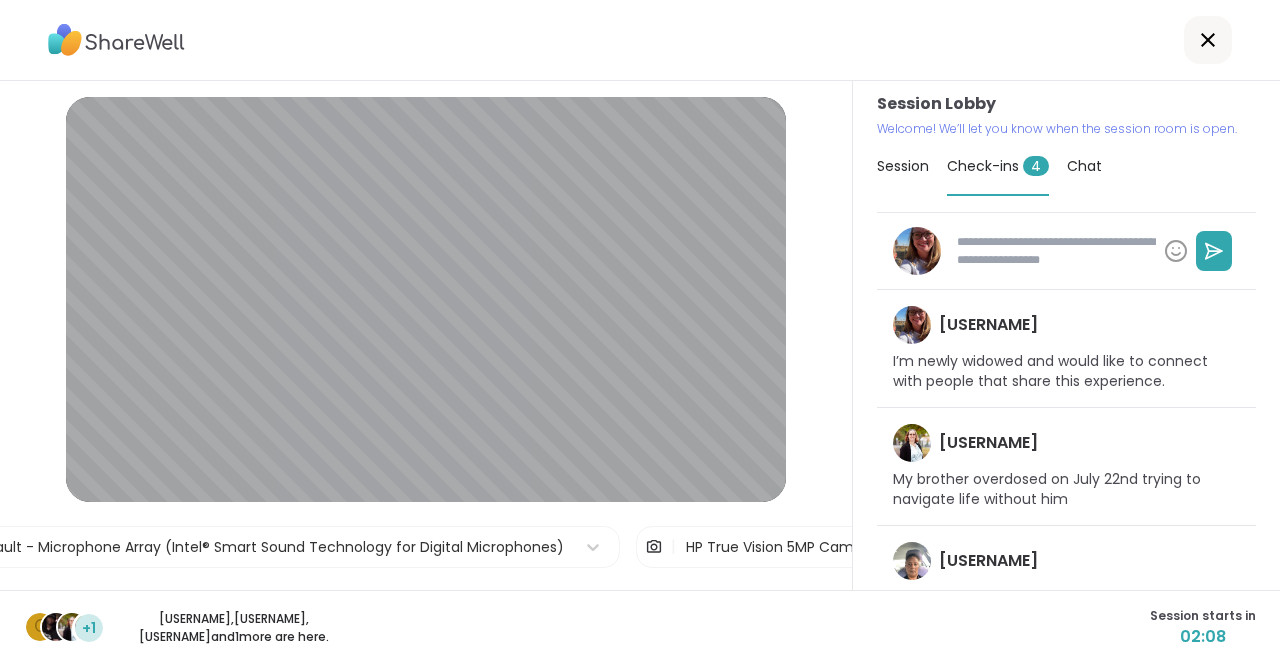 scroll, scrollTop: 0, scrollLeft: 0, axis: both 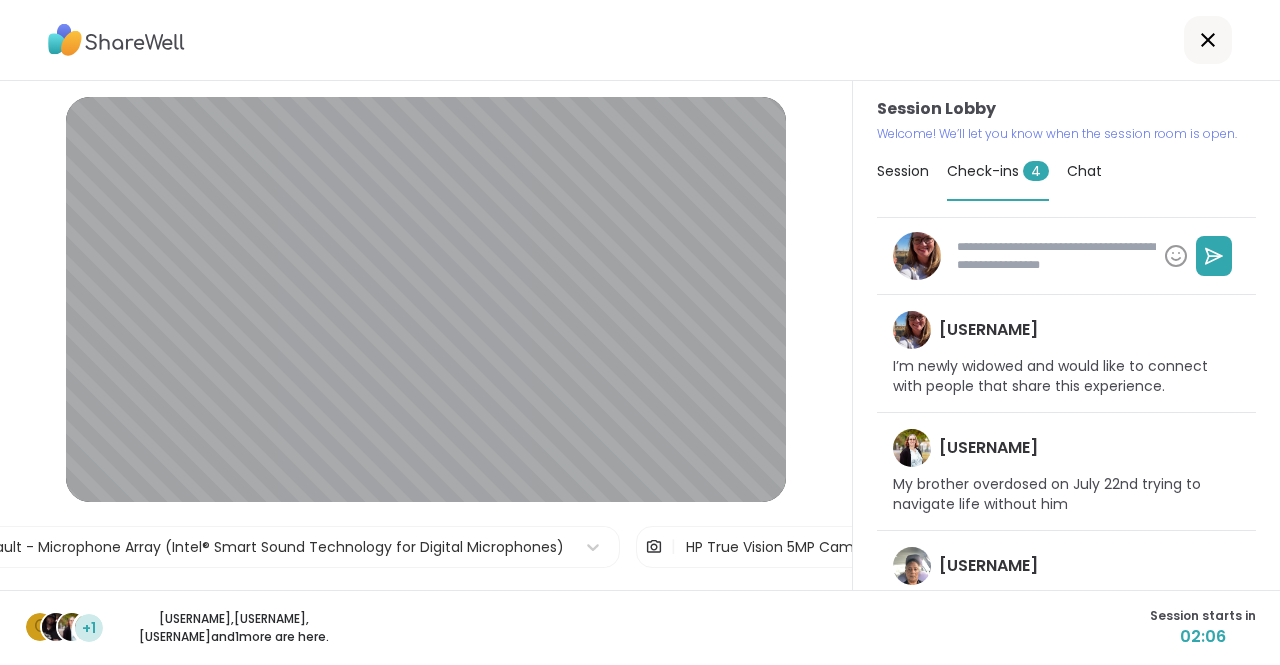 click on "Chat" at bounding box center (1084, 171) 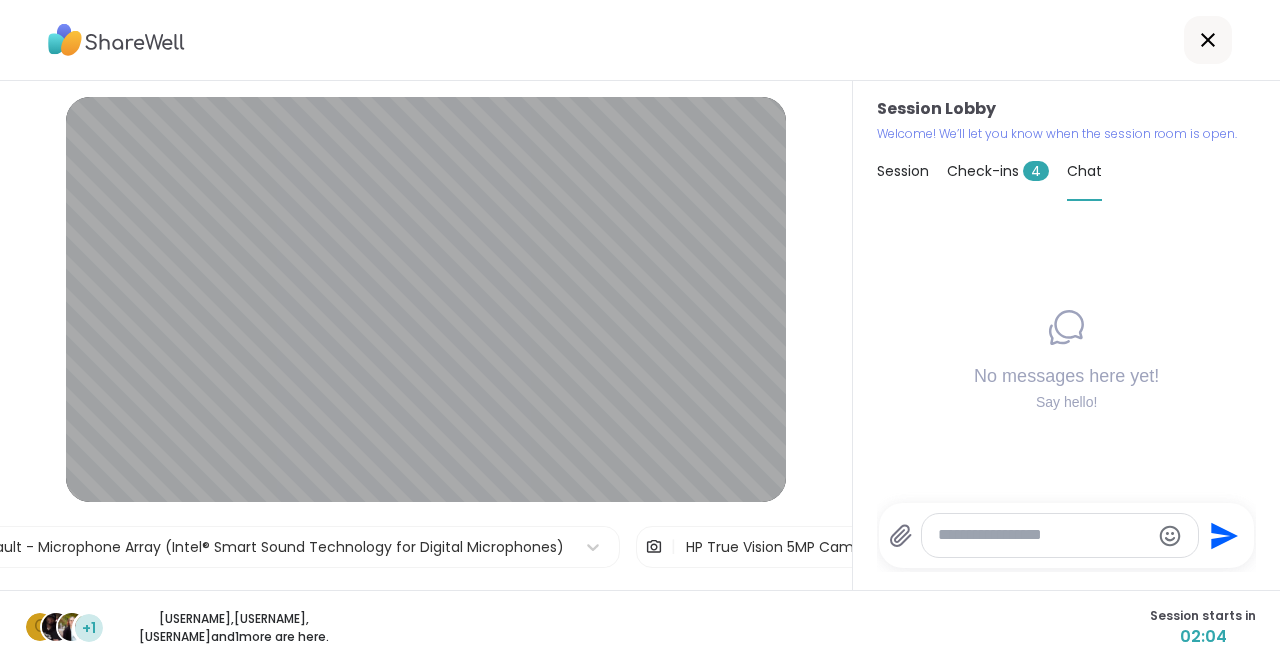 click on "Session" at bounding box center [903, 171] 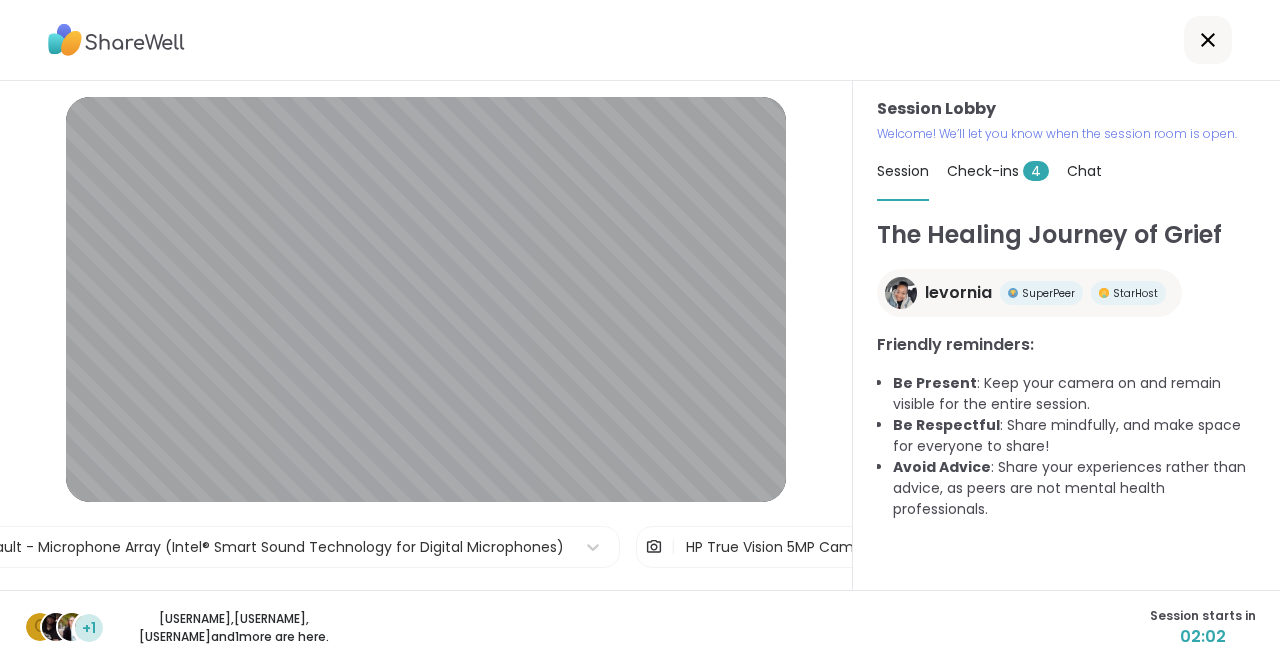 click on "Check-ins 4" at bounding box center [998, 171] 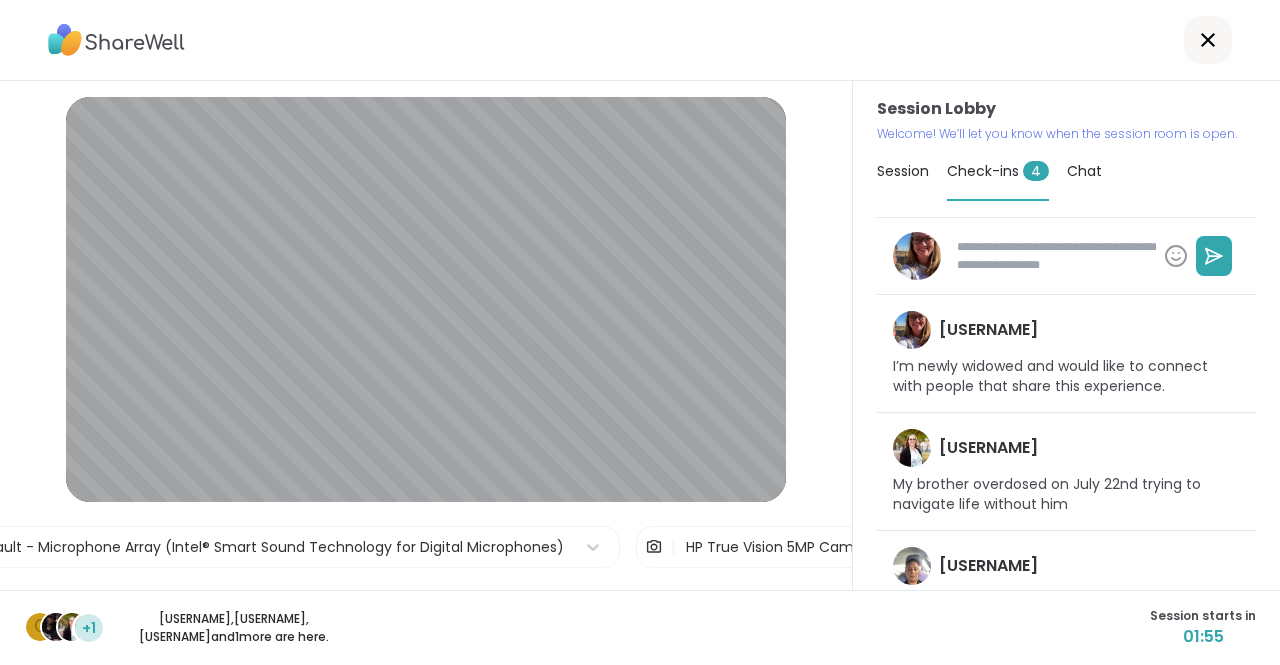 click on "[USERNAME] ,  [USERNAME] ,   [USERNAME]  and  1  more are here." at bounding box center [234, 628] 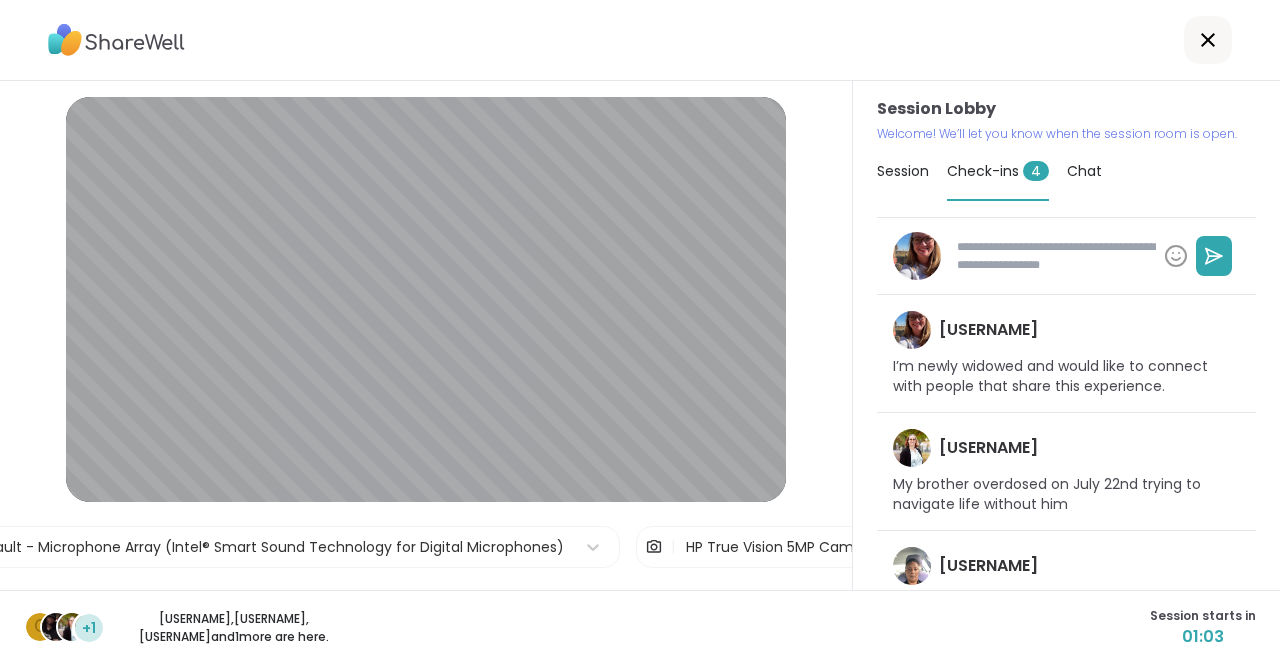 click on "HP True Vision 5MP Camera" at bounding box center (781, 547) 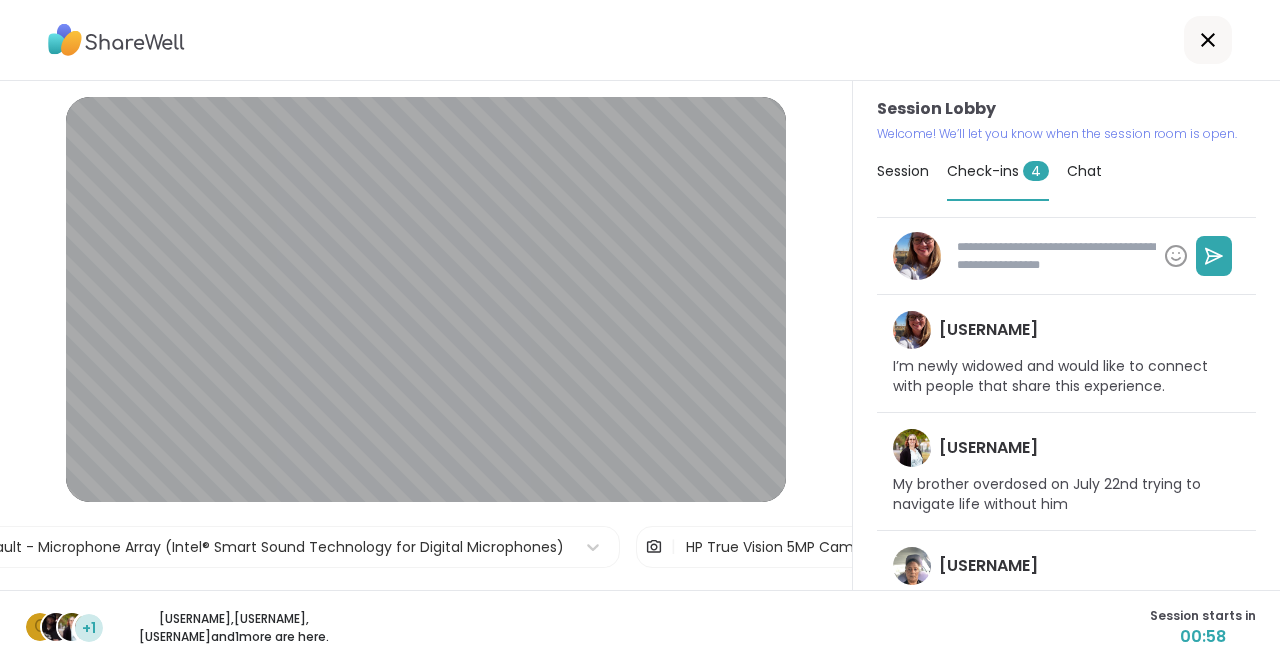 drag, startPoint x: 749, startPoint y: 625, endPoint x: 667, endPoint y: 595, distance: 87.31552 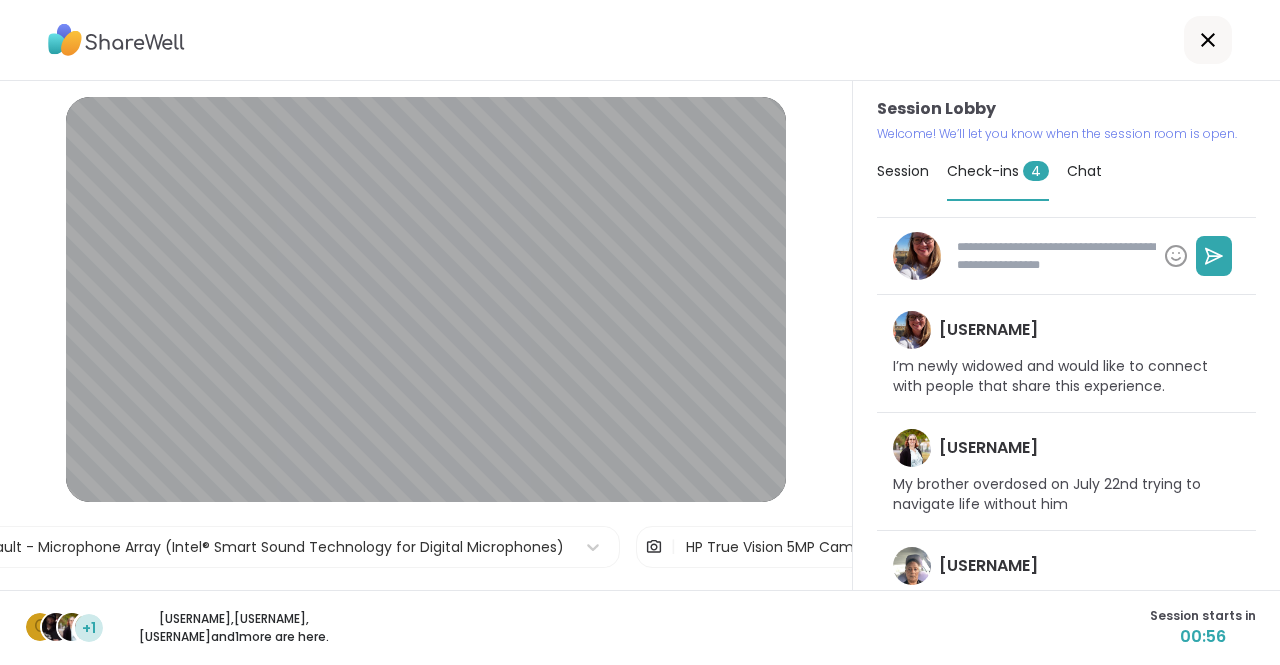 drag, startPoint x: 667, startPoint y: 595, endPoint x: 620, endPoint y: 584, distance: 48.270073 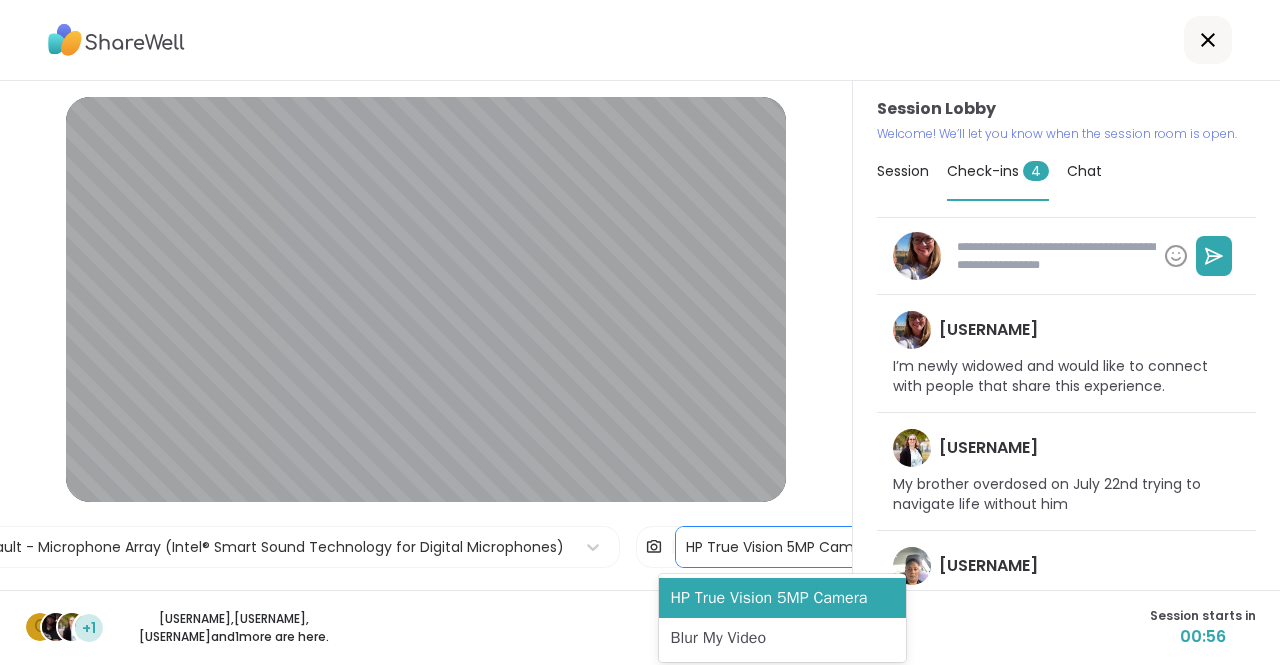 click on "HP True Vision 5MP Camera" at bounding box center [781, 547] 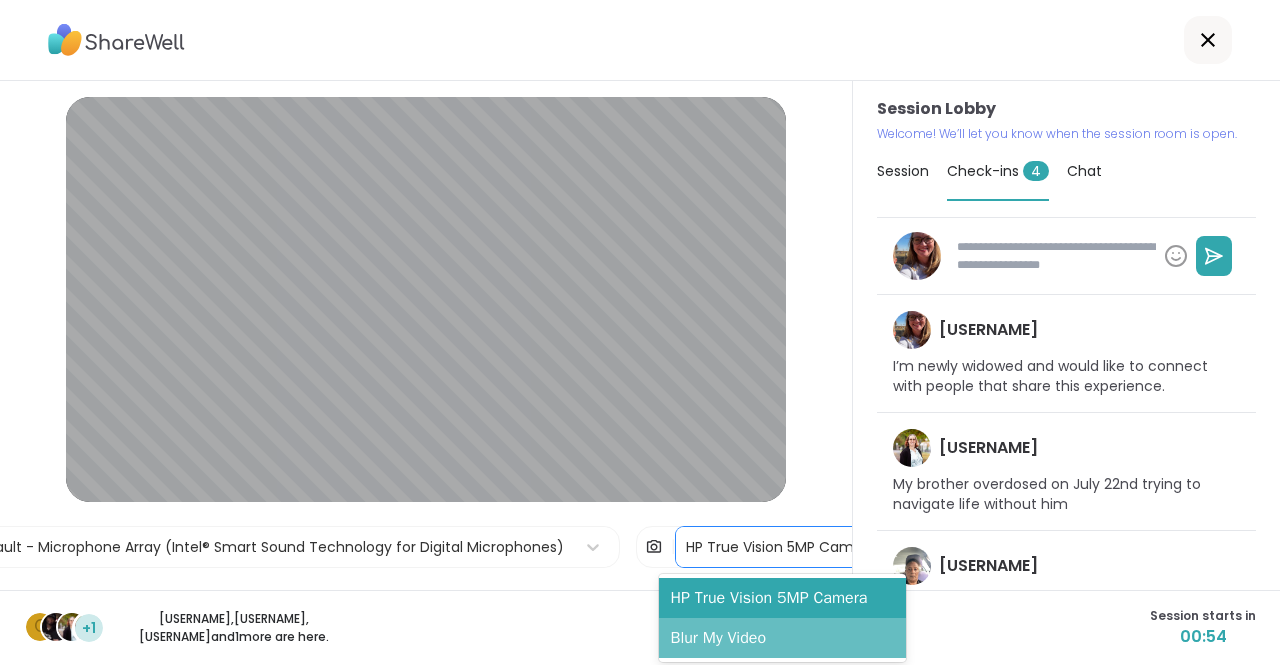 click on "Blur My Video" at bounding box center (783, 638) 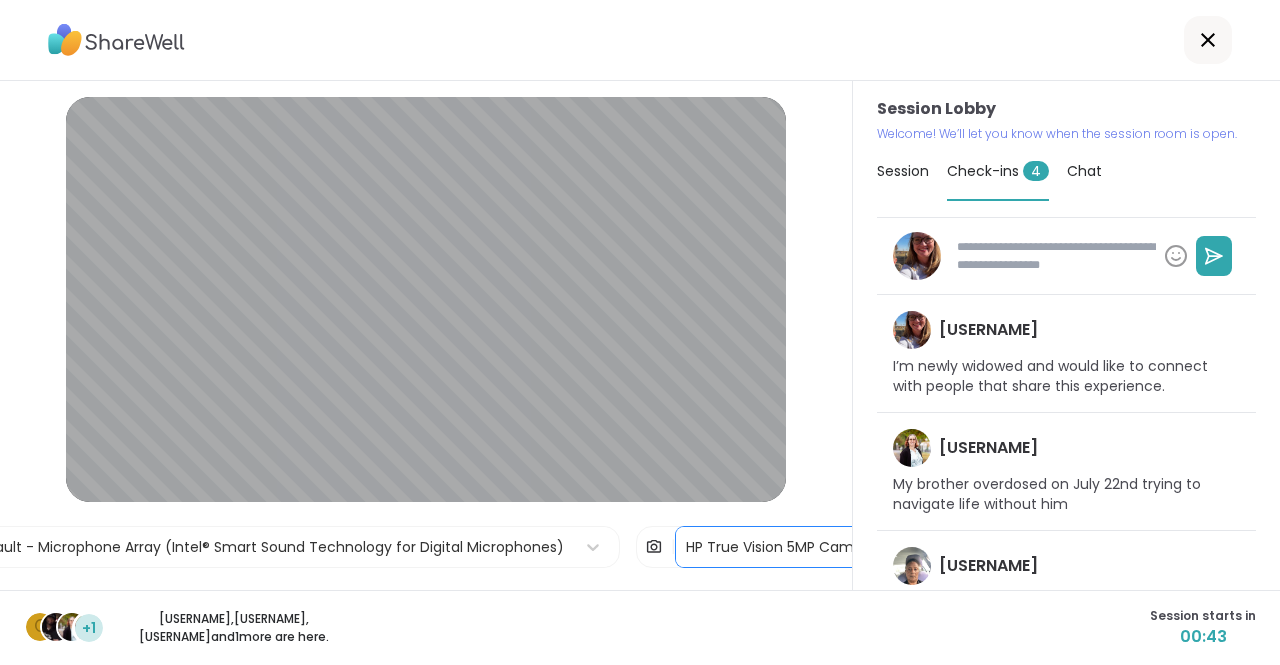 click on "HP True Vision 5MP Camera" at bounding box center [781, 547] 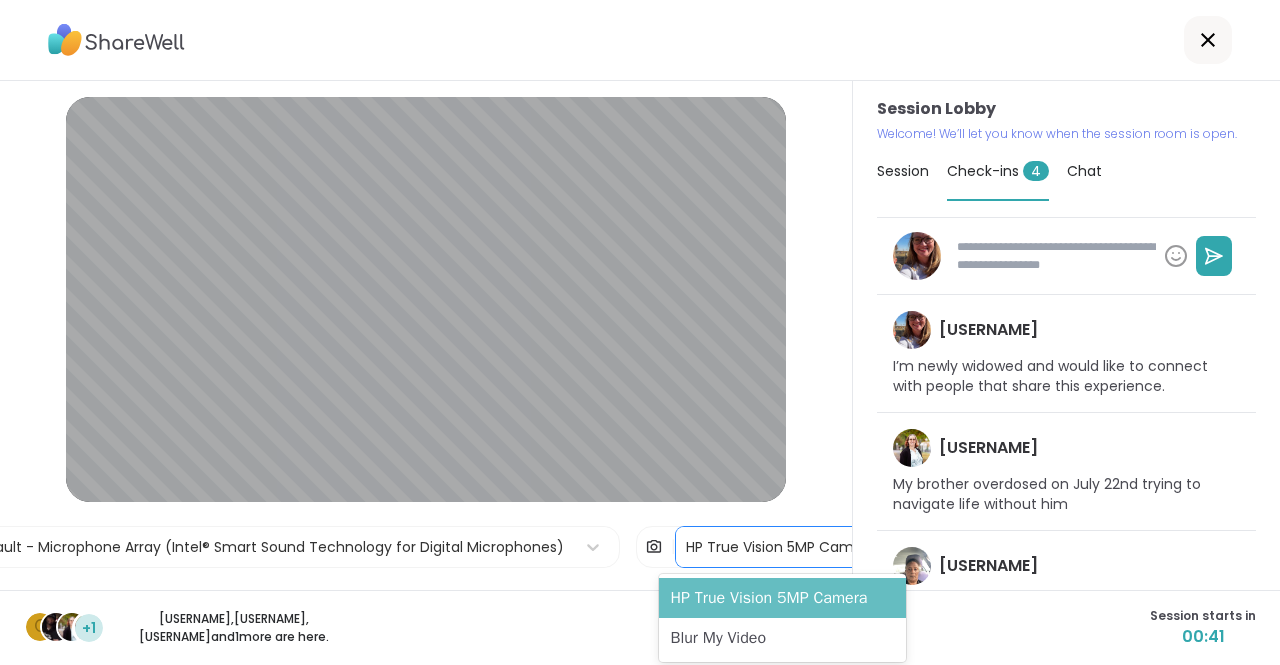 click on "HP True Vision 5MP Camera" at bounding box center [783, 598] 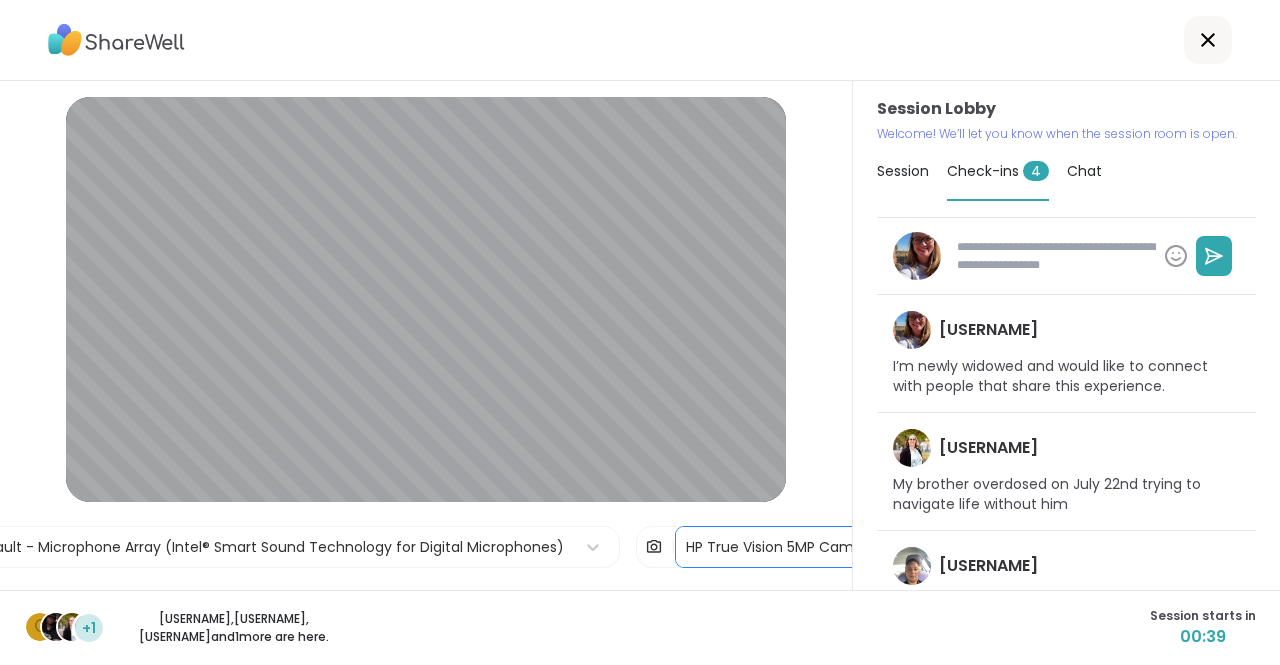 click on "Session Lobby | Default - Microphone Array (Intel® Smart Sound Technology for Digital Microphones) | option HP True Vision 5MP Camera, selected. HP True Vision 5MP Camera Test speaker and microphone Session Lobby Welcome! We’ll let you know when the session room is open. Session Check-ins 4 Chat [USERNAME] I’m newly widowed and would like to connect with people that share this experience.  [USERNAME] My brother overdosed on July 22nd trying to navigate life without him
[USERNAME] Trying to Handel my daughter passing away m [USERNAME] I’m a new widow myself. Learning to handle this void that I feel.  c +1 [USERNAME] ,  [USERNAME] ,   [USERNAME]  and  1  more are here. Session starts in 00:39 ShareWell | Session Room *" at bounding box center [640, 332] 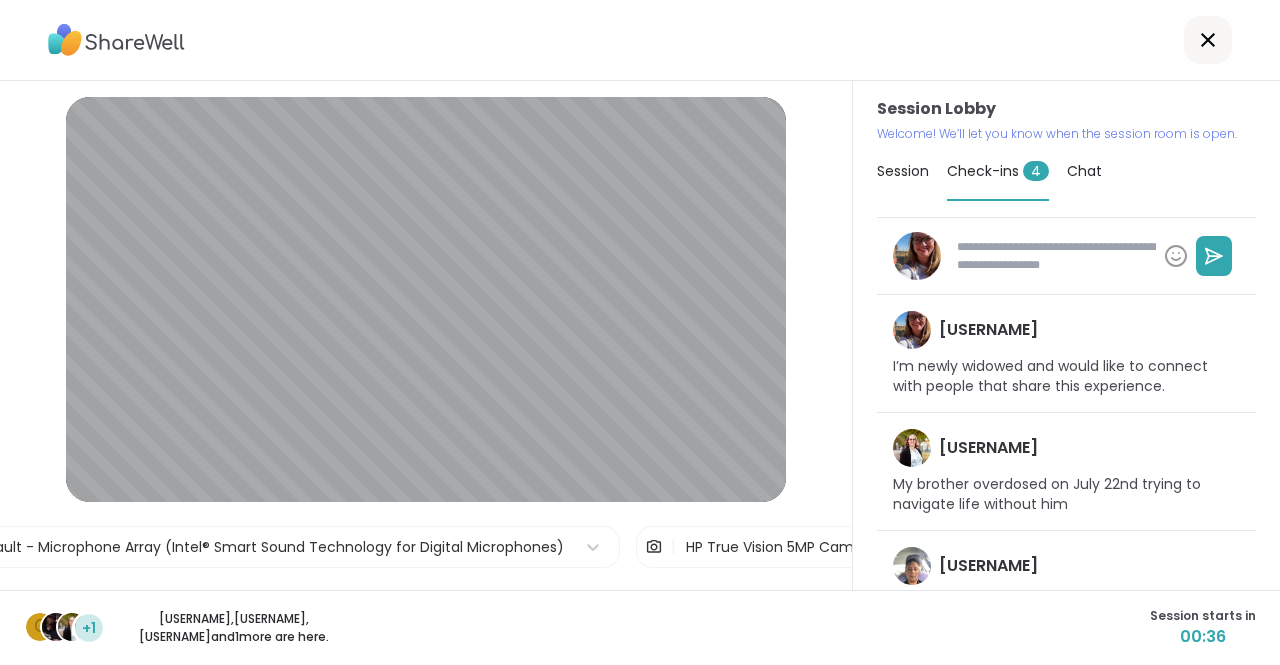 click on "HP True Vision 5MP Camera" at bounding box center [781, 547] 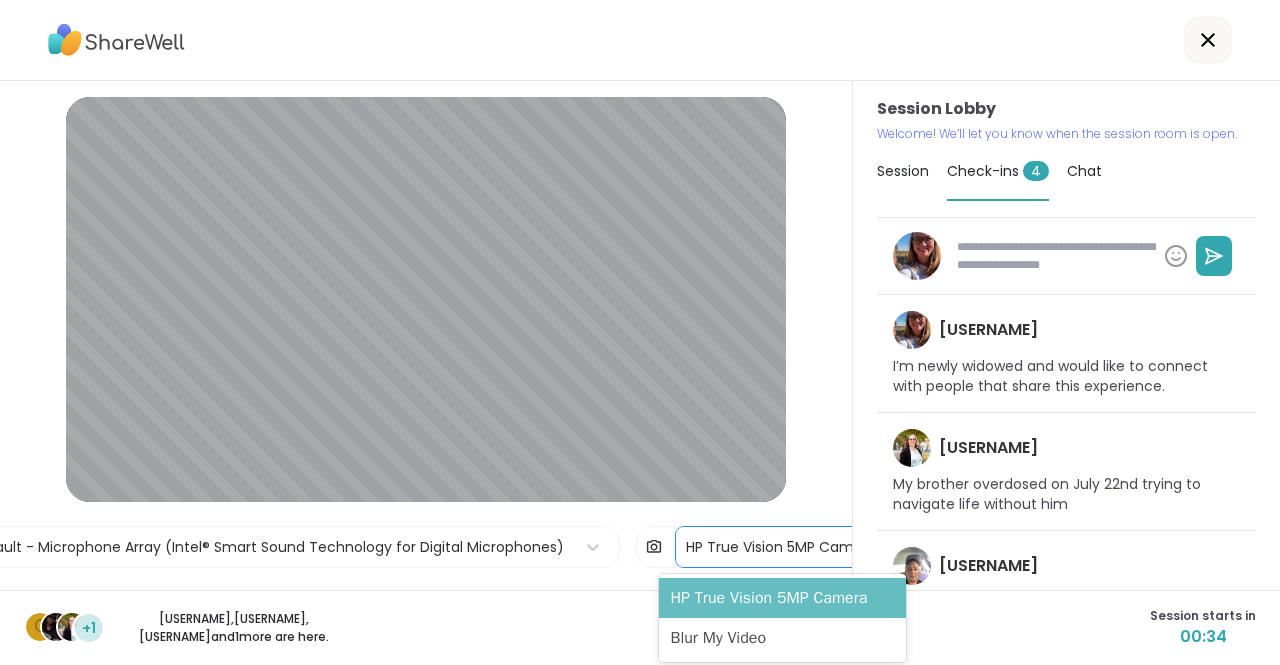 click on "HP True Vision 5MP Camera" at bounding box center [783, 598] 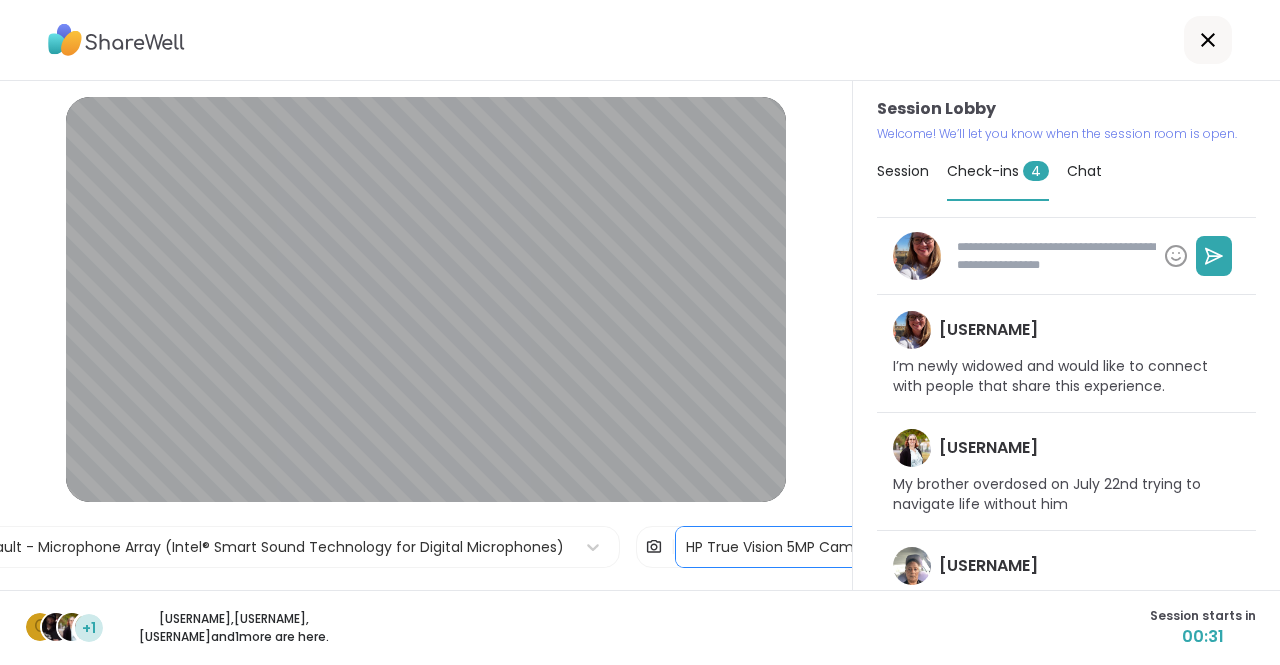 click at bounding box center [654, 547] 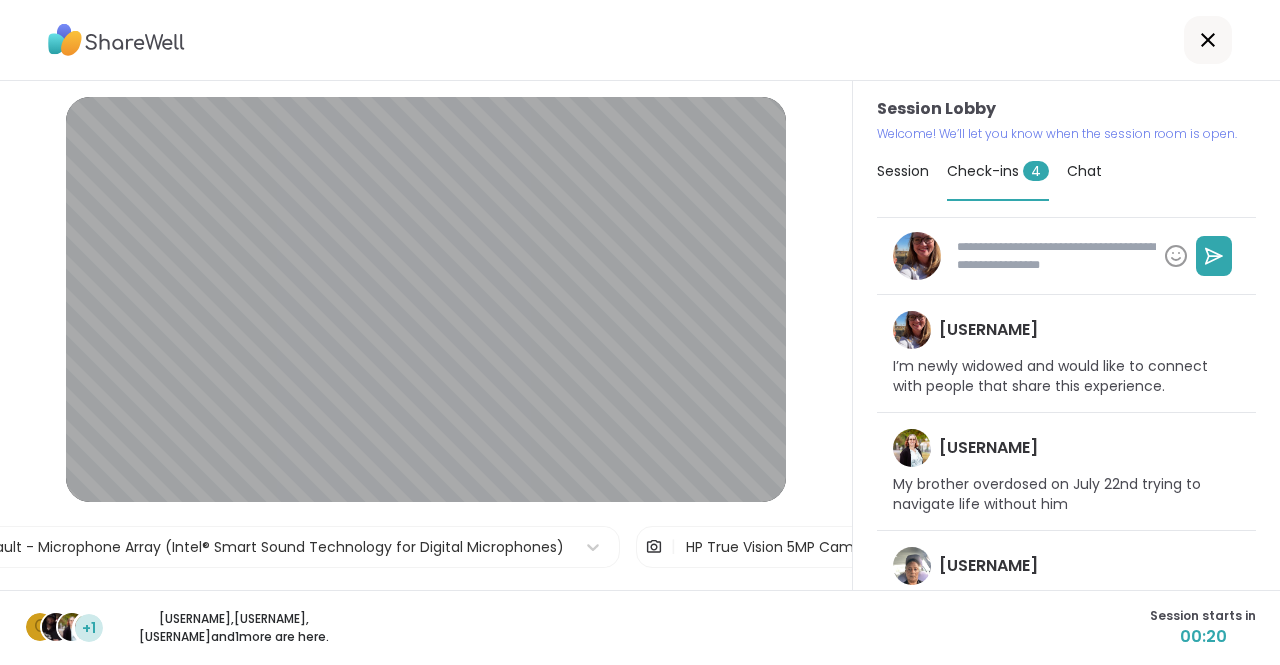 drag, startPoint x: 1278, startPoint y: 546, endPoint x: 810, endPoint y: 37, distance: 691.45135 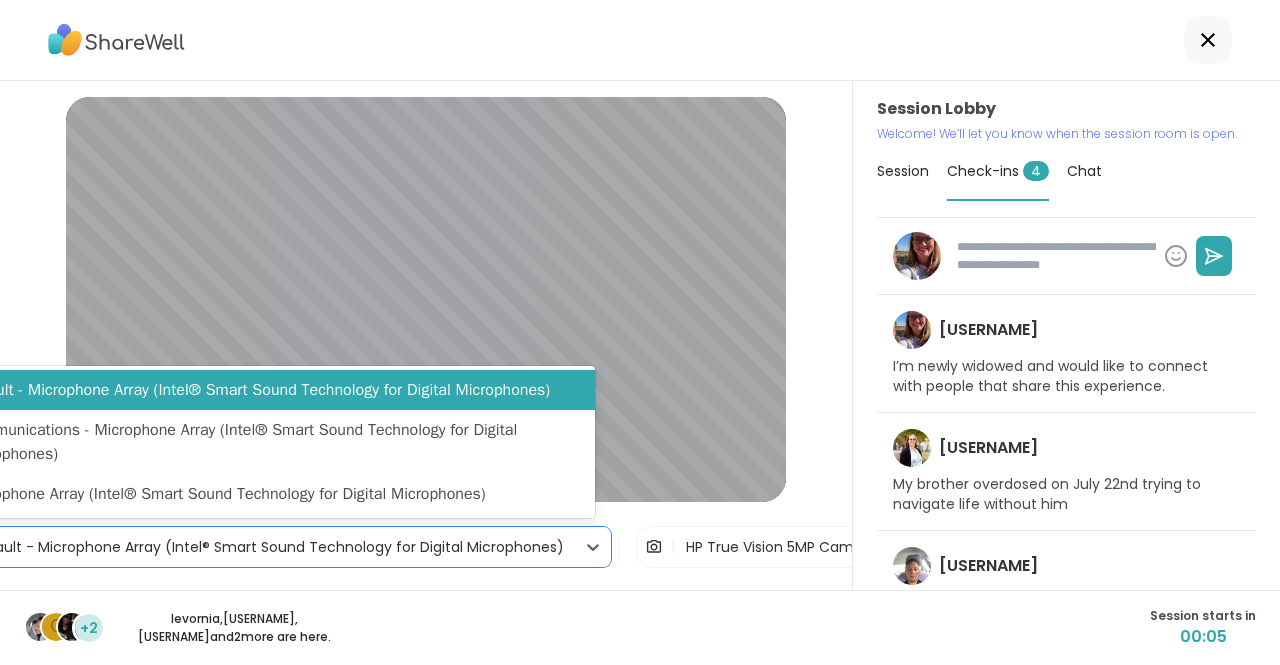 drag, startPoint x: 578, startPoint y: 594, endPoint x: 468, endPoint y: 561, distance: 114.84337 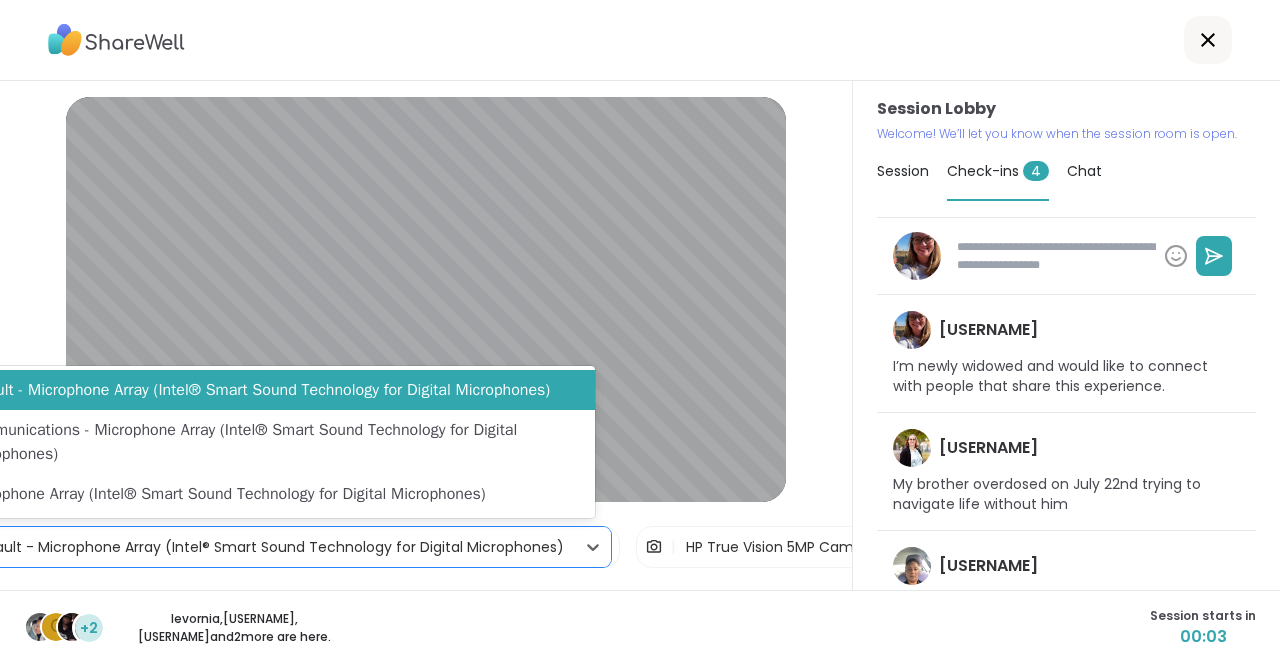 click at bounding box center [640, 40] 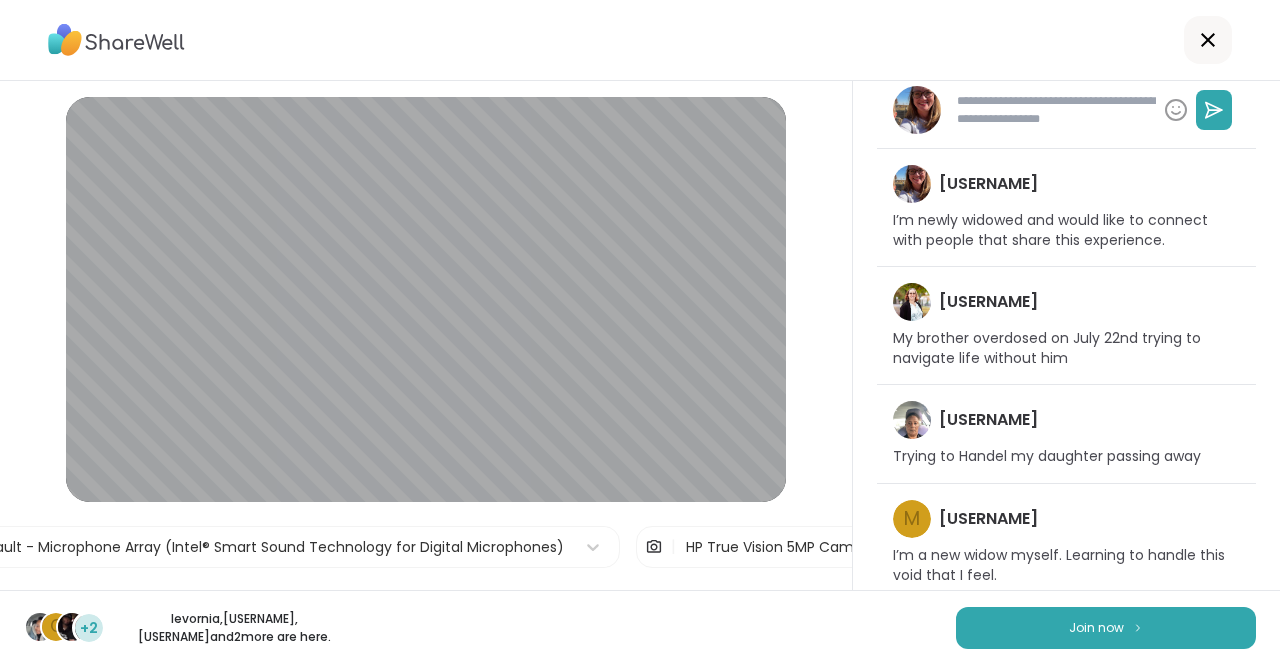 scroll, scrollTop: 181, scrollLeft: 0, axis: vertical 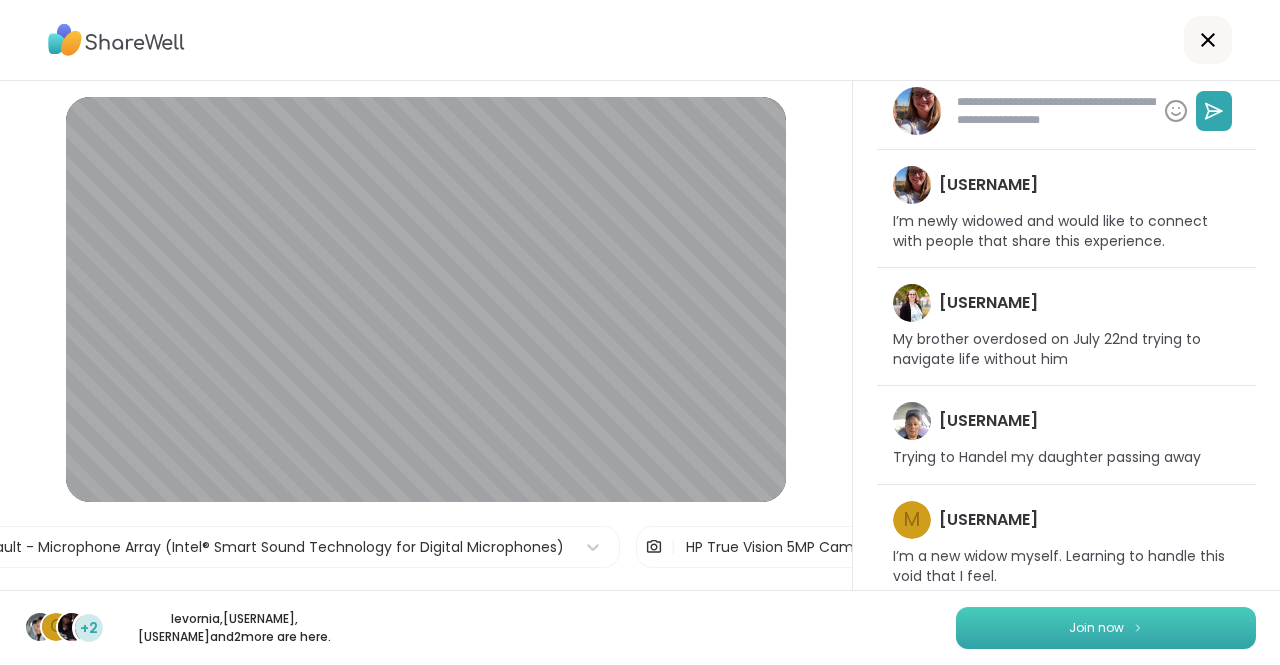 click on "Join now" at bounding box center [1106, 628] 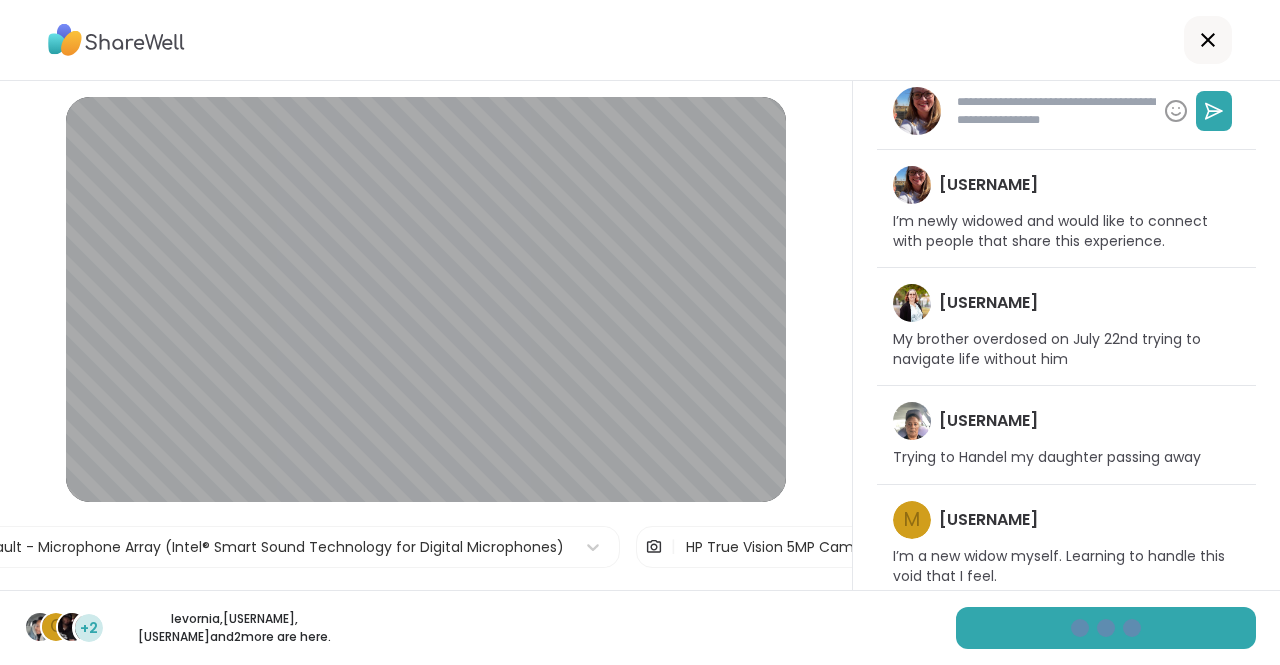 type on "*" 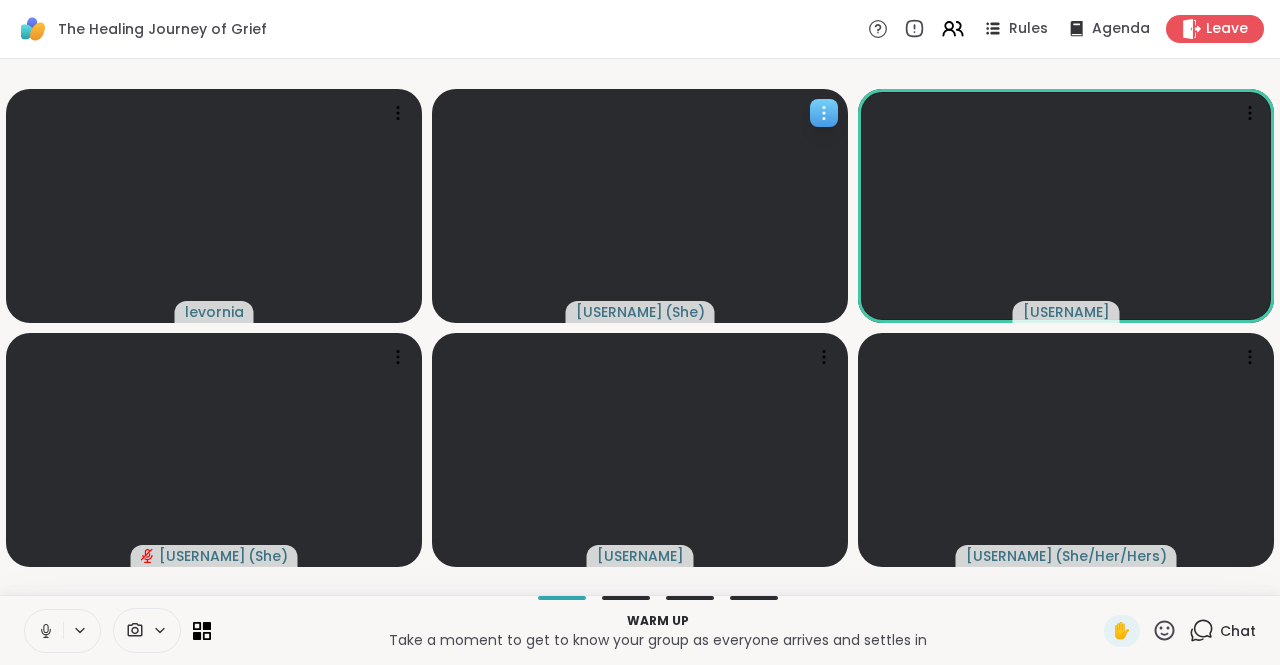click 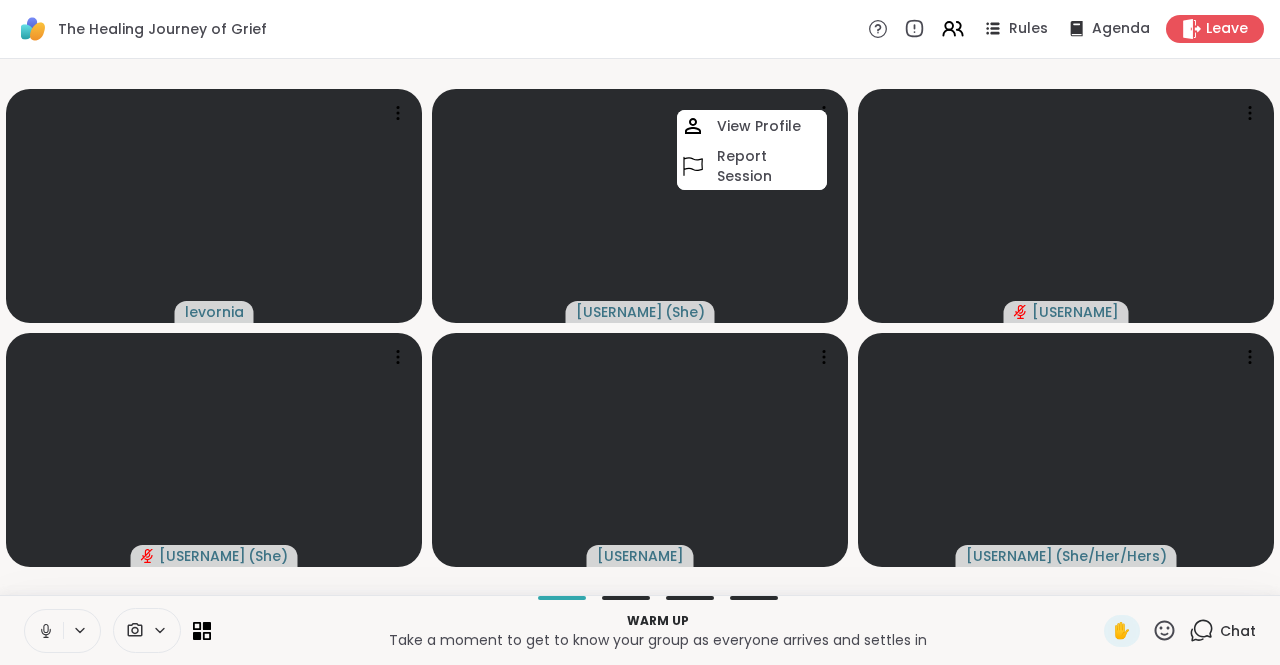 click at bounding box center (147, 630) 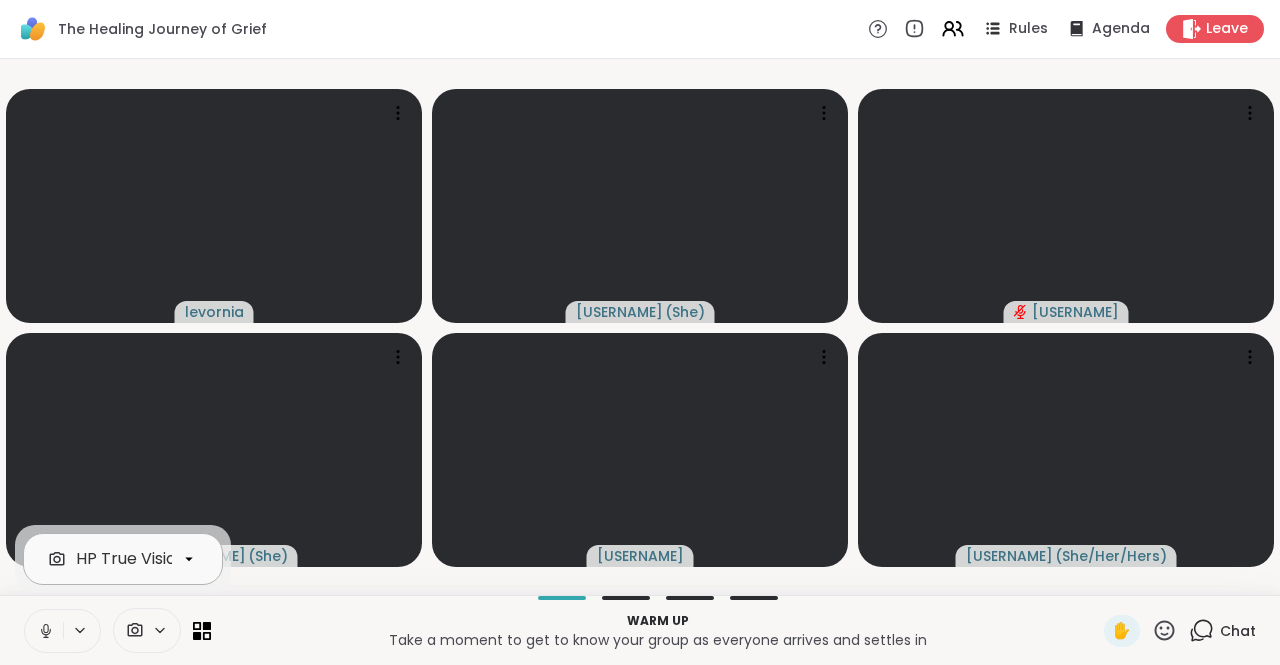 scroll, scrollTop: 0, scrollLeft: 91, axis: horizontal 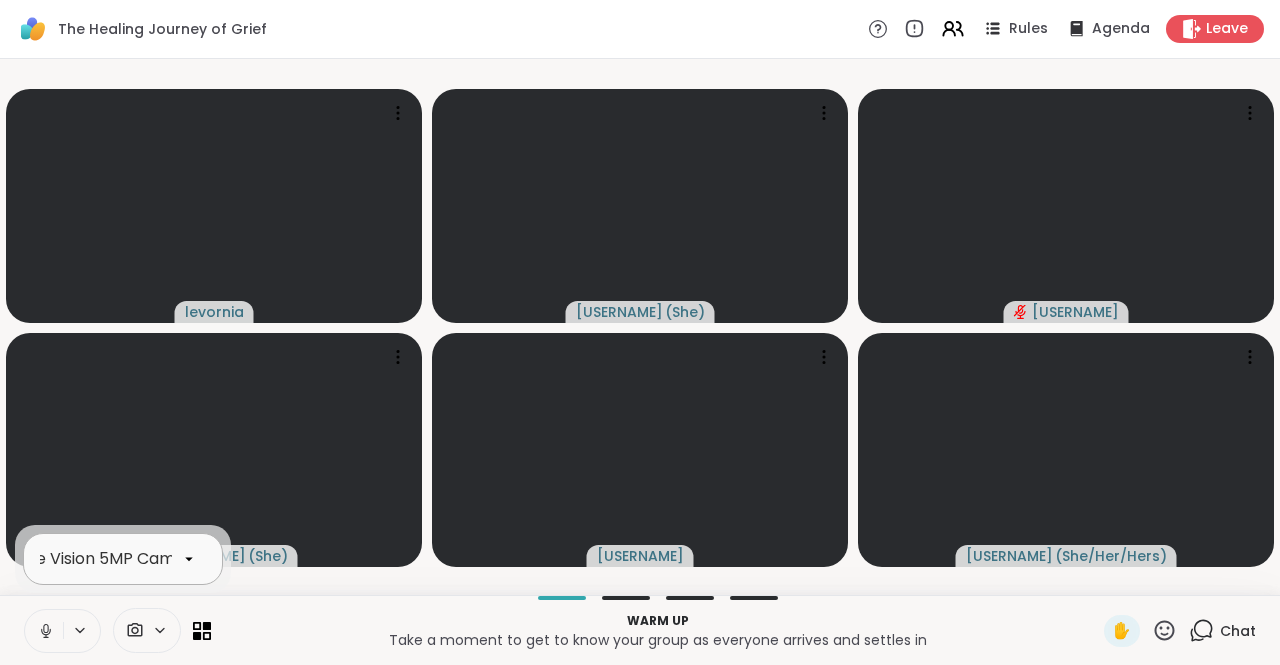 click on "HP True Vision 5MP Camera" at bounding box center [93, 559] 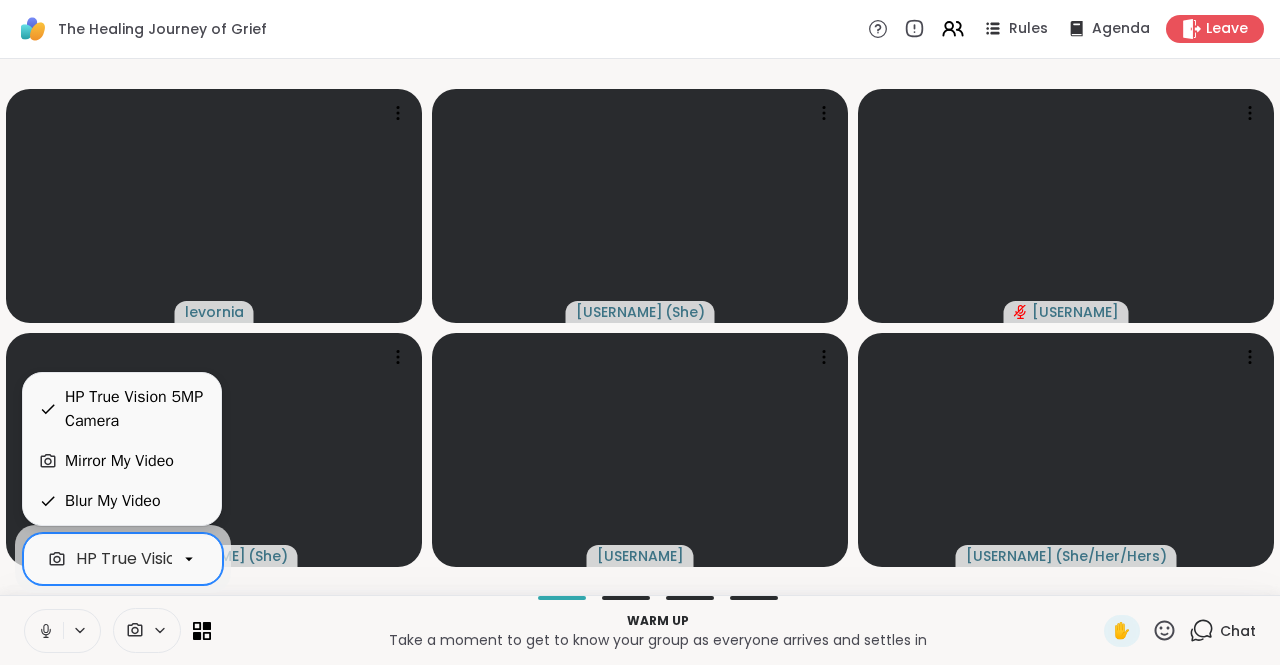 click on "Blur My Video" at bounding box center [113, 501] 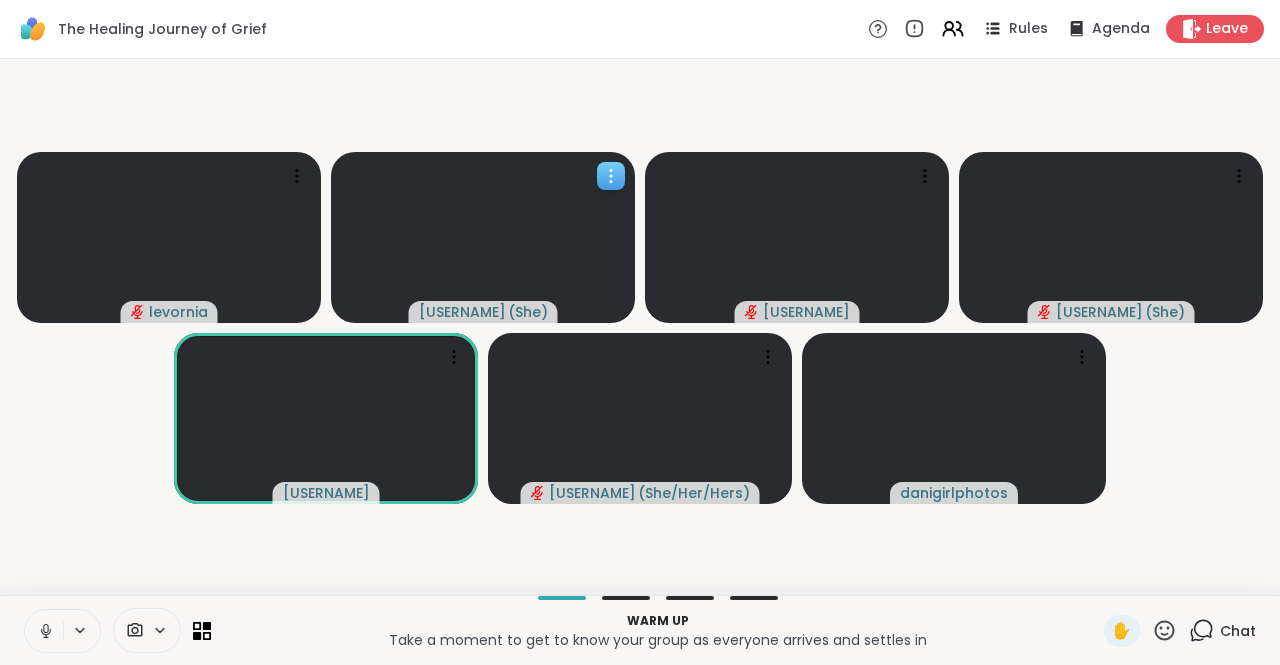 click on "( She )" at bounding box center (528, 312) 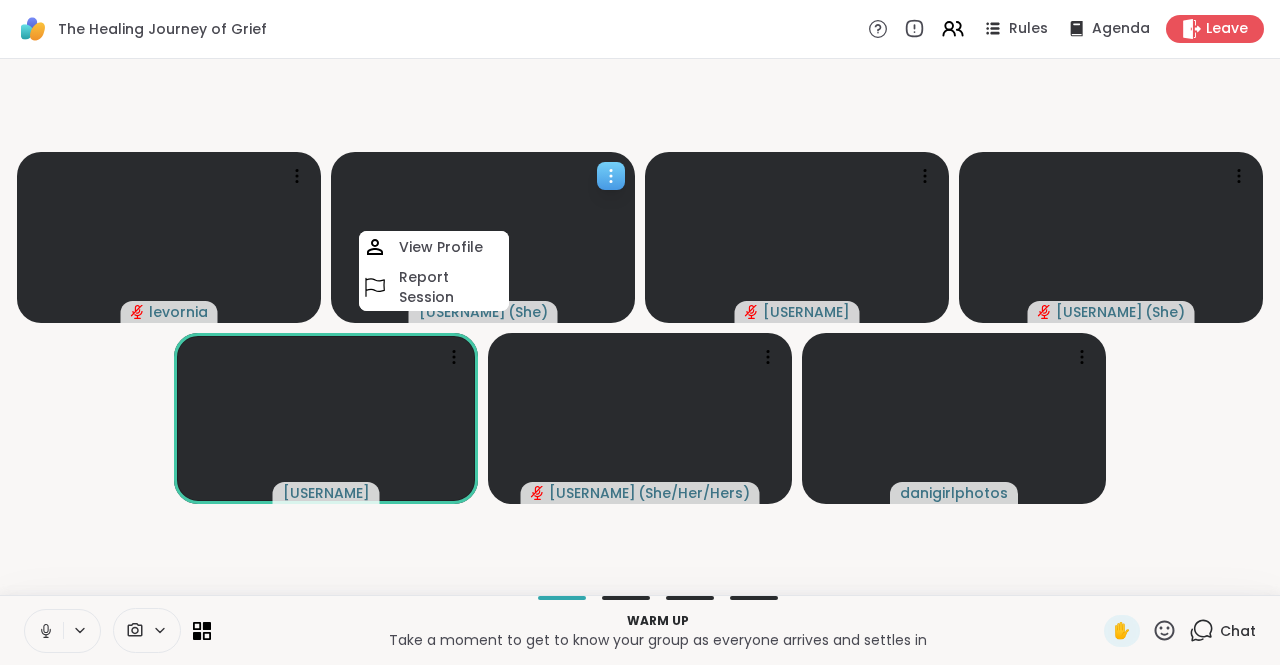 click 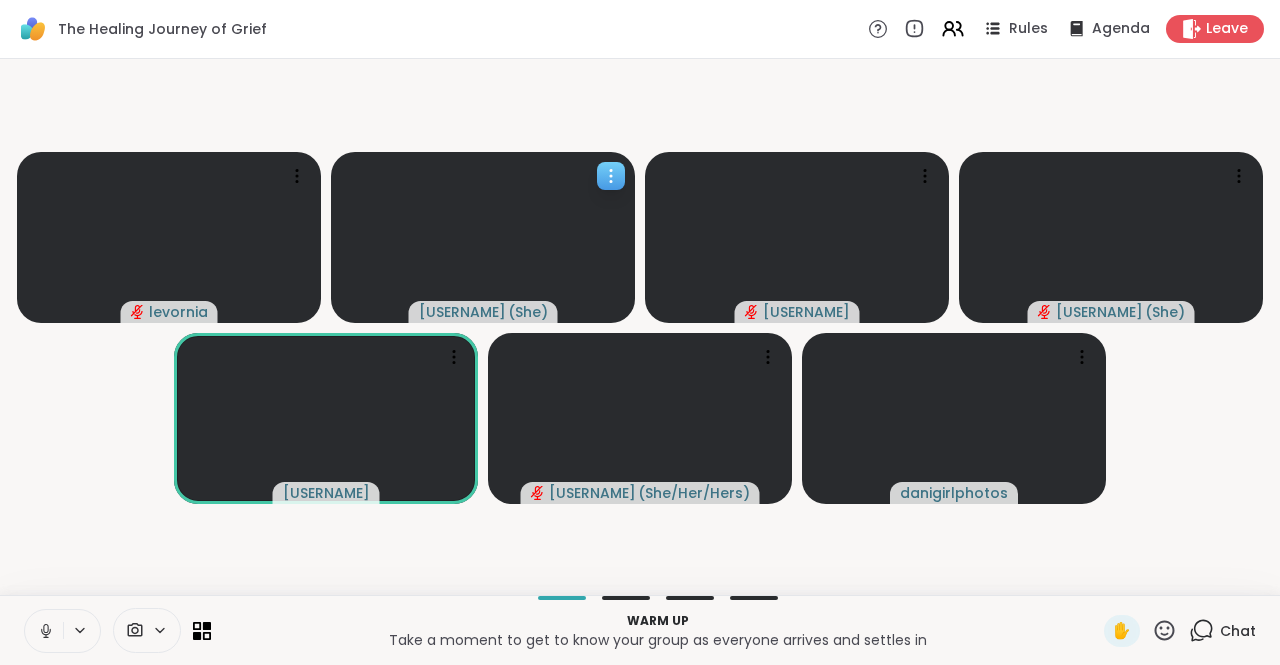 click 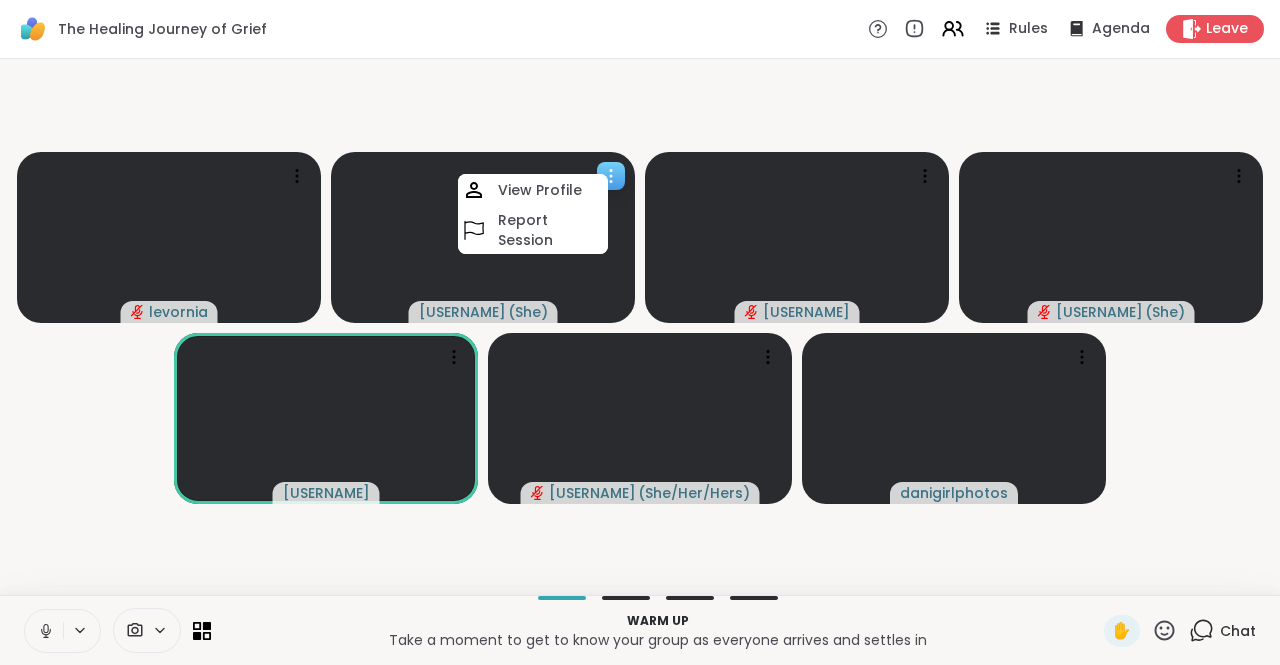 click 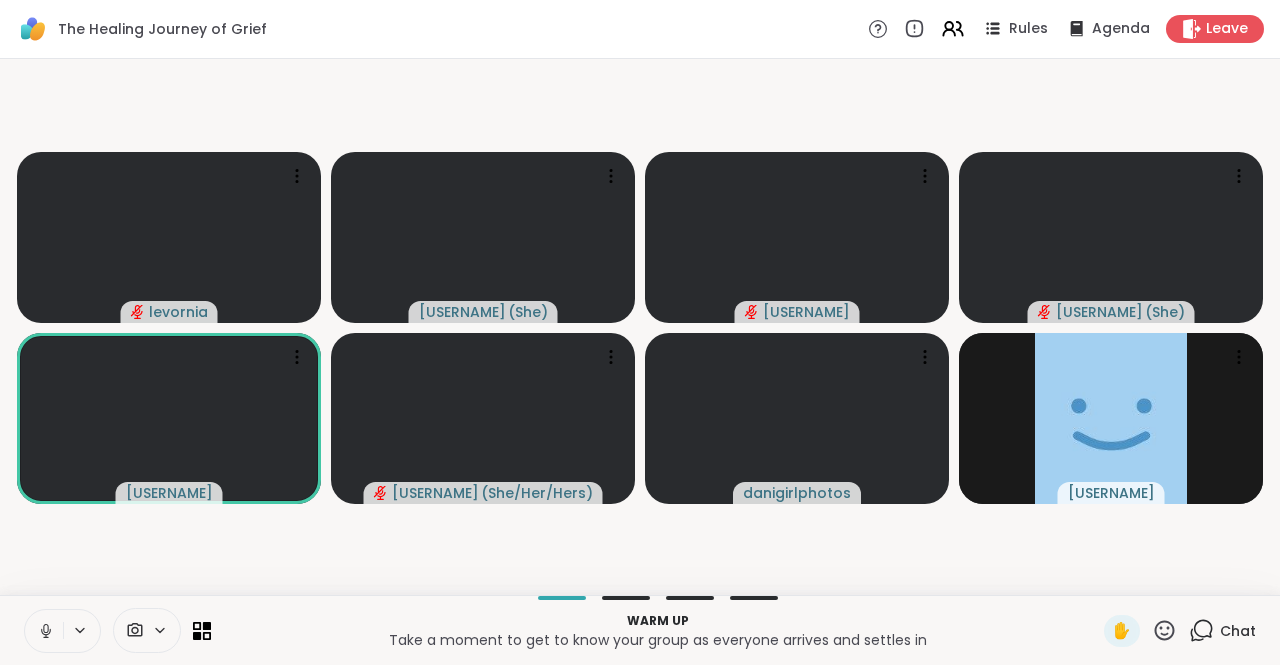 click at bounding box center (81, 630) 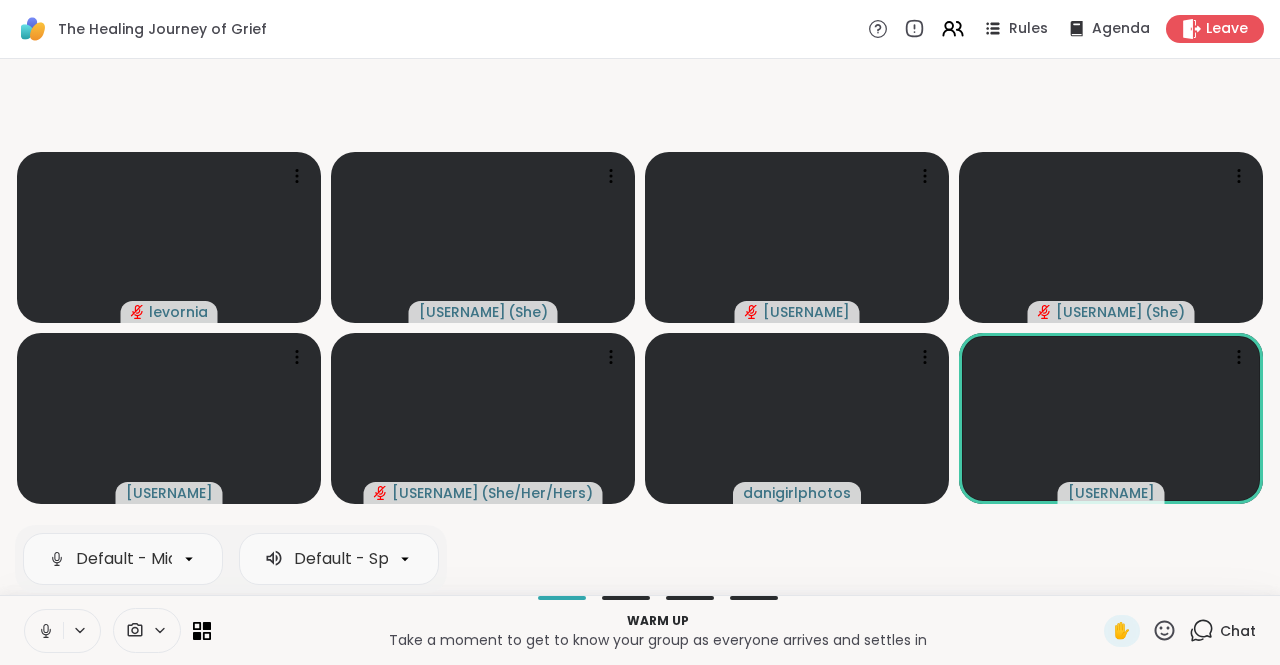 scroll, scrollTop: 0, scrollLeft: 165, axis: horizontal 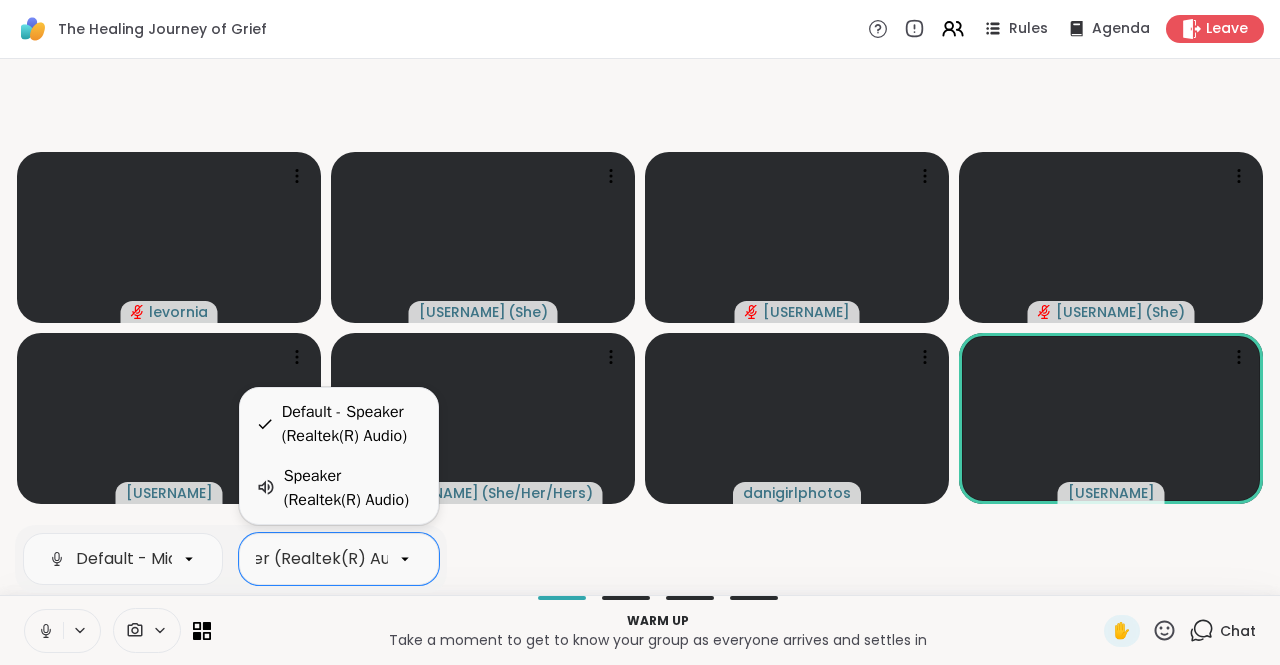 click 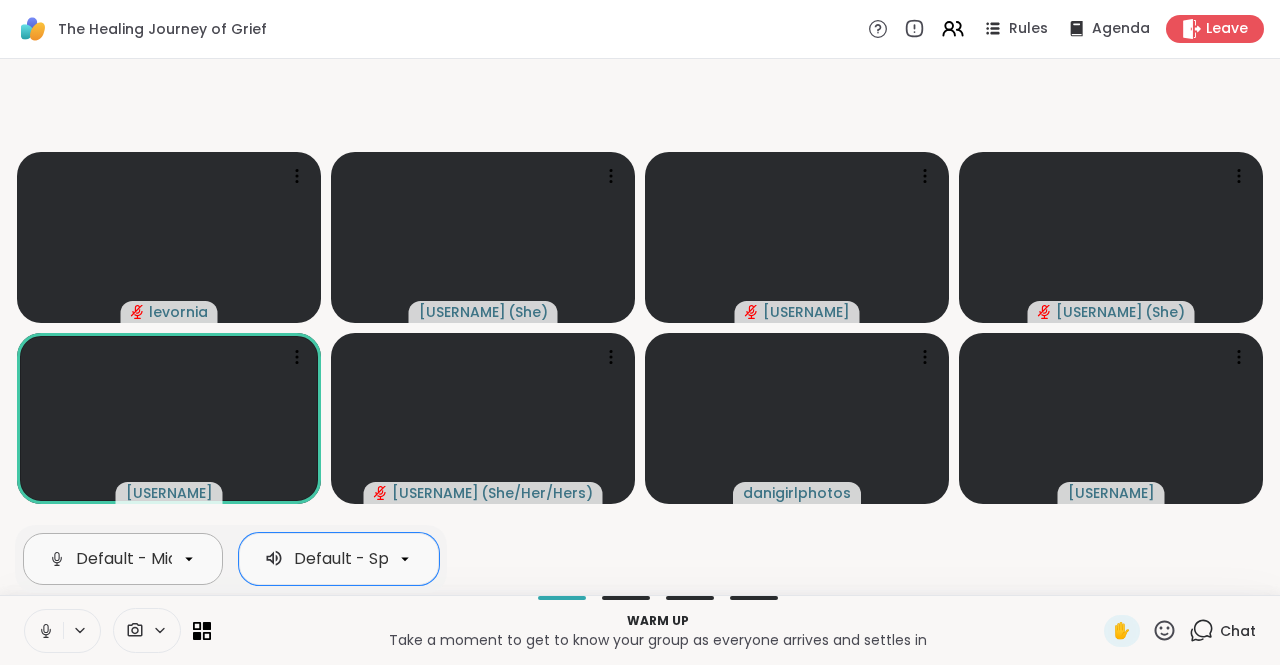 drag, startPoint x: 404, startPoint y: 555, endPoint x: 180, endPoint y: 559, distance: 224.0357 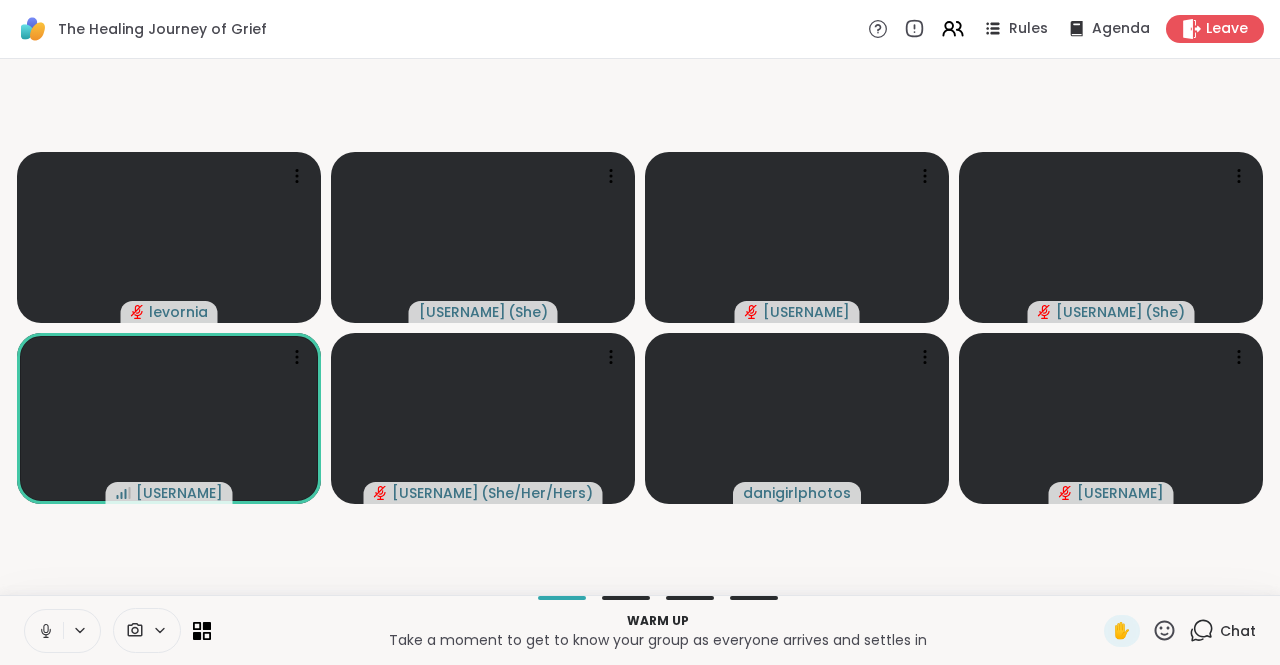 click on "[USERNAME] [USERNAME] ( She ) [USERNAME] [USERNAME] ( She ) [USERNAME] [USERNAME] ( She/Her/Hers ) [USERNAME] [USERNAME]" at bounding box center (640, 327) 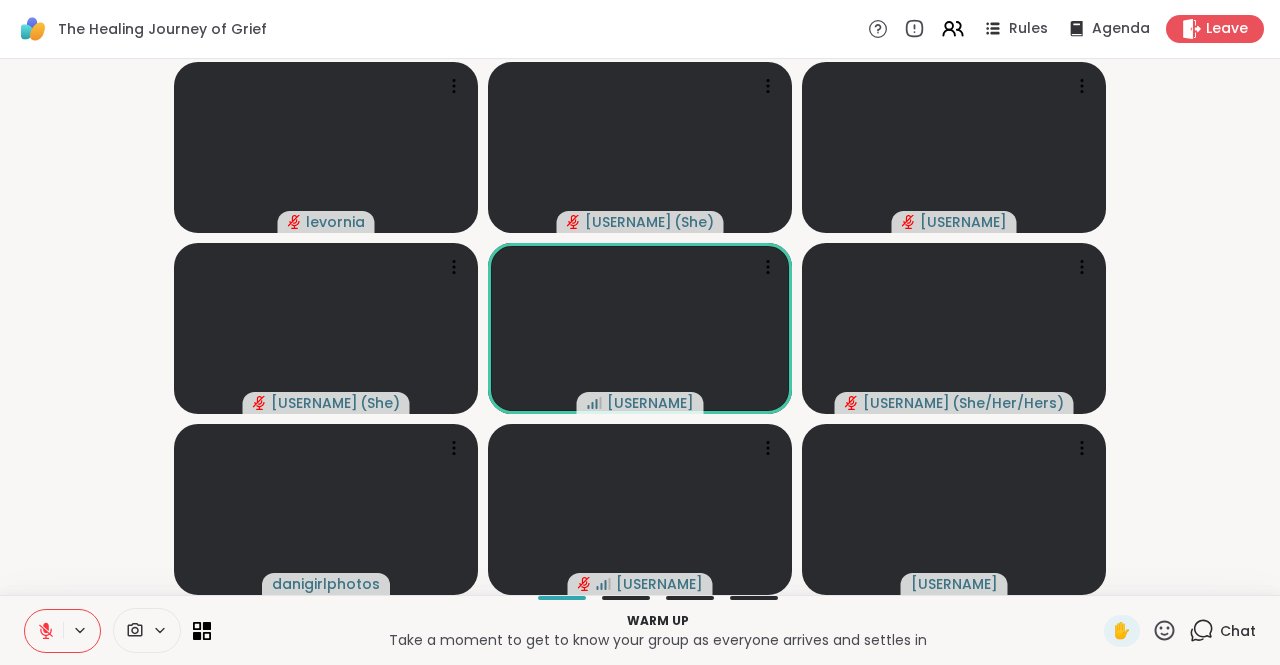 click 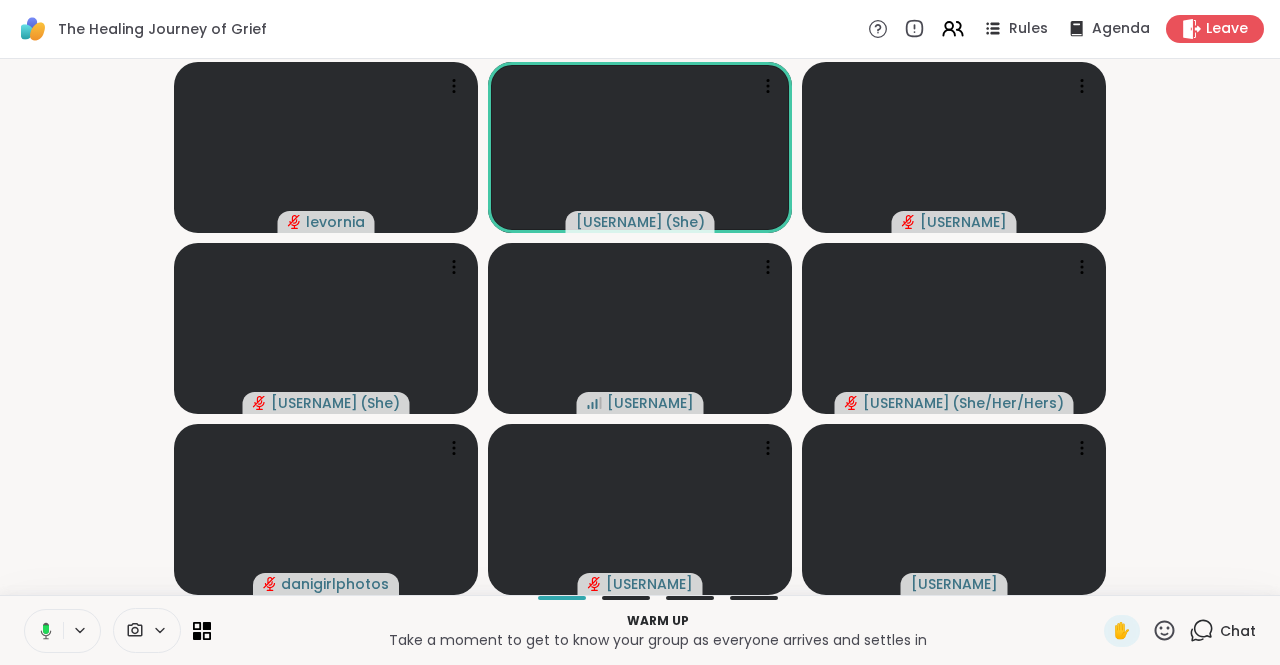 scroll, scrollTop: 0, scrollLeft: 15, axis: horizontal 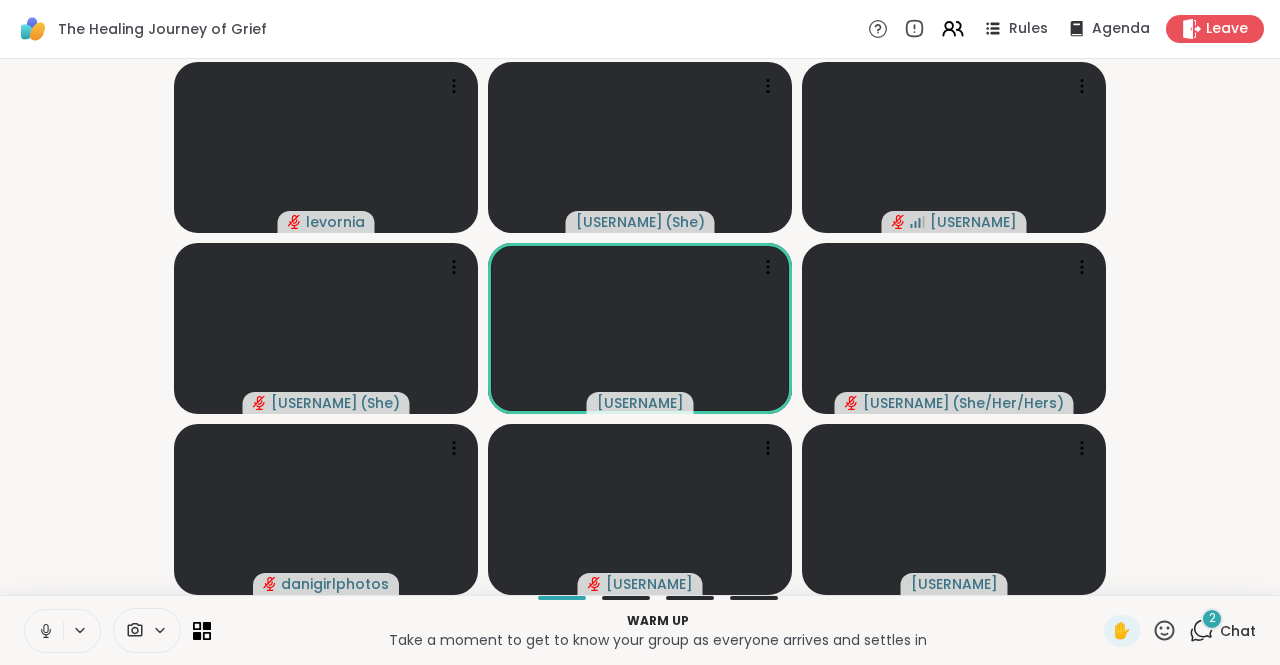 click 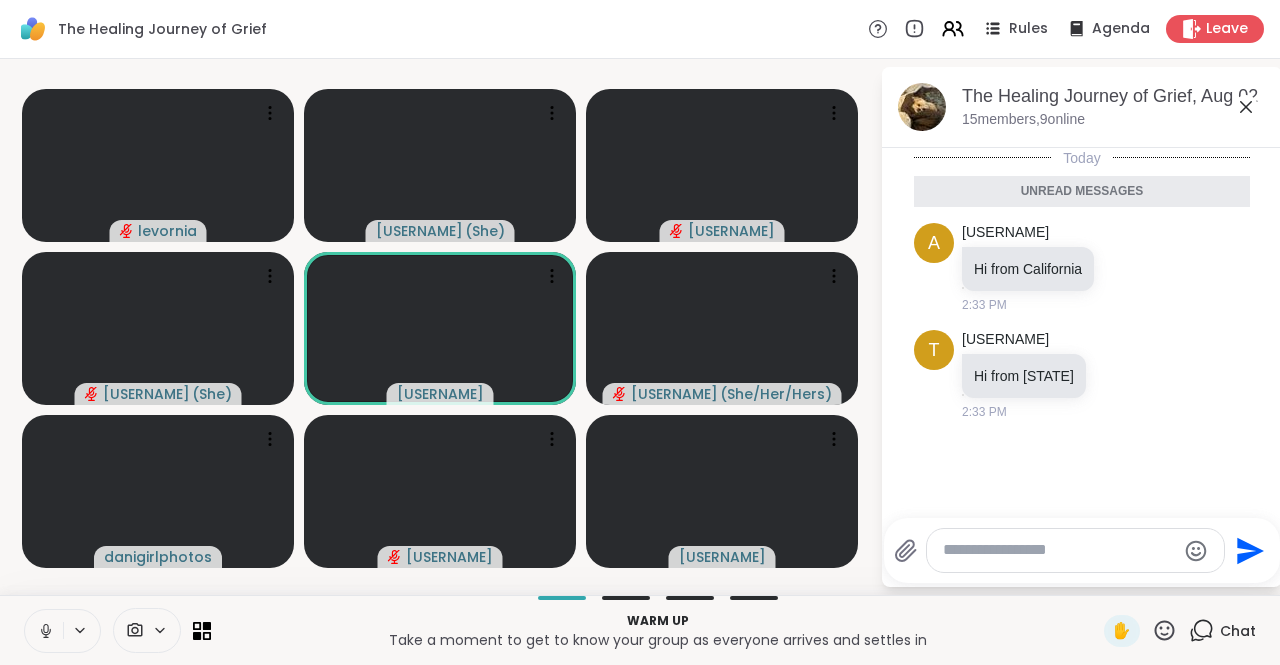 click at bounding box center (1059, 550) 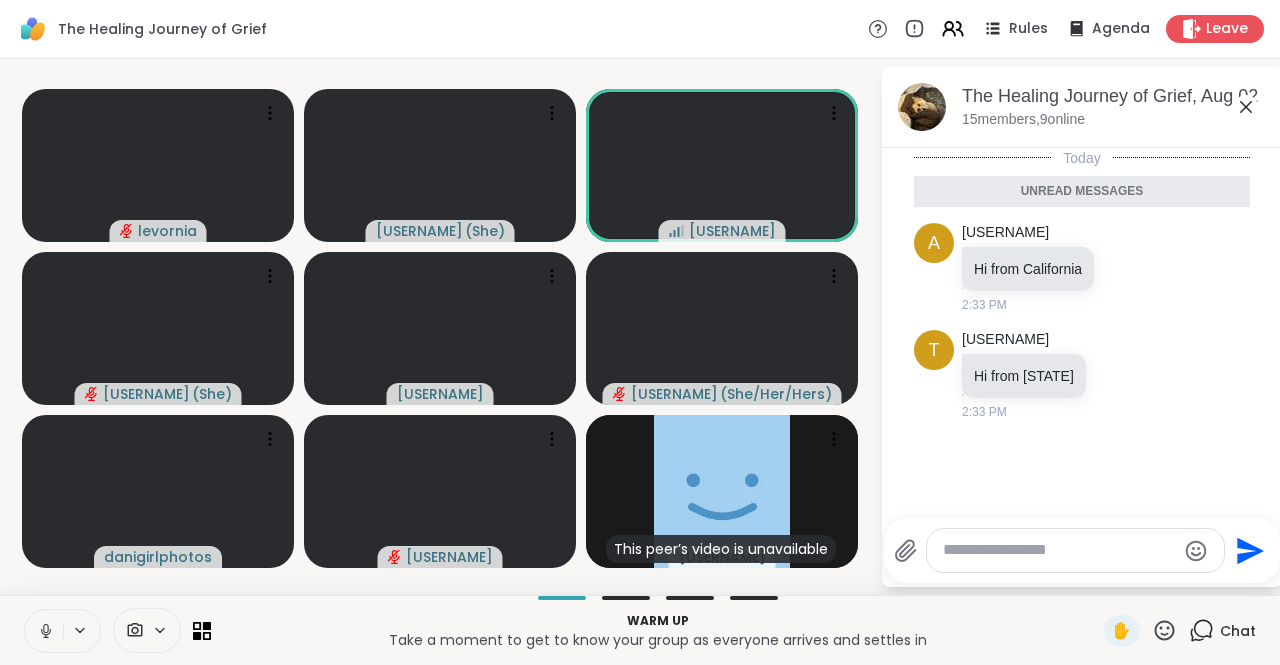 click at bounding box center [81, 630] 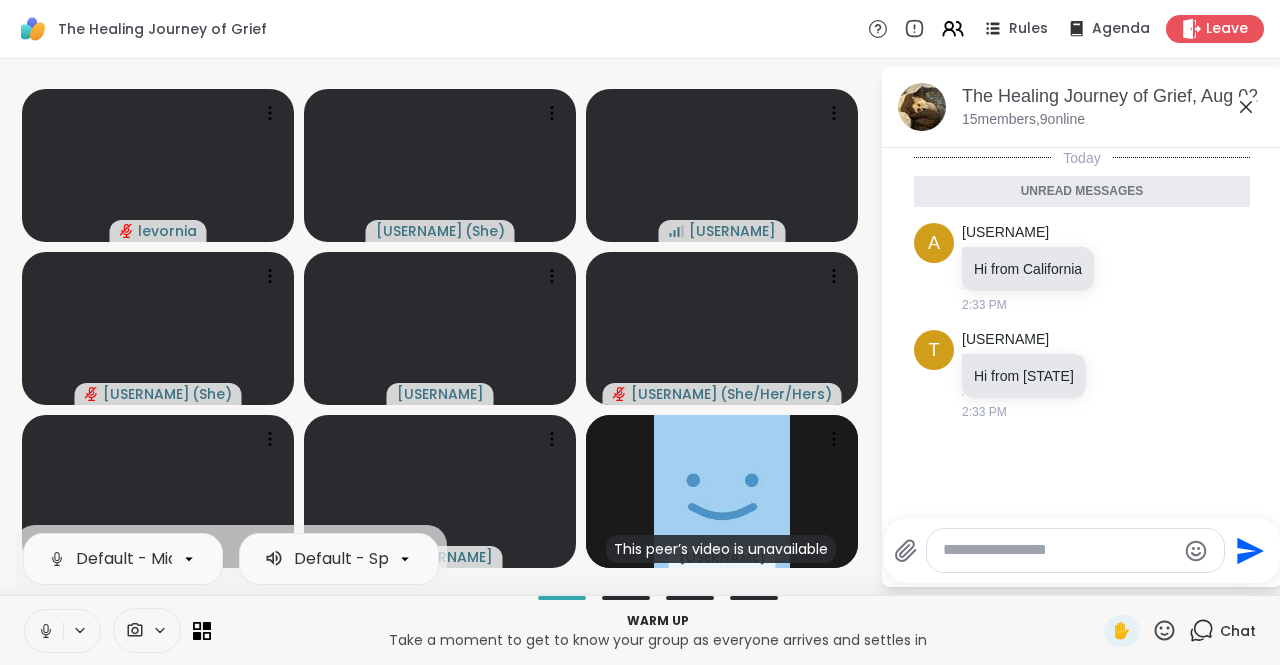 click 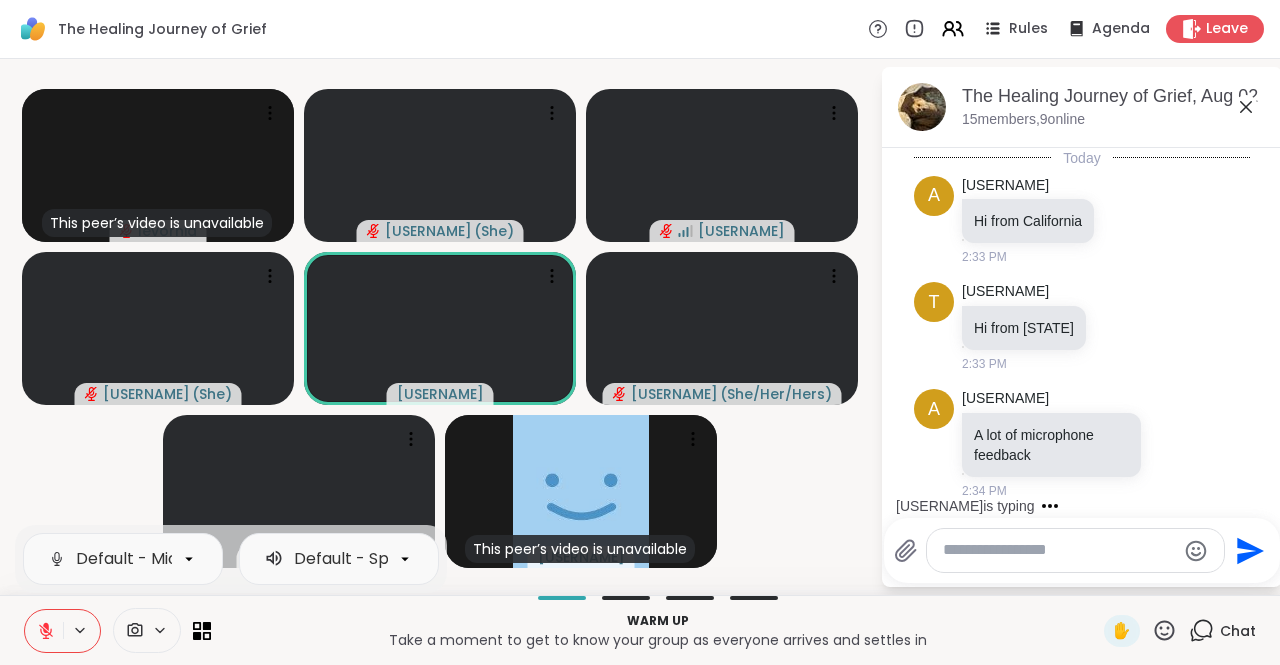 scroll, scrollTop: 0, scrollLeft: 0, axis: both 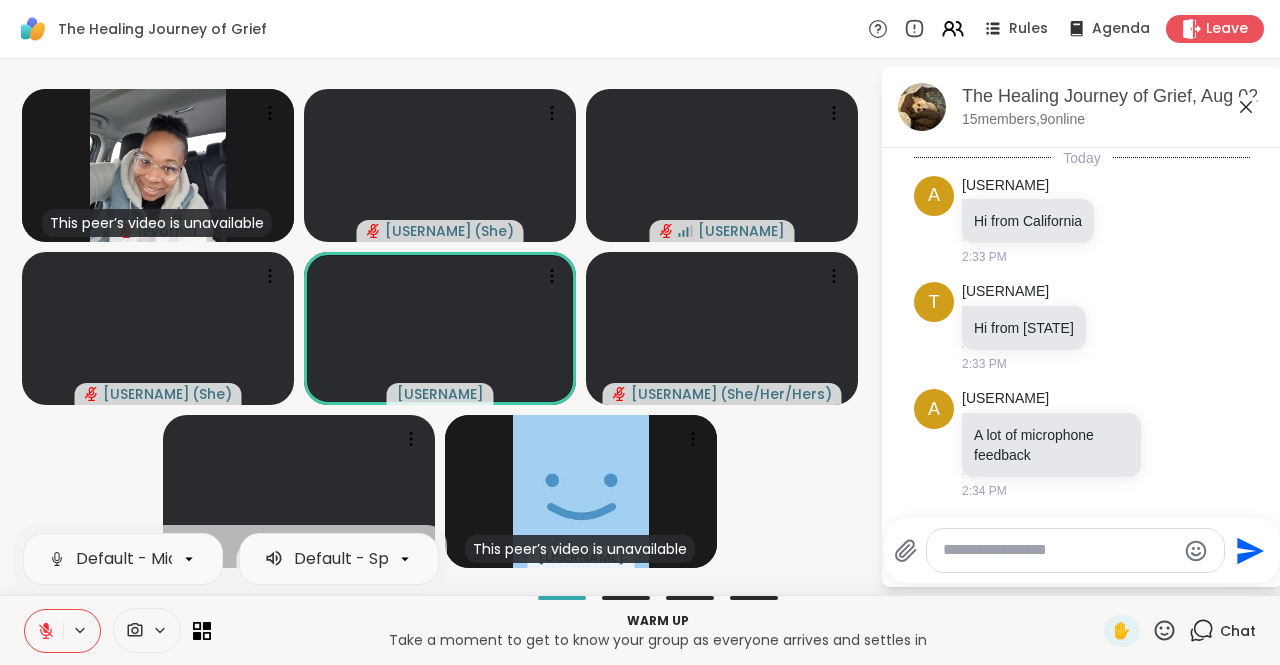 click at bounding box center [1059, 550] 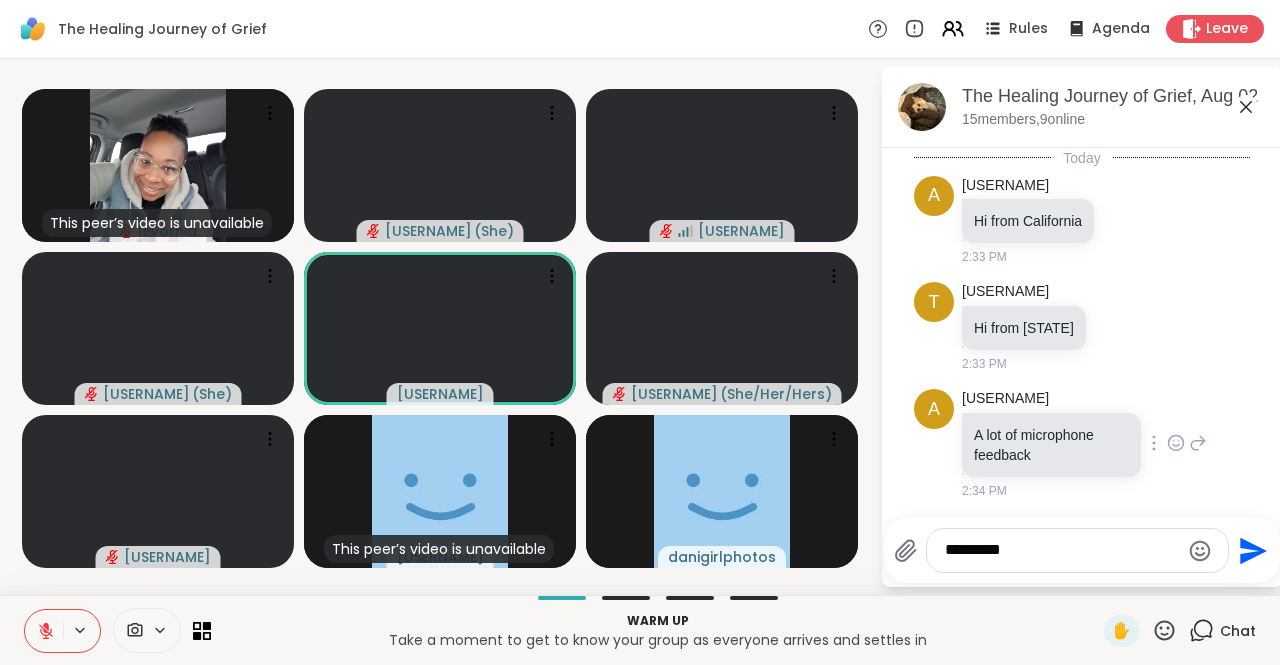 drag, startPoint x: 1041, startPoint y: 557, endPoint x: 1058, endPoint y: 437, distance: 121.19818 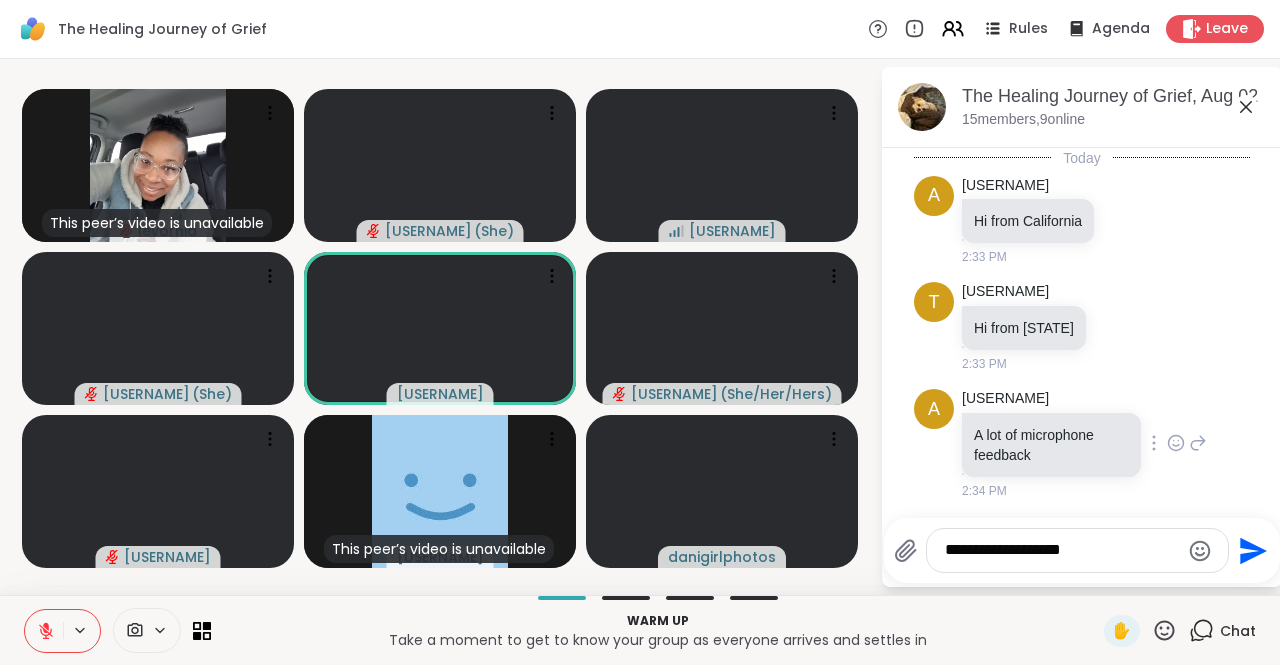 type on "**********" 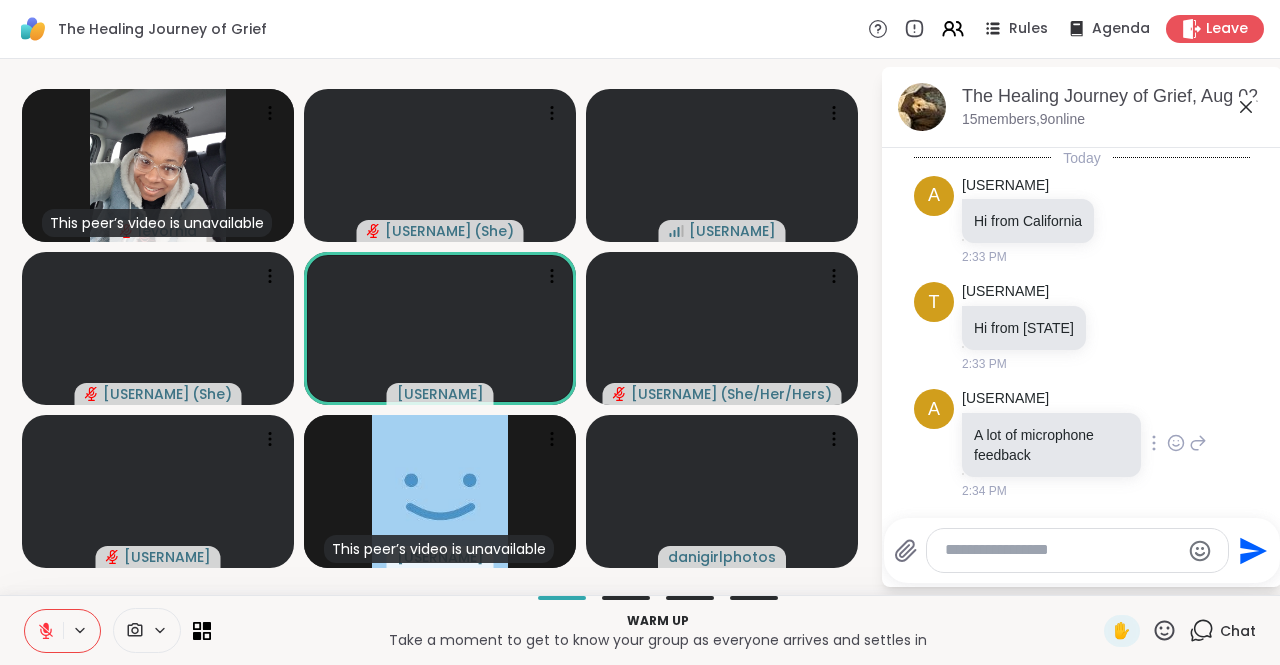 scroll, scrollTop: 104, scrollLeft: 0, axis: vertical 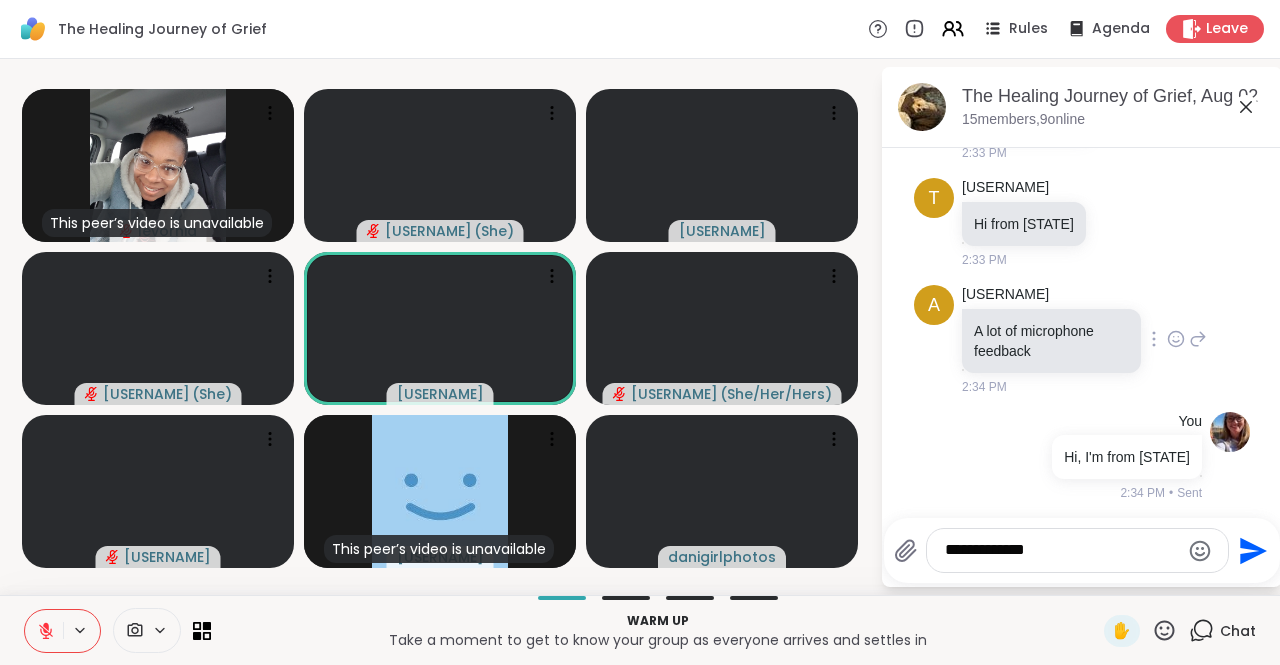 type on "**********" 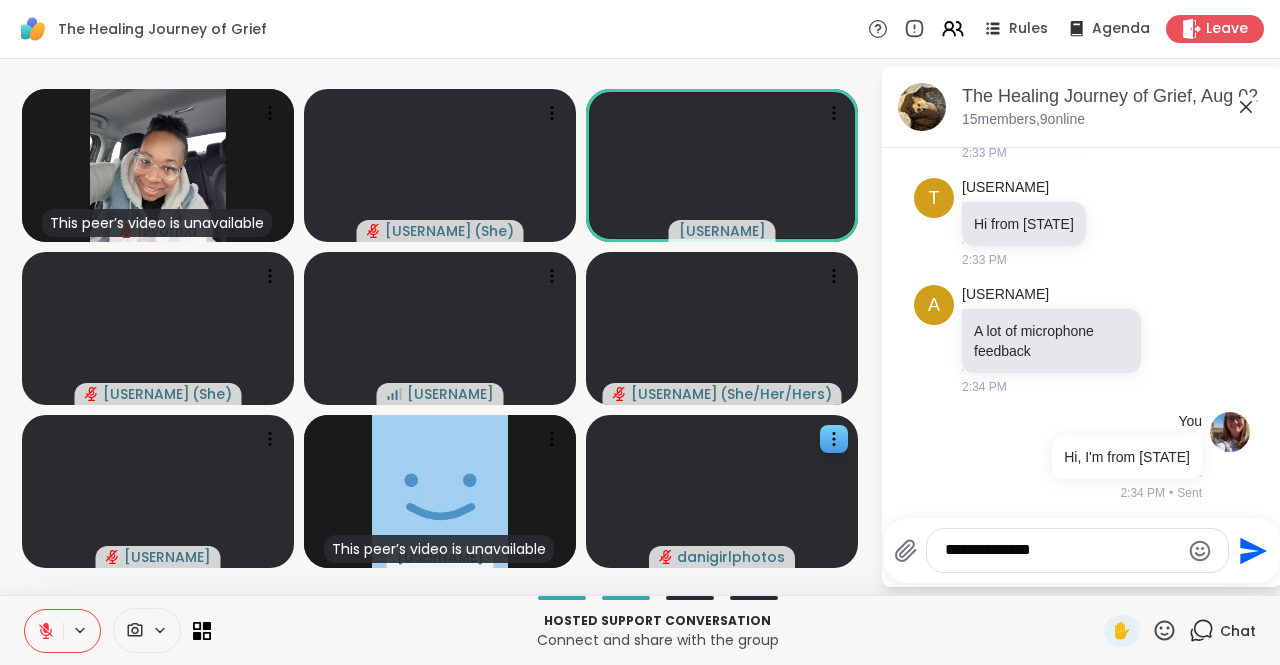 drag, startPoint x: 1047, startPoint y: 555, endPoint x: 819, endPoint y: 523, distance: 230.23466 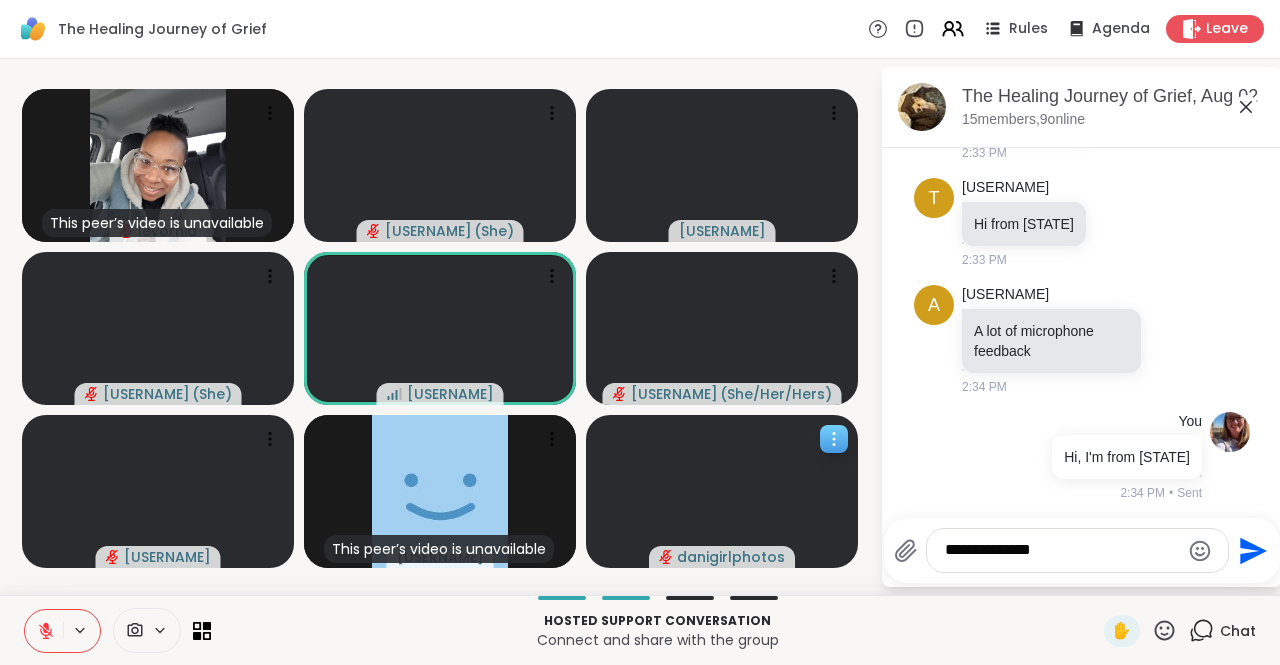 type 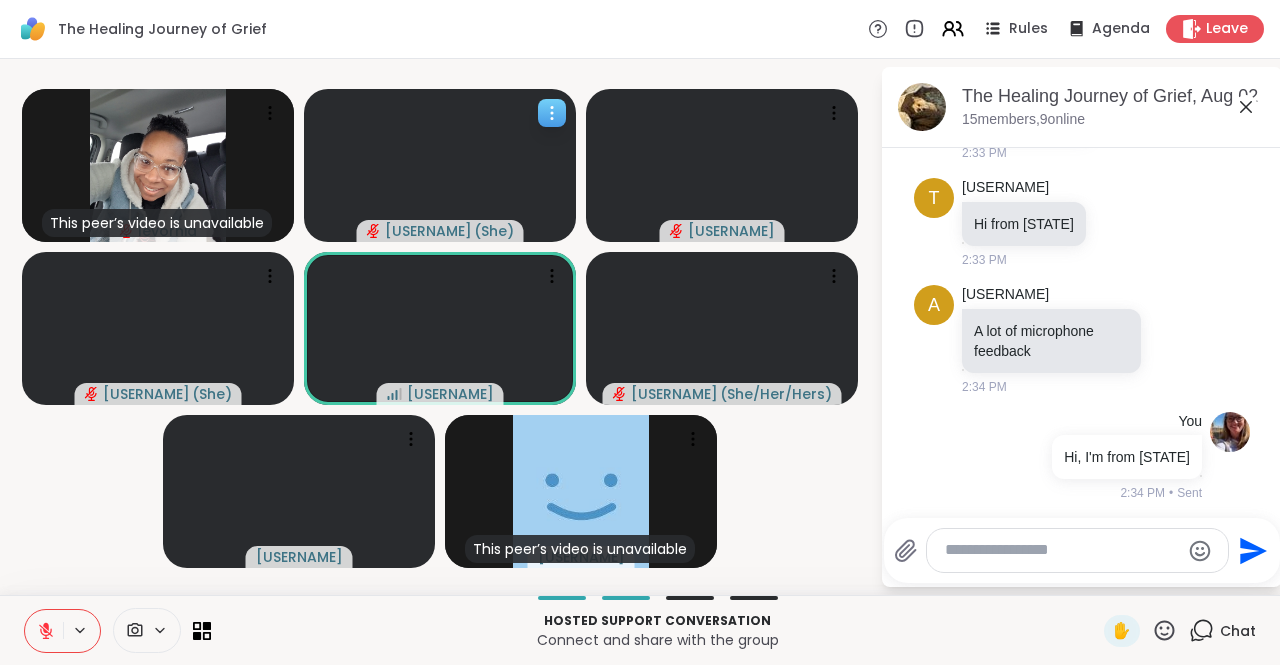 click 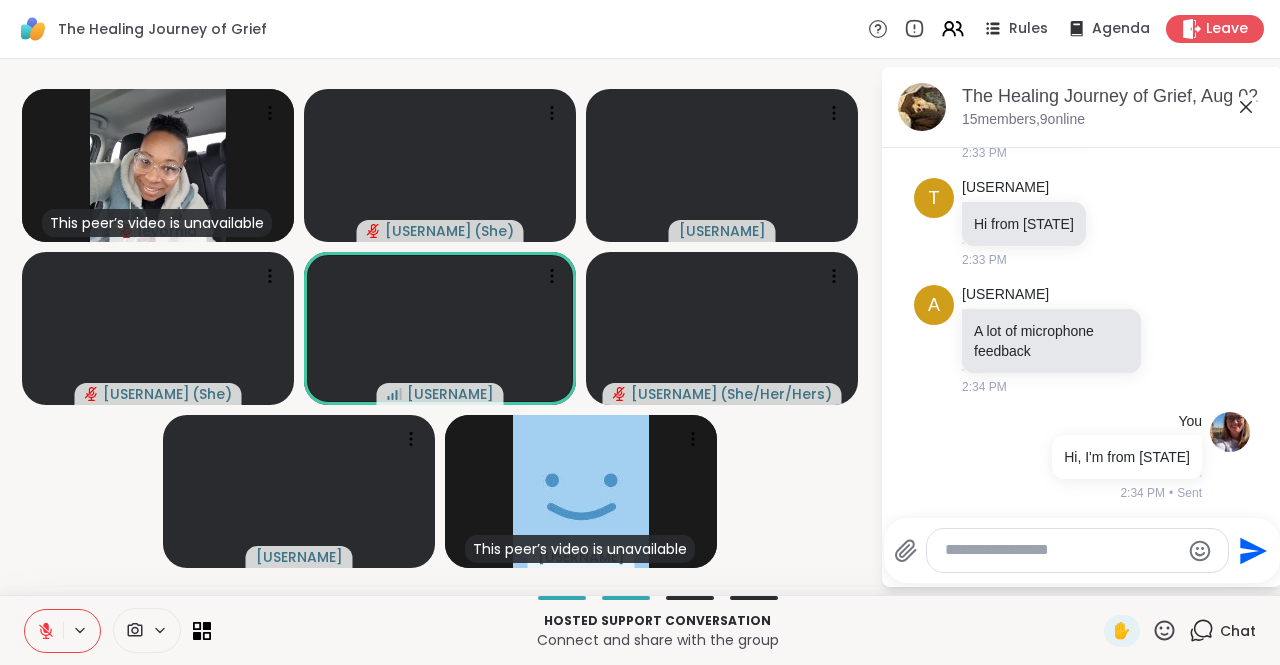 click 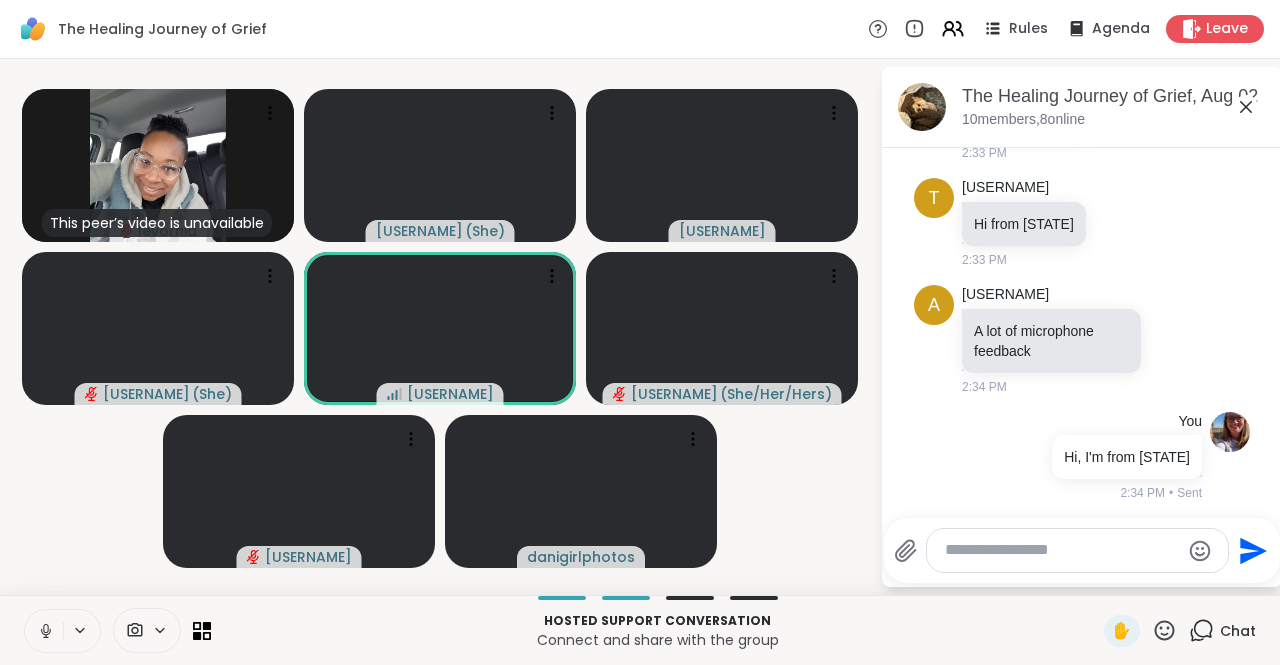 click on "This peer’s video is unavailable [USERNAME] ( She ) [USERNAME] [USERNAME] ( She ) [USERNAME] [USERNAME] ( She/Her/Hers ) [USERNAME] [USERNAME]" at bounding box center [440, 327] 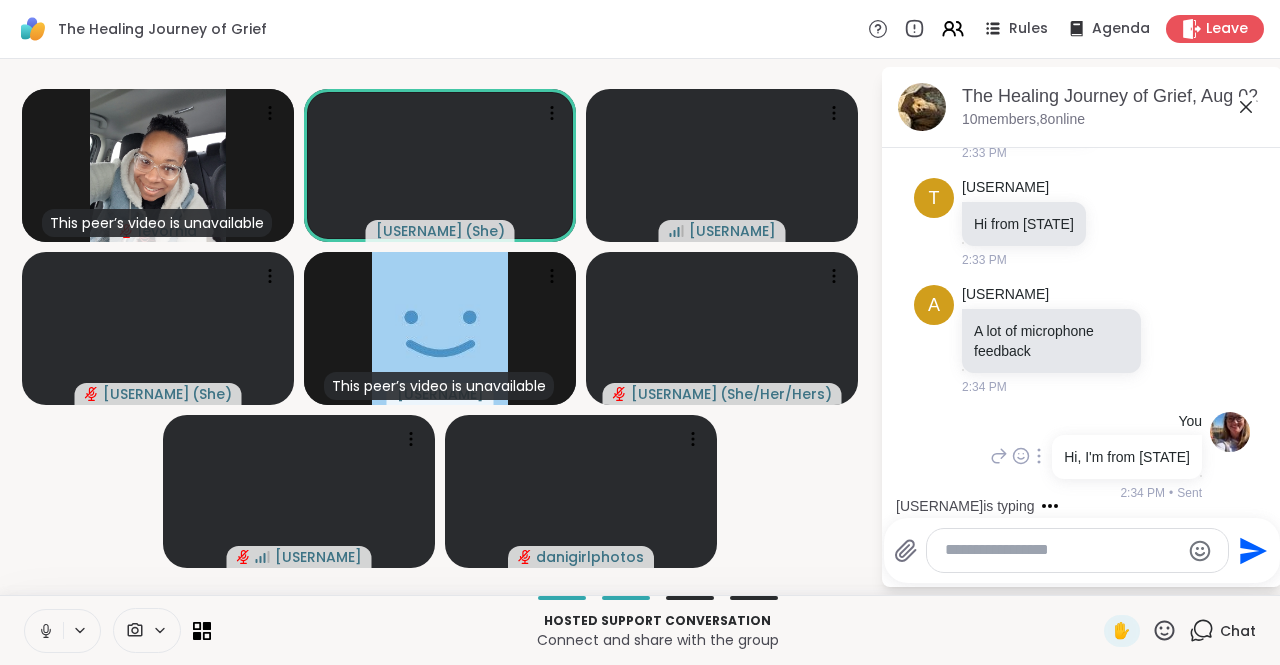 scroll, scrollTop: 250, scrollLeft: 0, axis: vertical 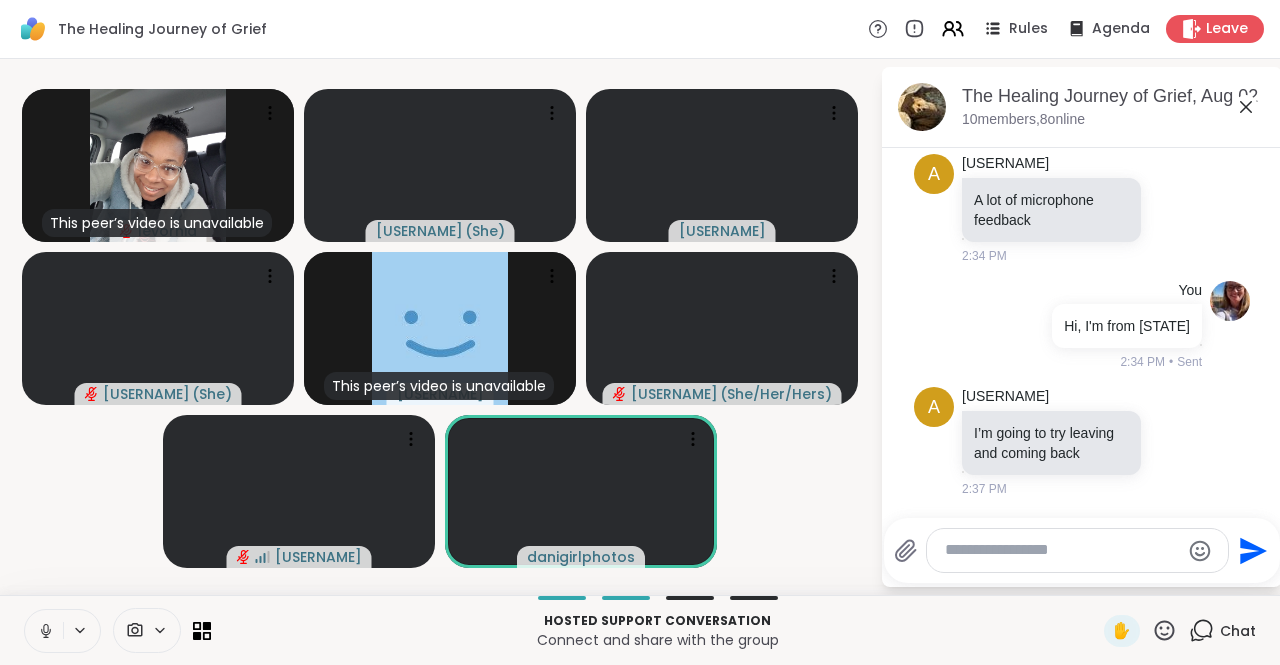 click on "This peer’s video is unavailable [USERNAME] [USERNAME] ( She ) [USERNAME] [USERNAME] ( She ) This peer’s video is unavailable [USERNAME] [USERNAME] ( She/Her/Hers ) [USERNAME] [USERNAME]" at bounding box center (440, 327) 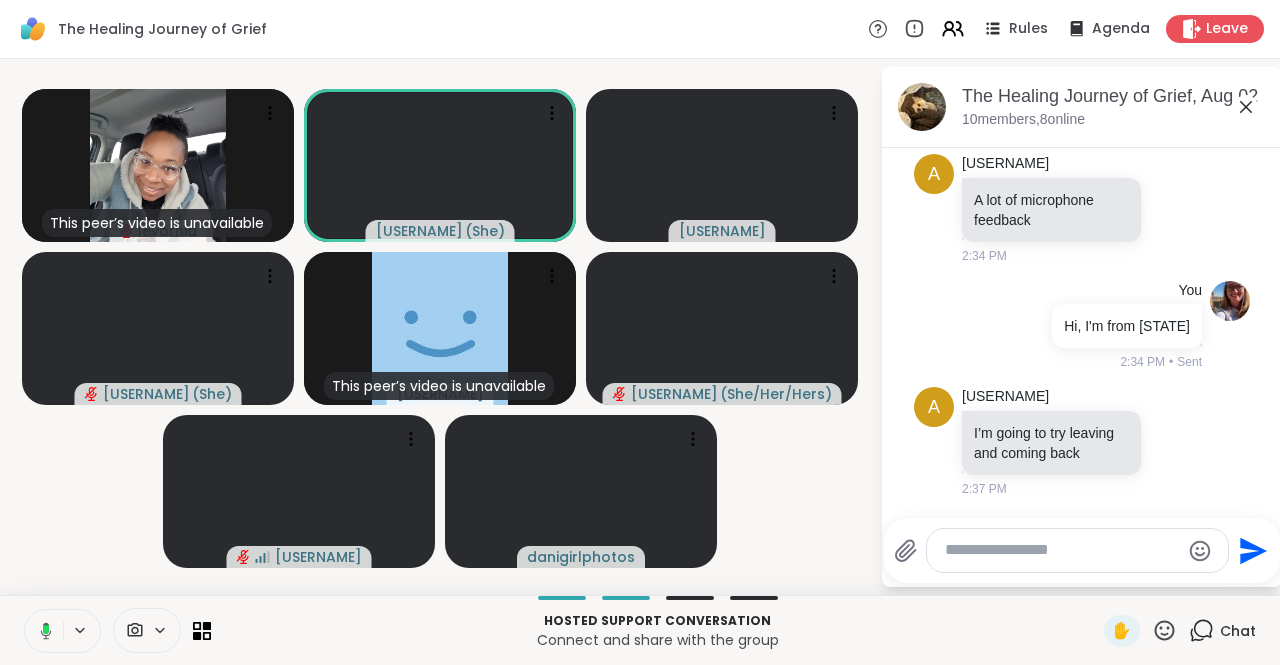click on "This peer’s video is unavailable [USERNAME] [USERNAME] ( She ) [USERNAME] [USERNAME] ( She ) This peer’s video is unavailable [USERNAME] [USERNAME] ( She/Her/Hers ) [USERNAME] [USERNAME]" at bounding box center (440, 327) 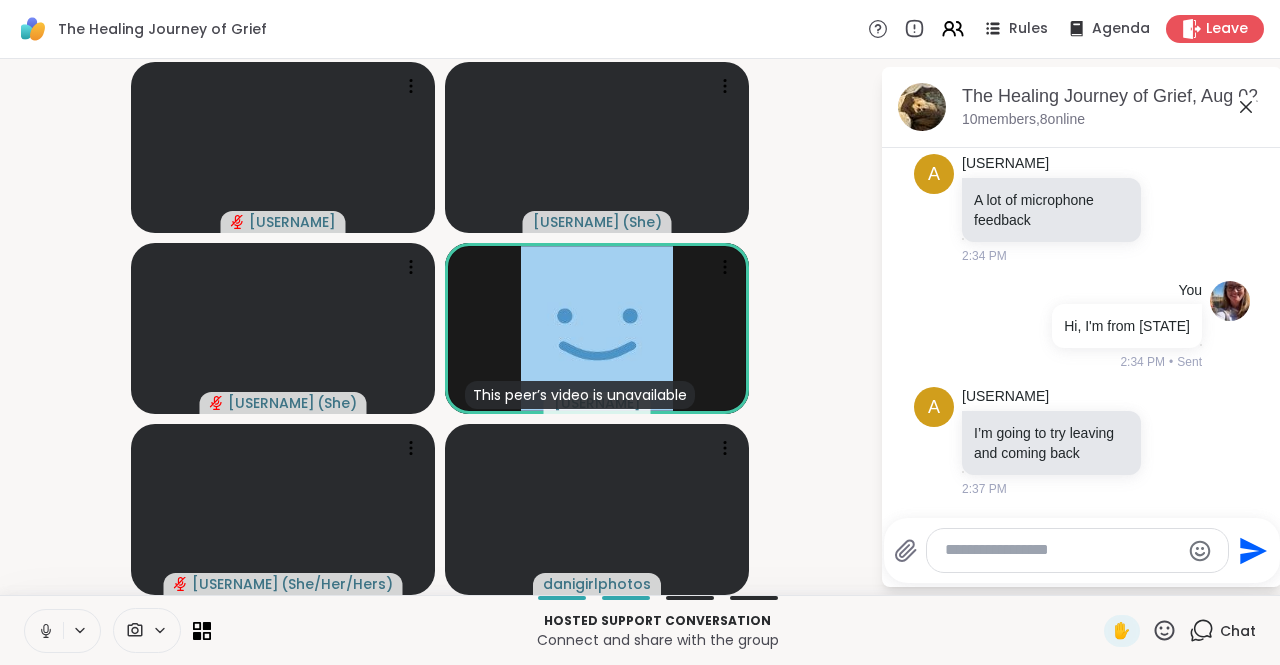 click on "[USERNAME] [USERNAME] ( She ) [USERNAME] ( She ) This peer’s video is unavailable [USERNAME] [USERNAME] ( She/Her/Hers ) [USERNAME]" at bounding box center (440, 327) 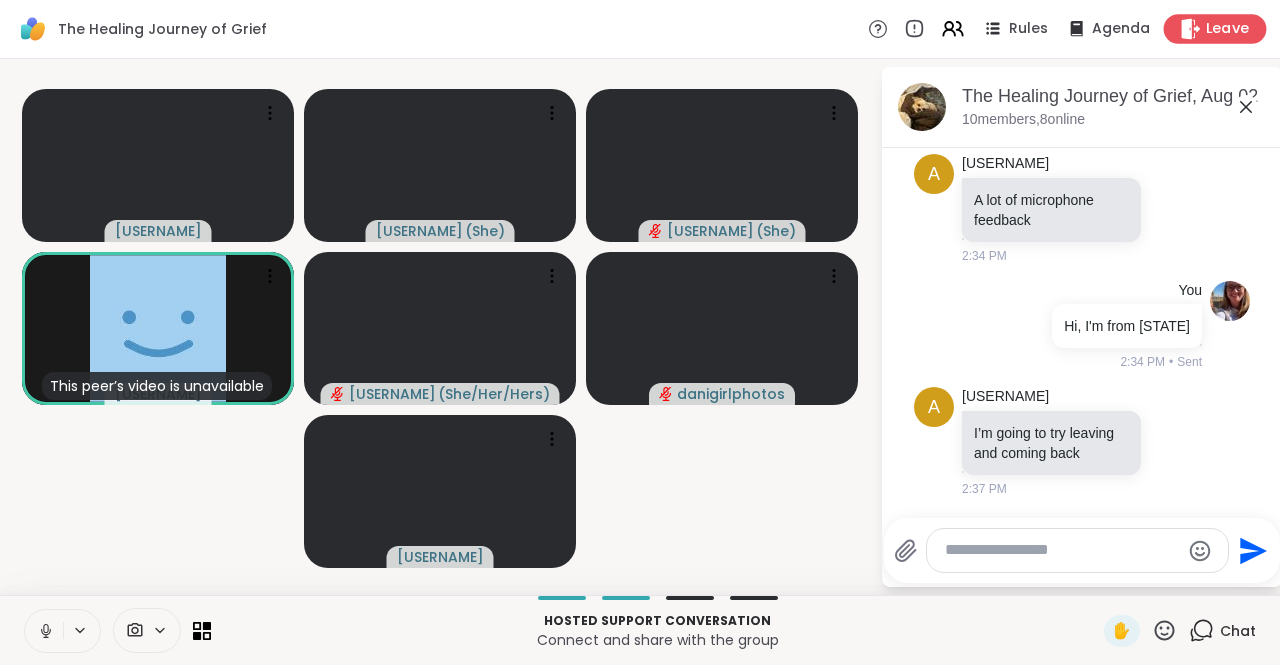 click on "Leave" at bounding box center (1228, 29) 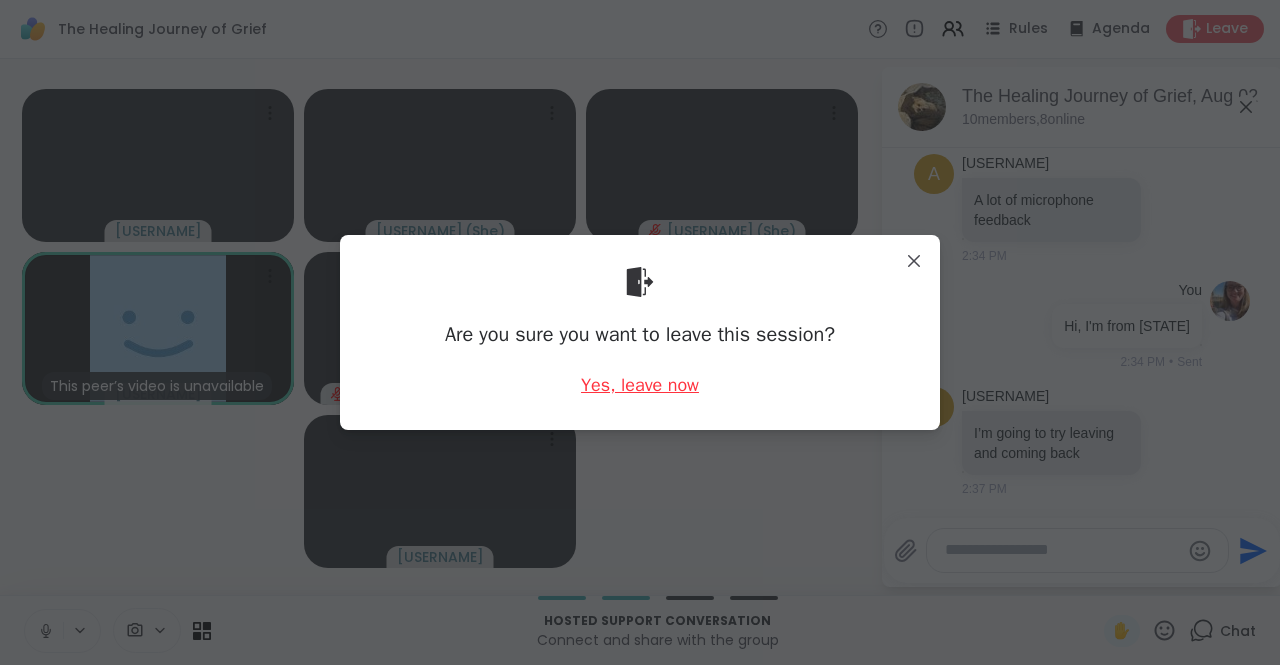 click on "Yes, leave now" at bounding box center (640, 385) 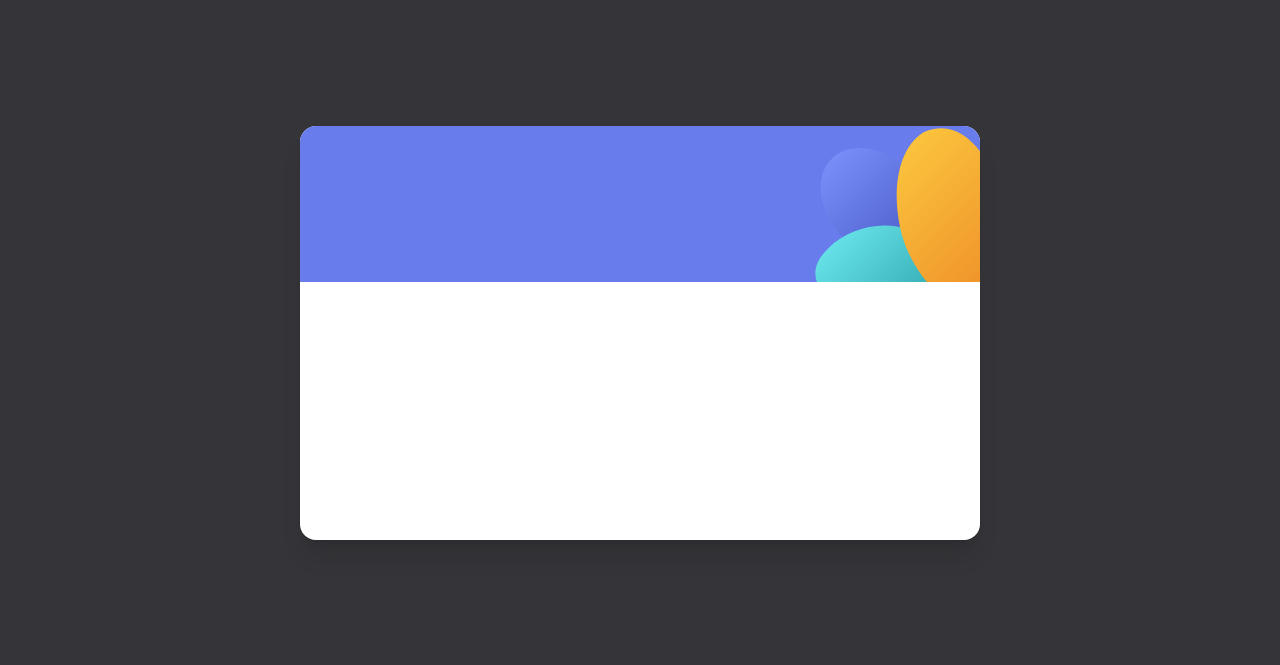 scroll, scrollTop: 0, scrollLeft: 0, axis: both 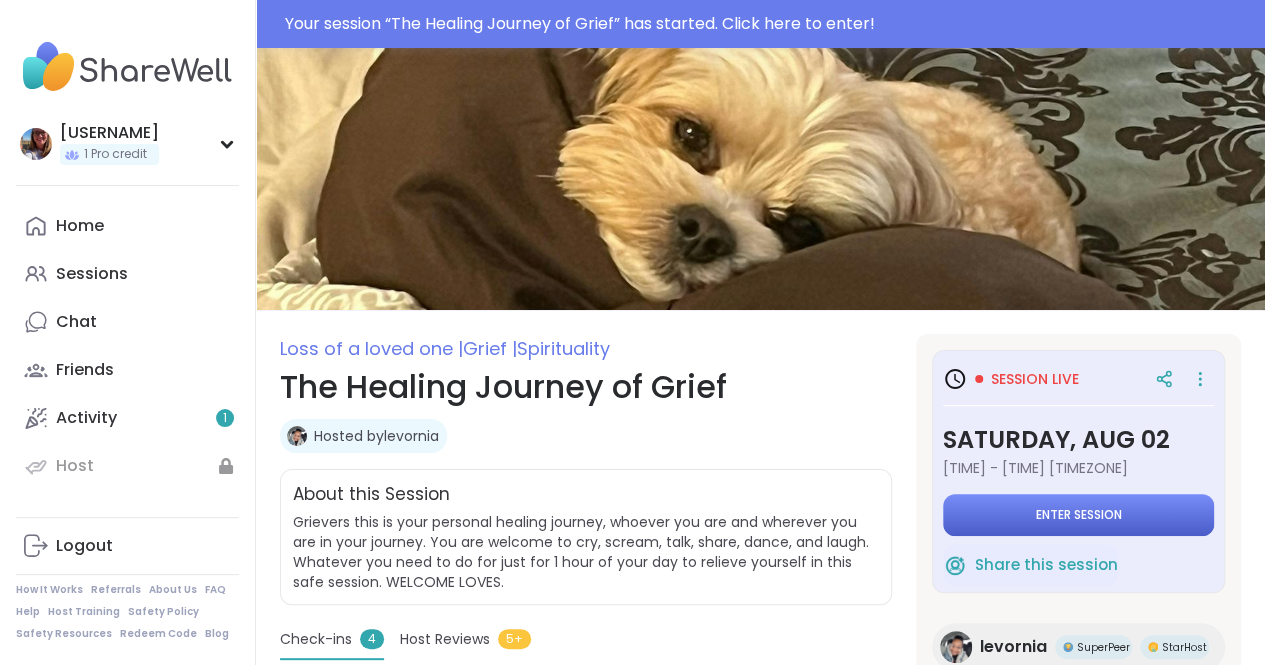 click on "Enter session" at bounding box center [1079, 515] 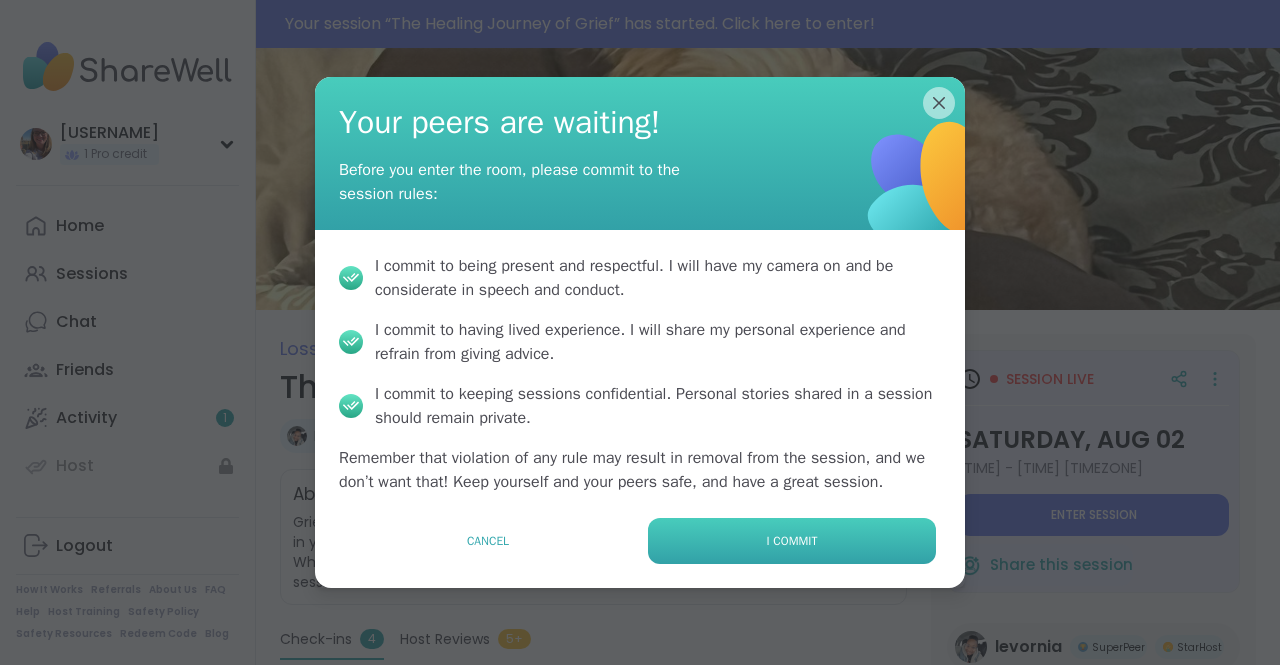 click on "I commit" at bounding box center [792, 541] 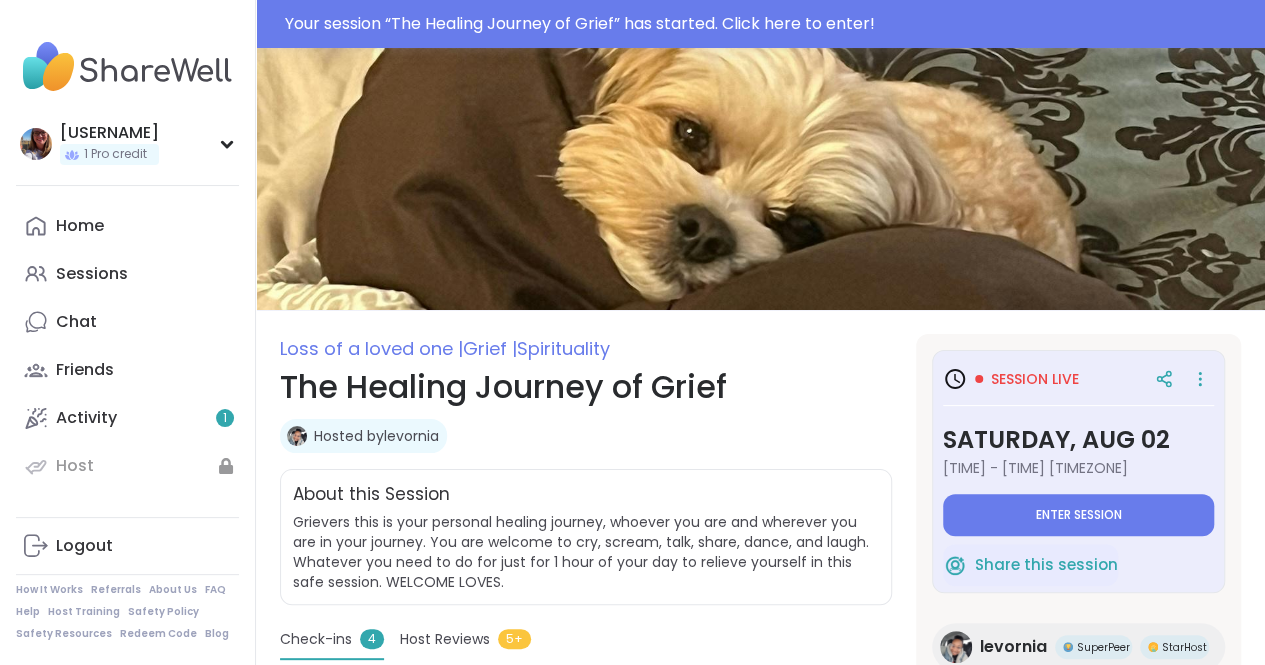 type on "*" 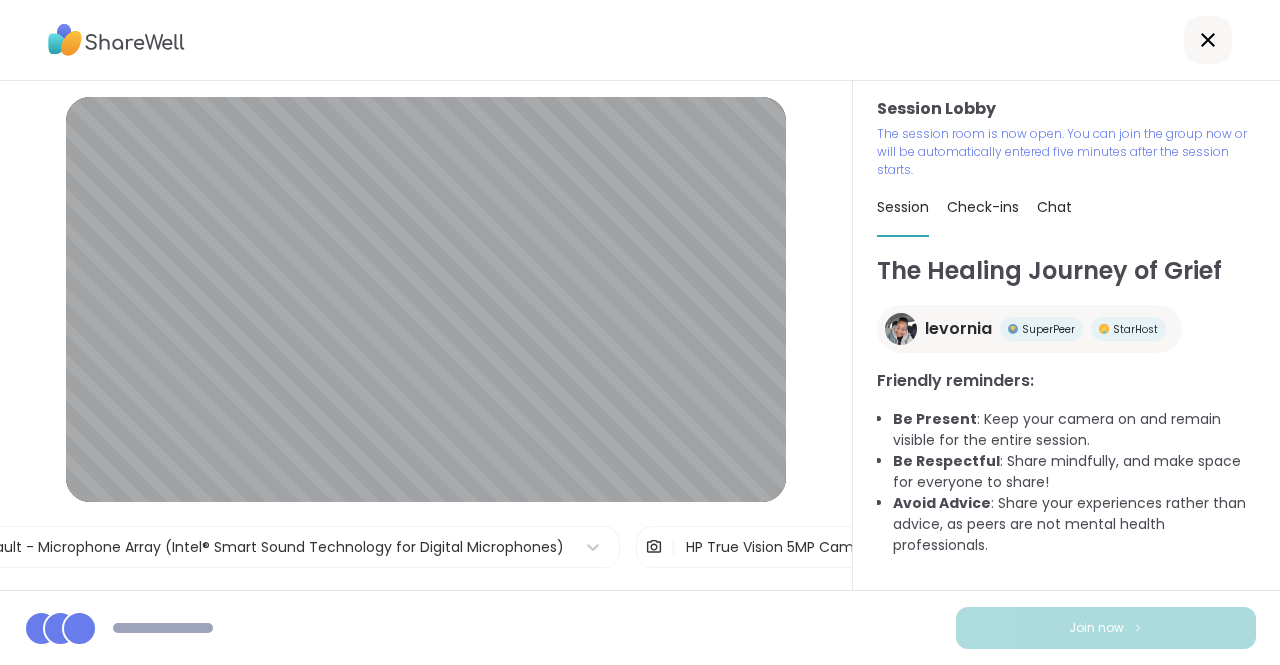 click on "Join now" at bounding box center (640, 627) 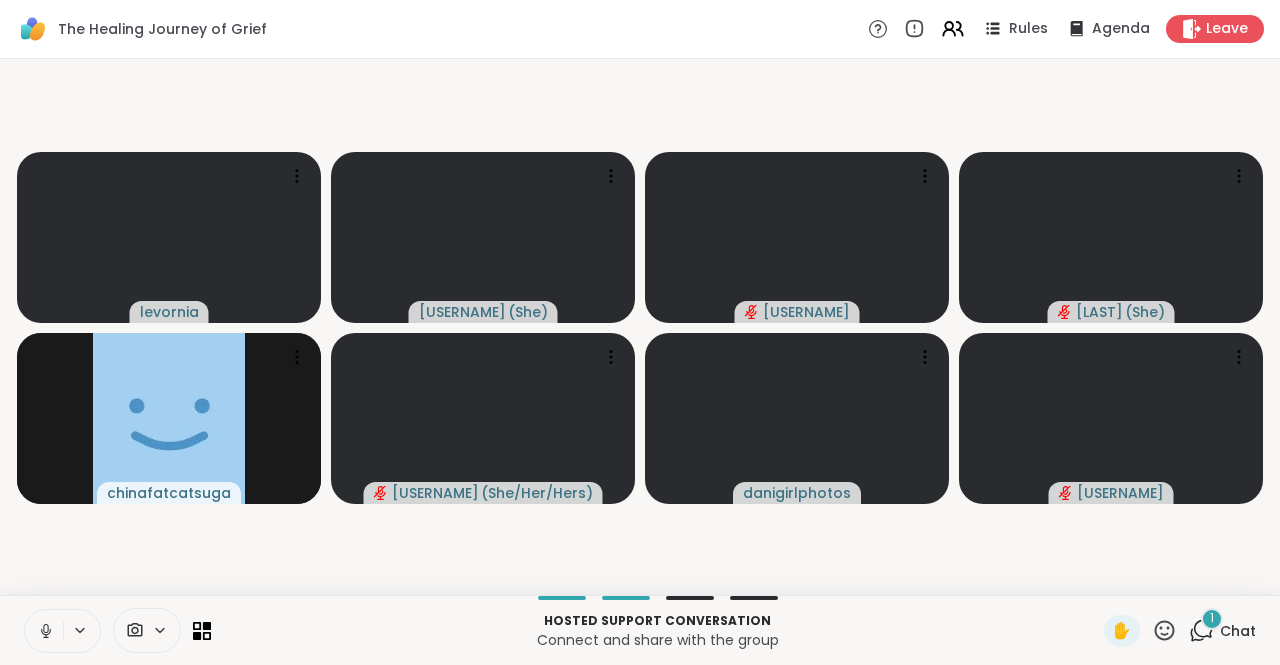 click 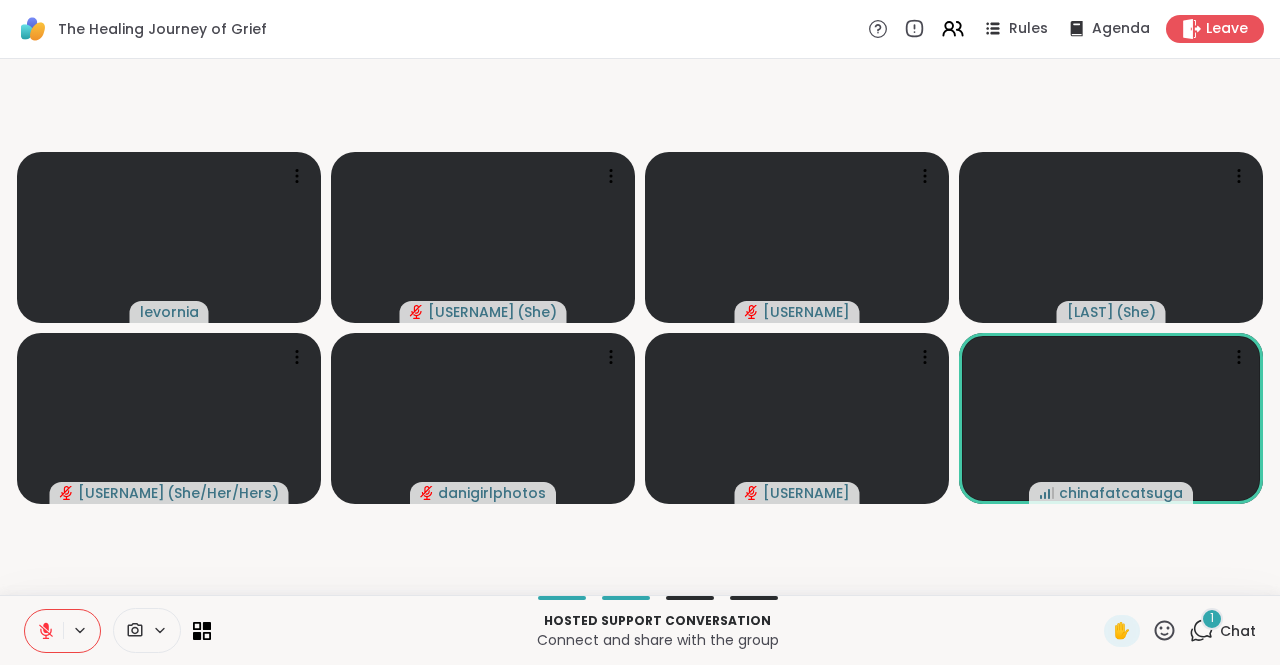 click 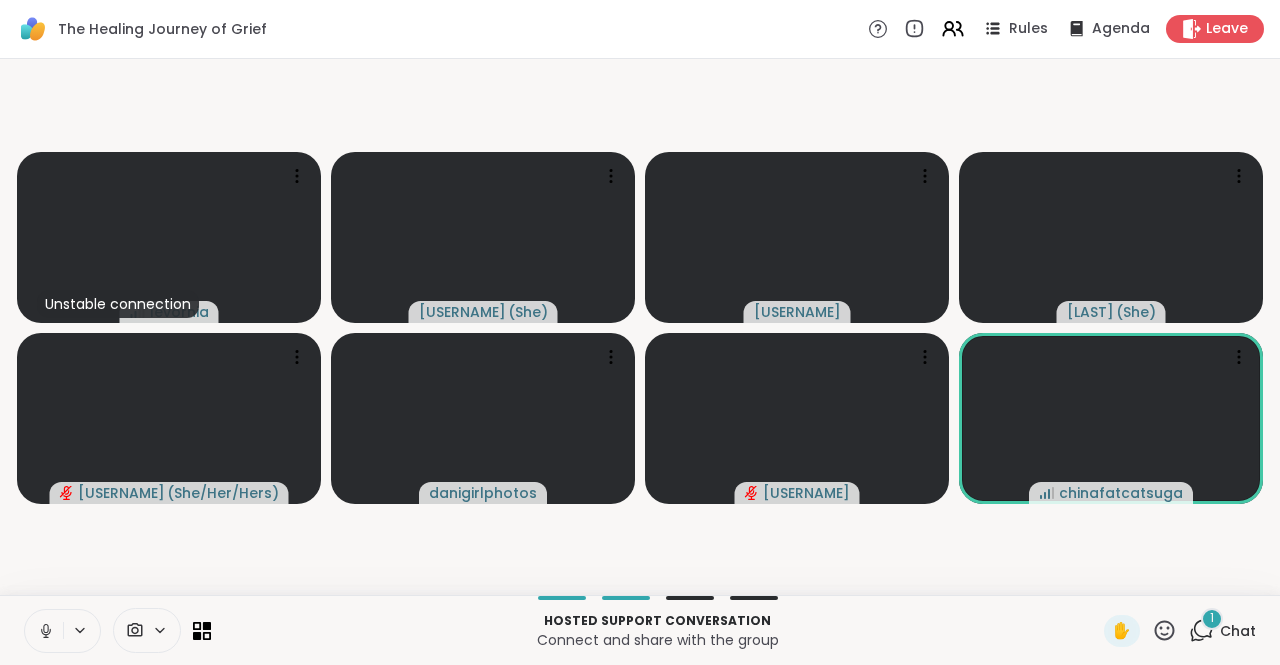 click 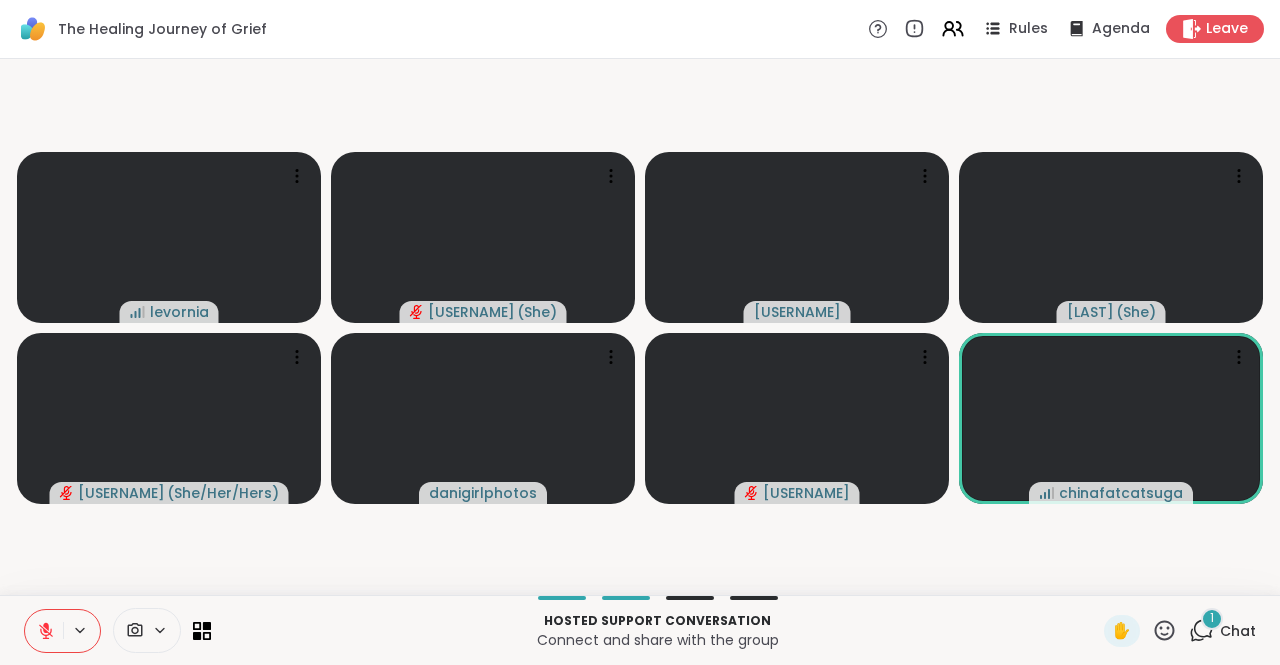 type 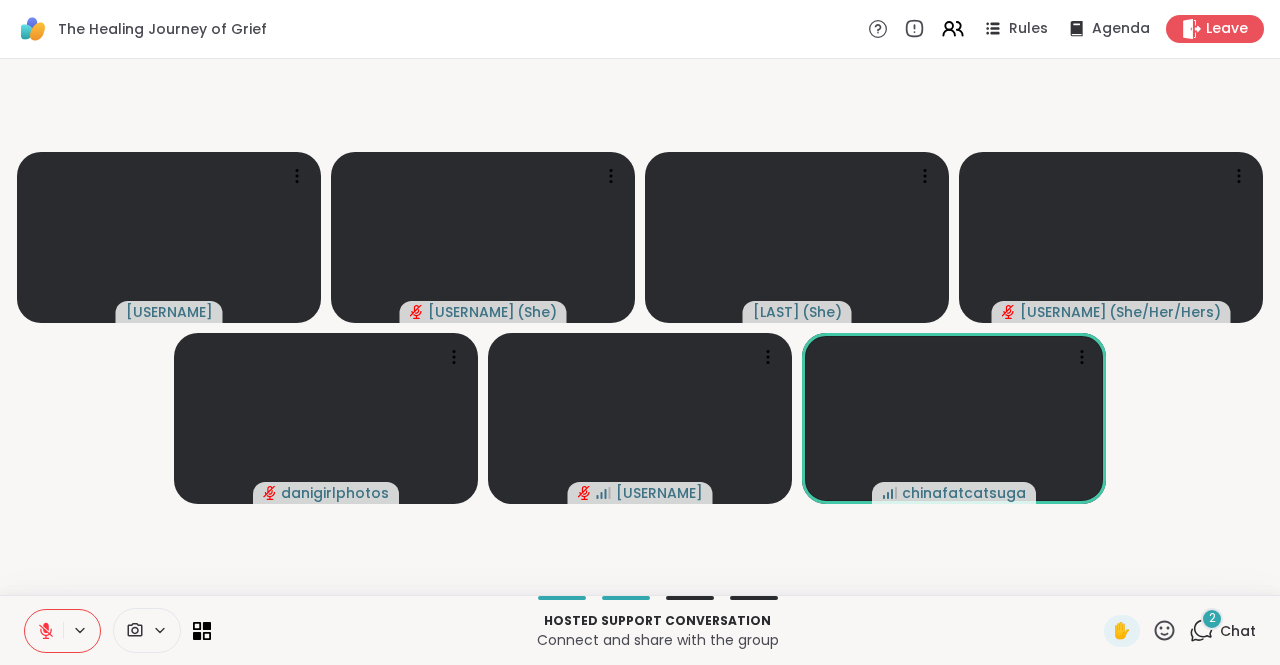 click 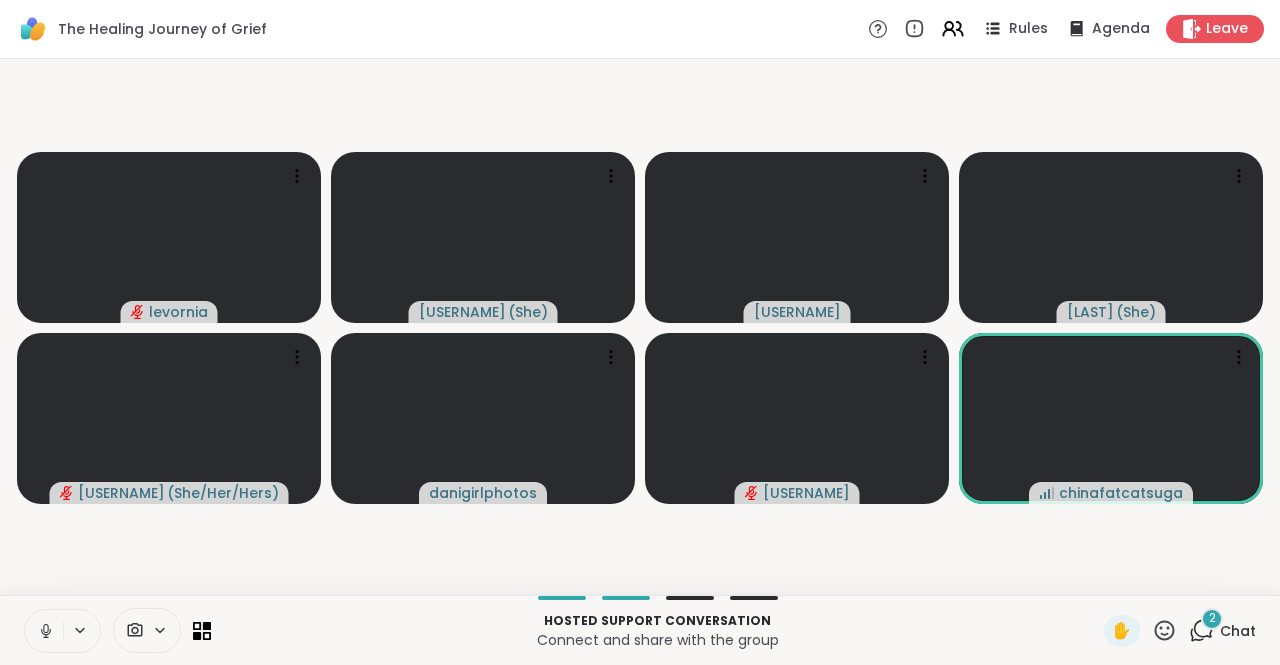 click at bounding box center (44, 631) 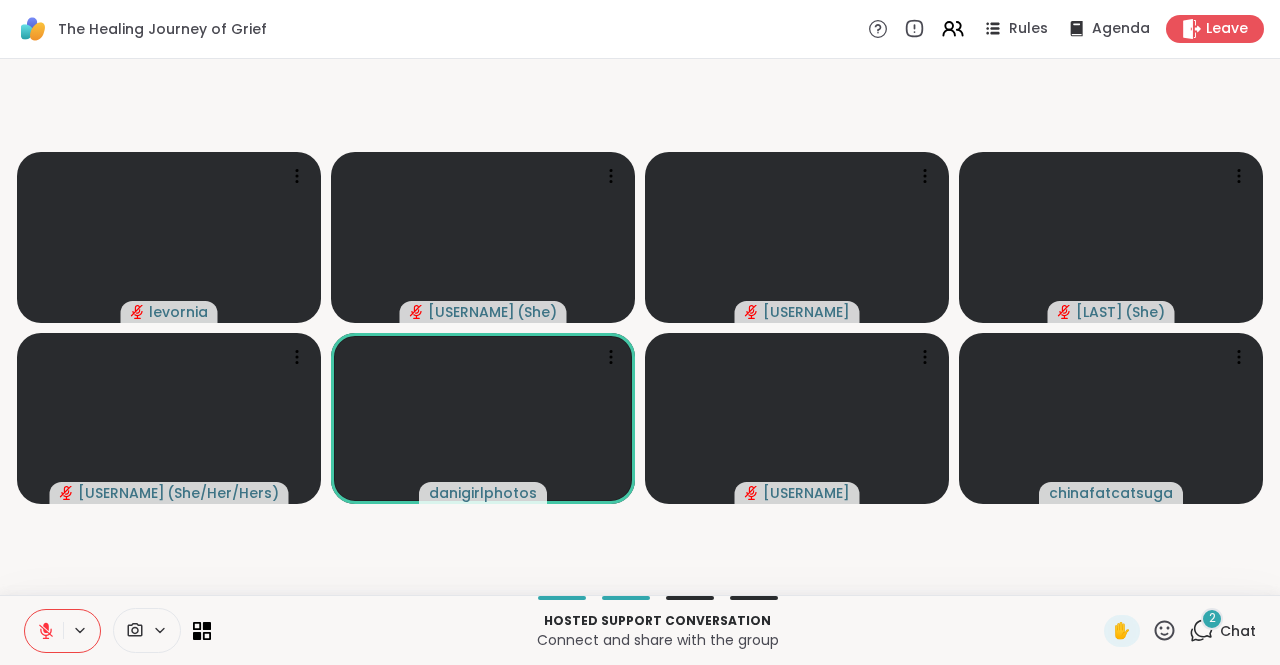 click on "2" at bounding box center [1212, 618] 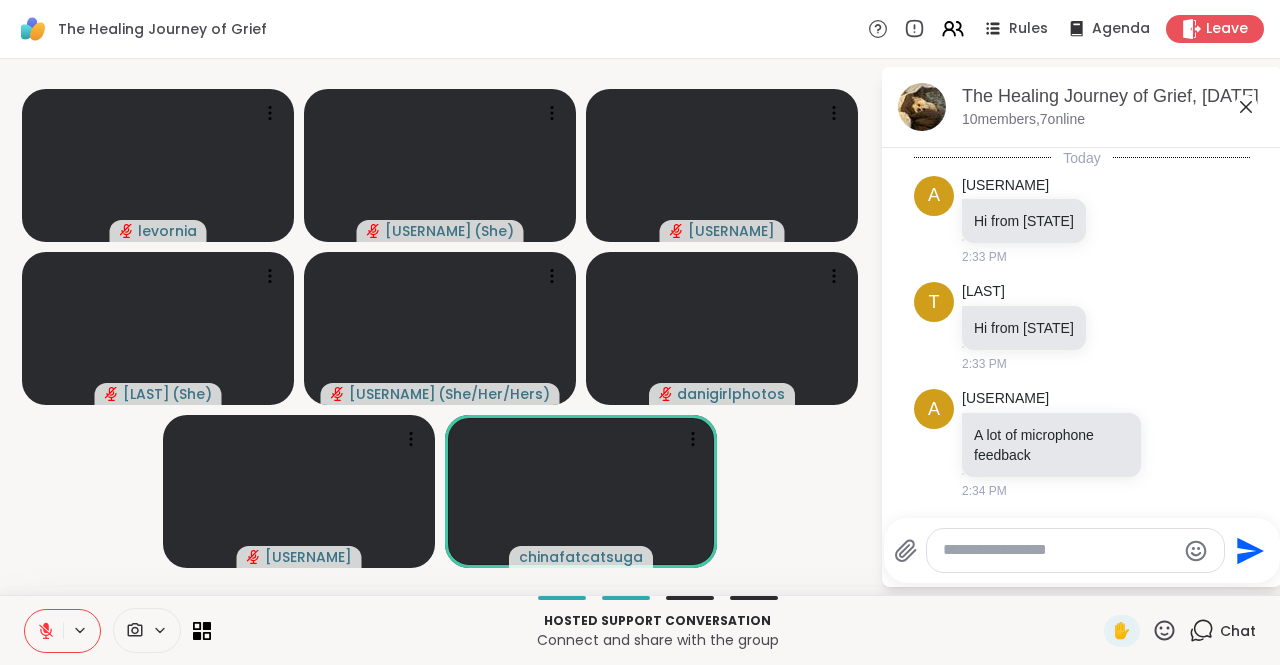 scroll, scrollTop: 629, scrollLeft: 0, axis: vertical 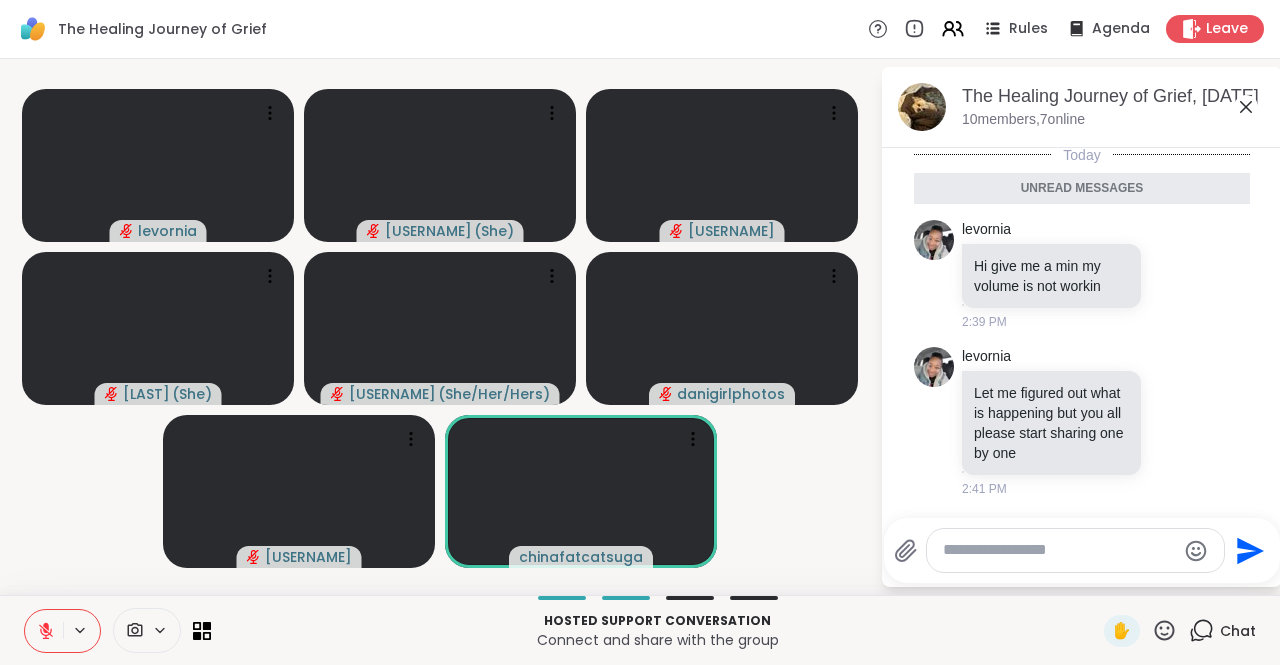 click at bounding box center (1059, 550) 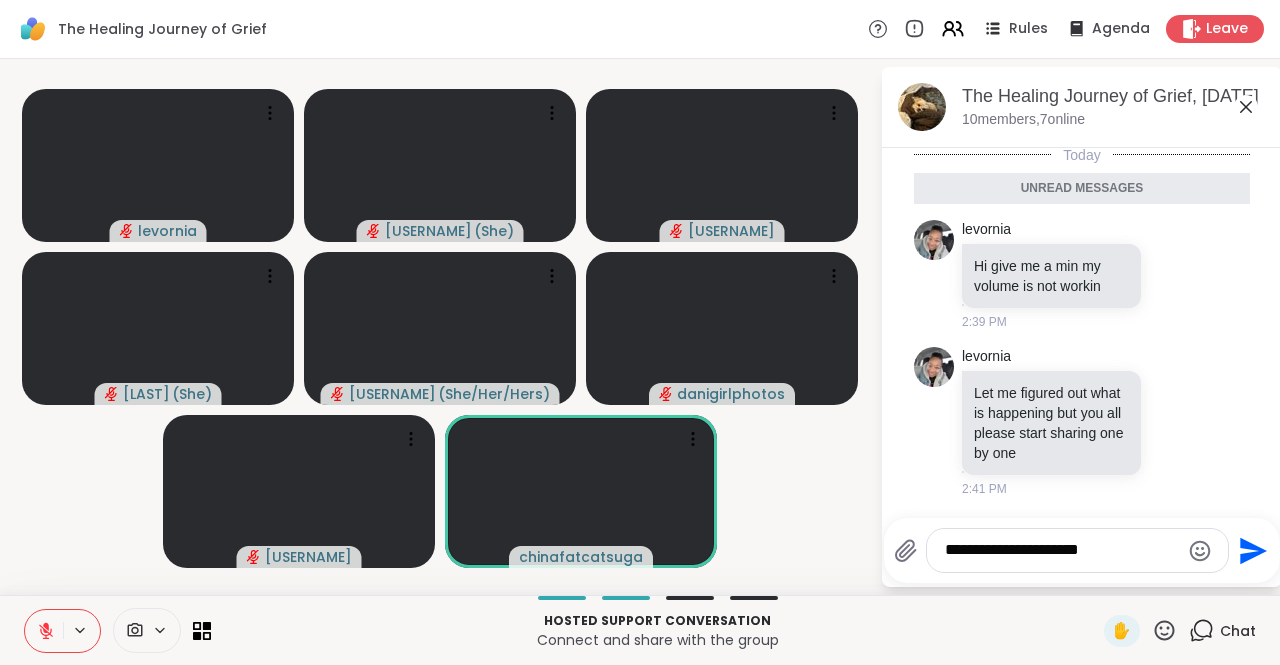 type on "**********" 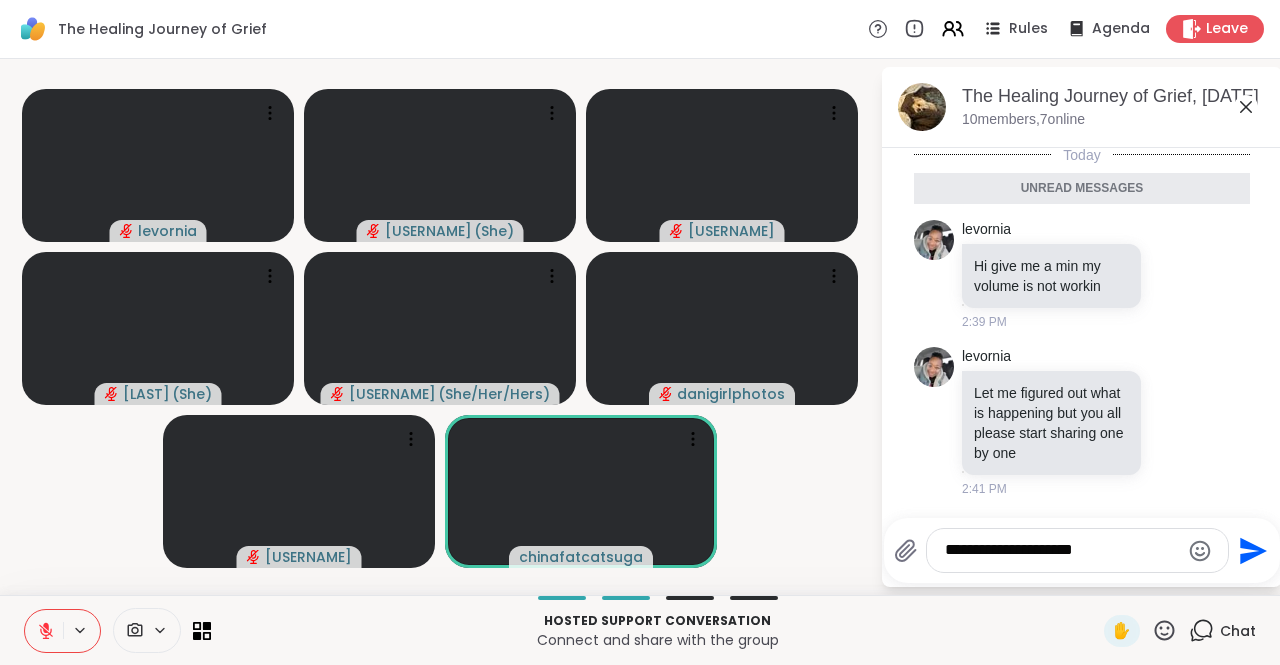 type 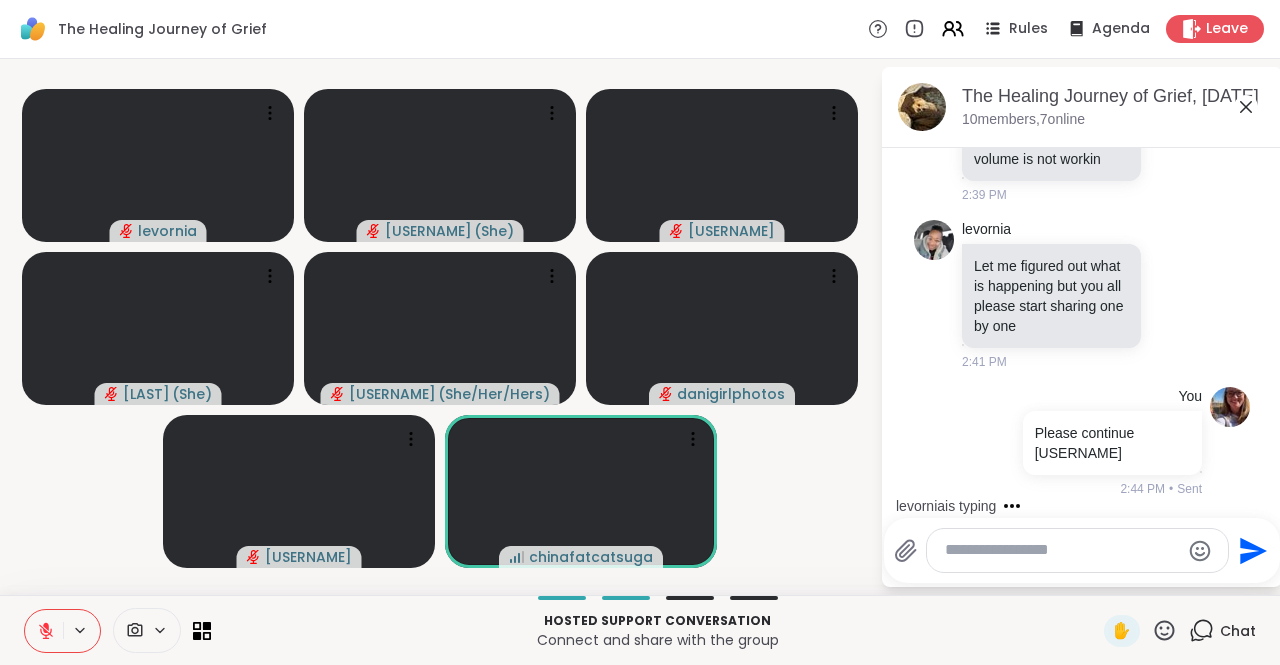 scroll, scrollTop: 873, scrollLeft: 0, axis: vertical 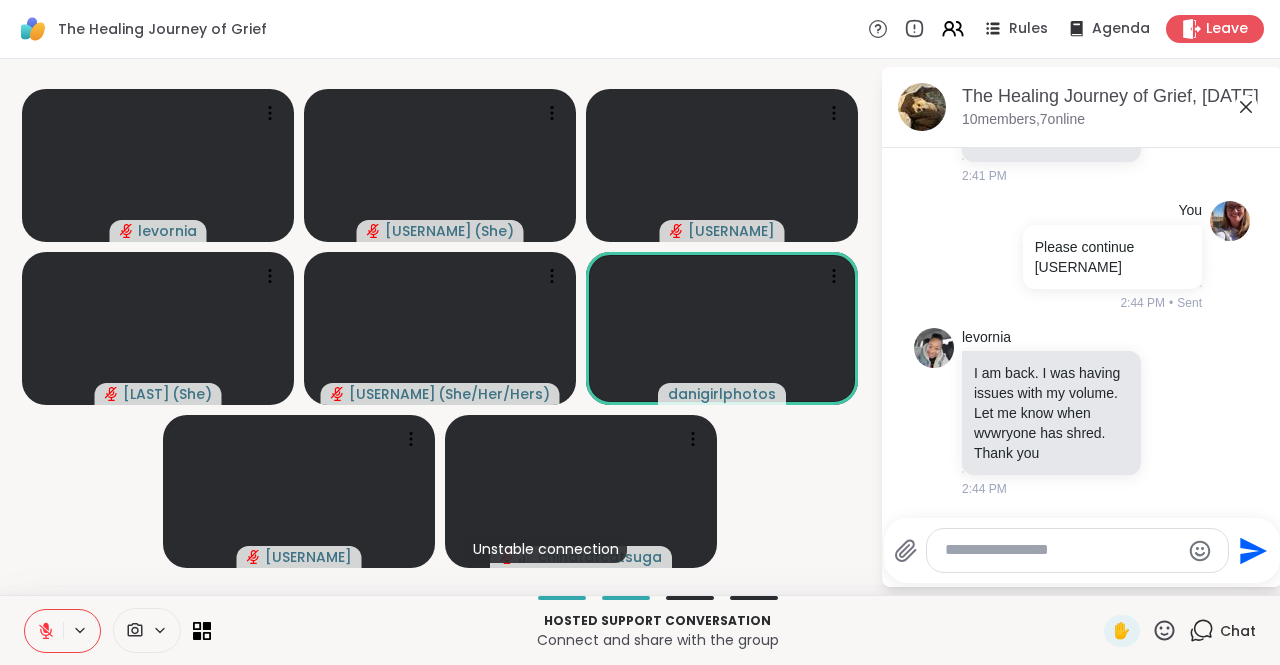 click at bounding box center (1062, 550) 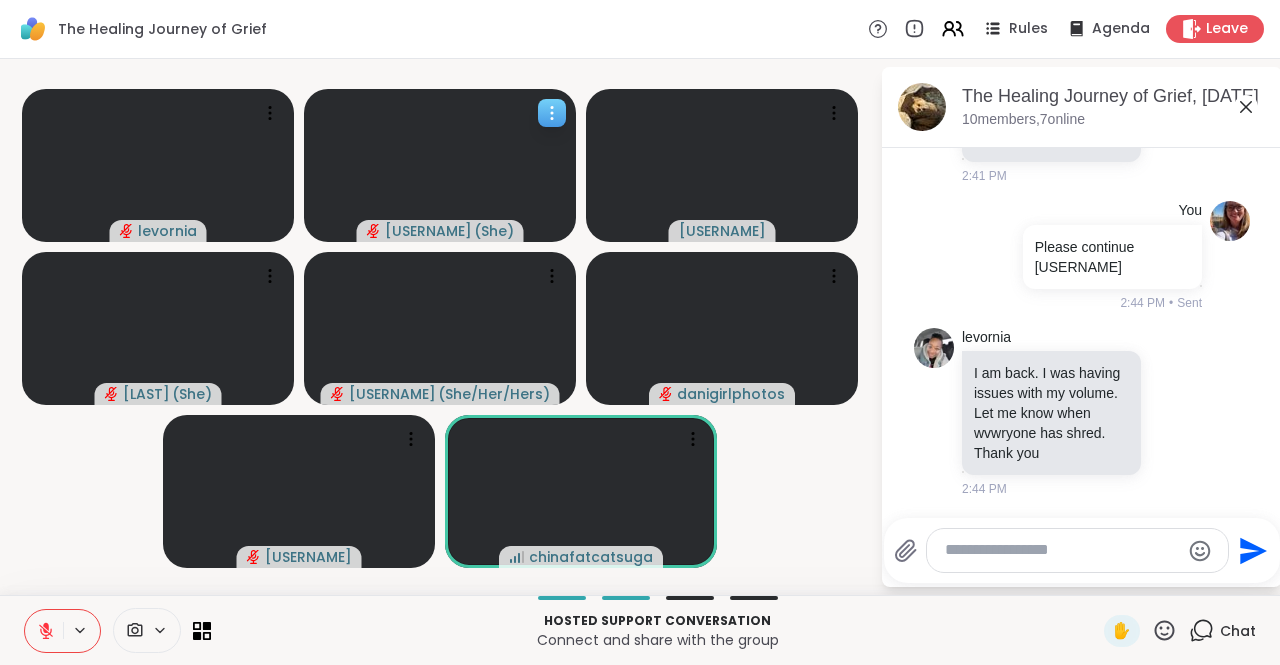 click 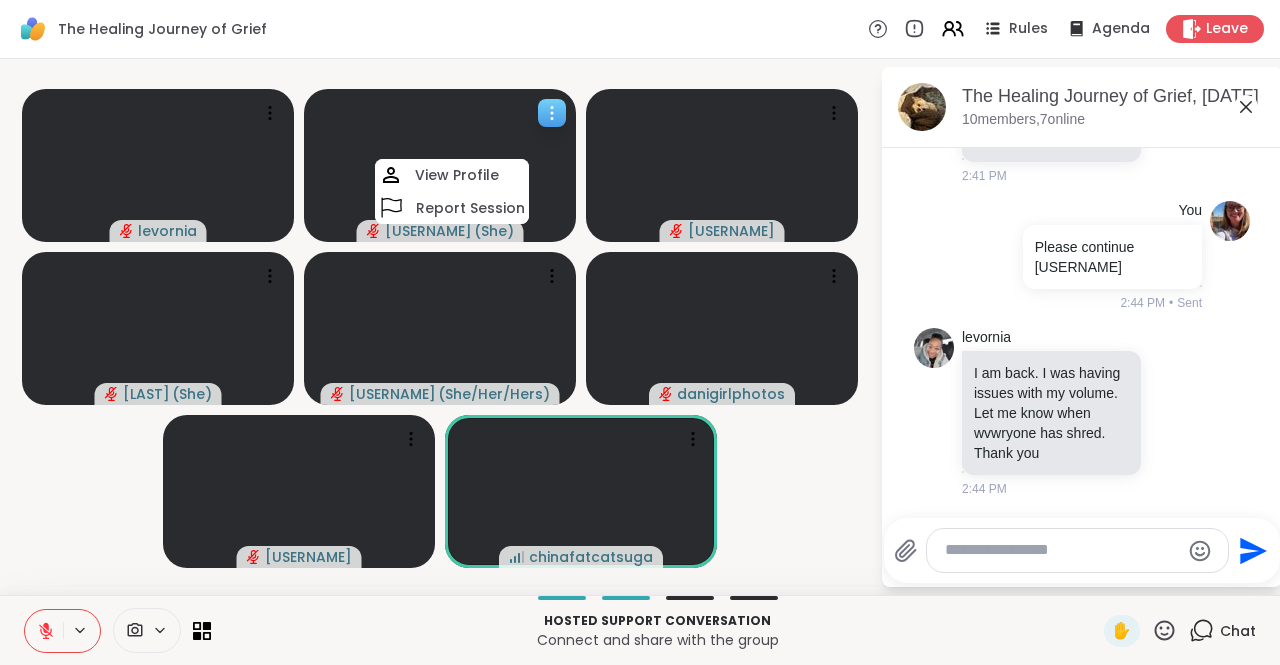 click 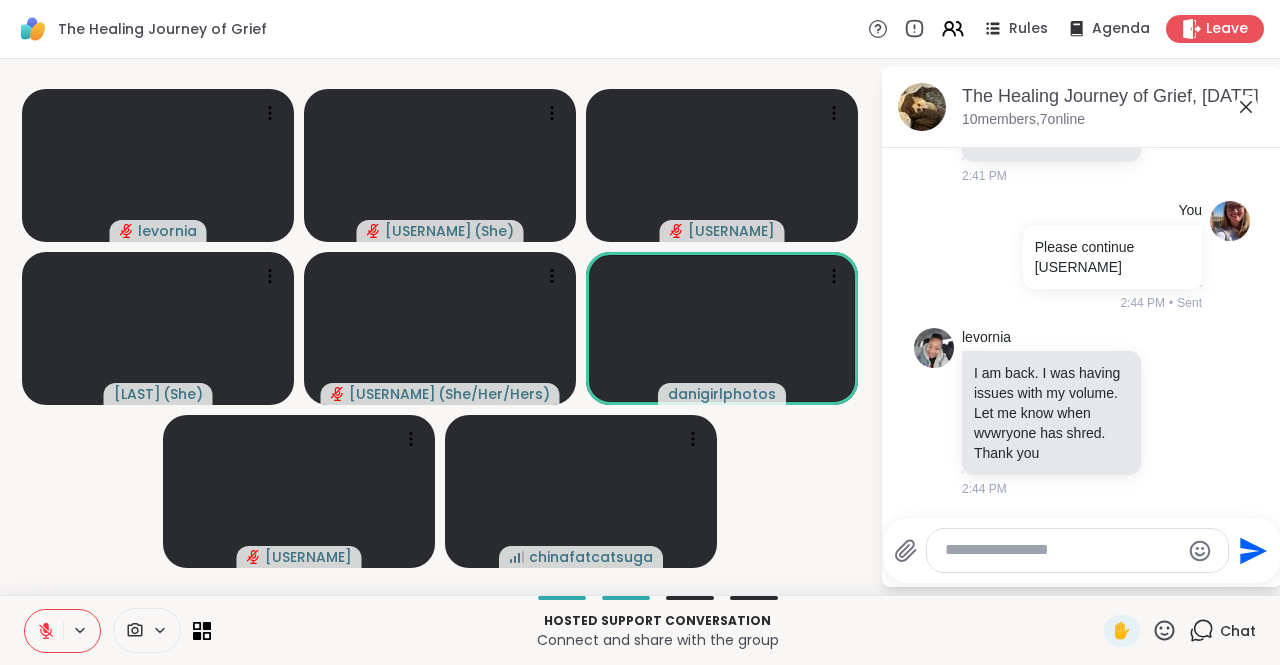 click 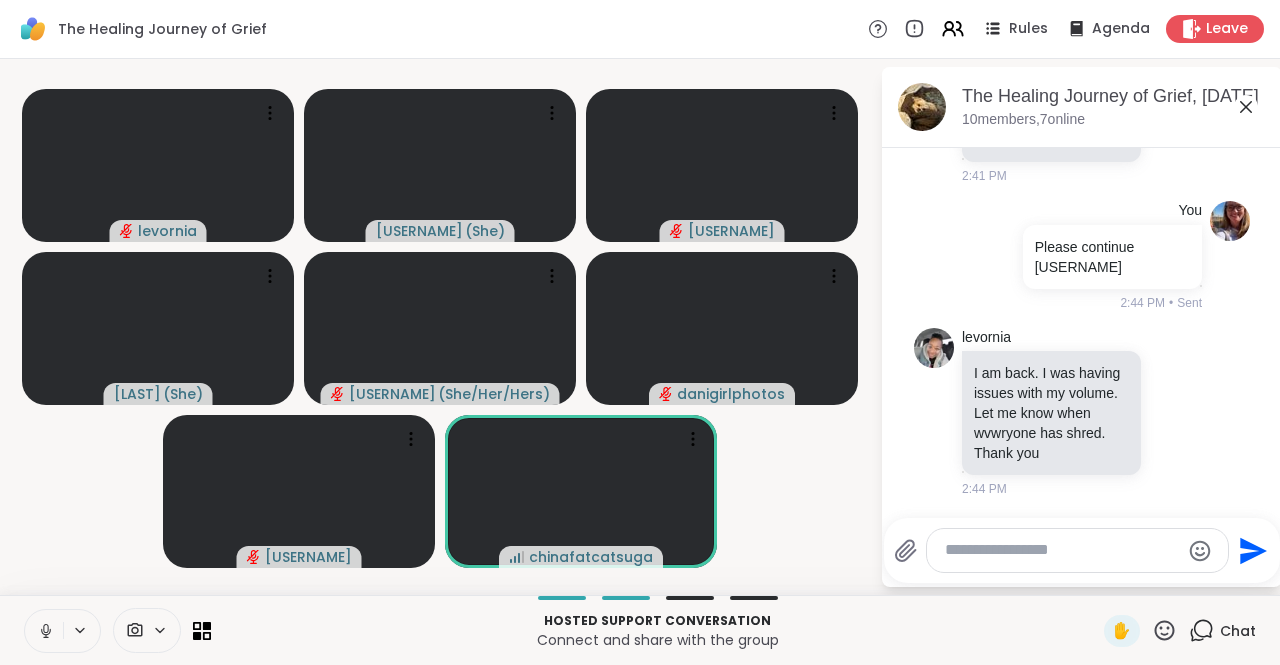 click 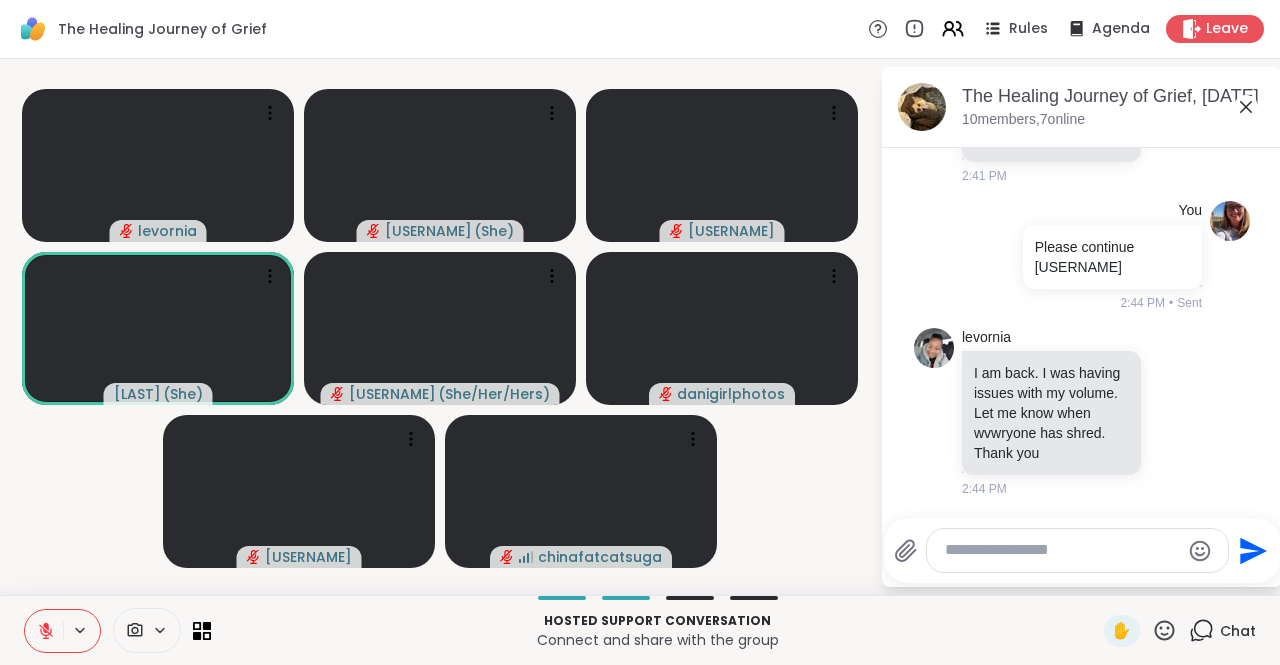click 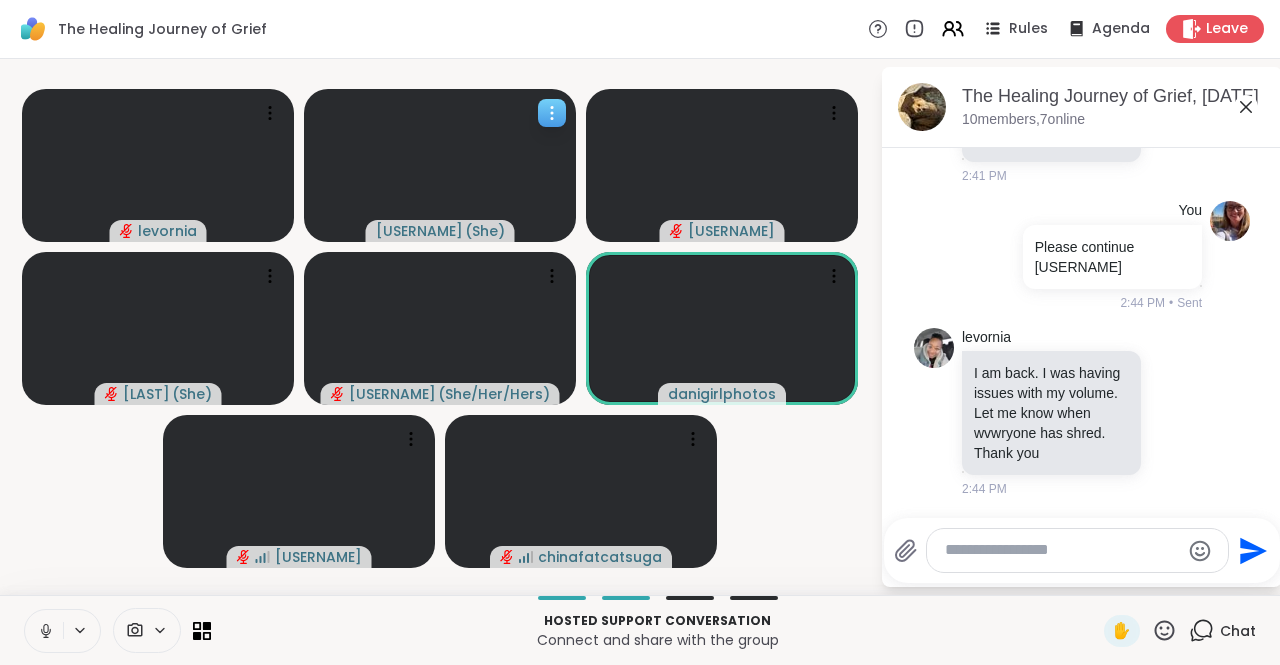 click 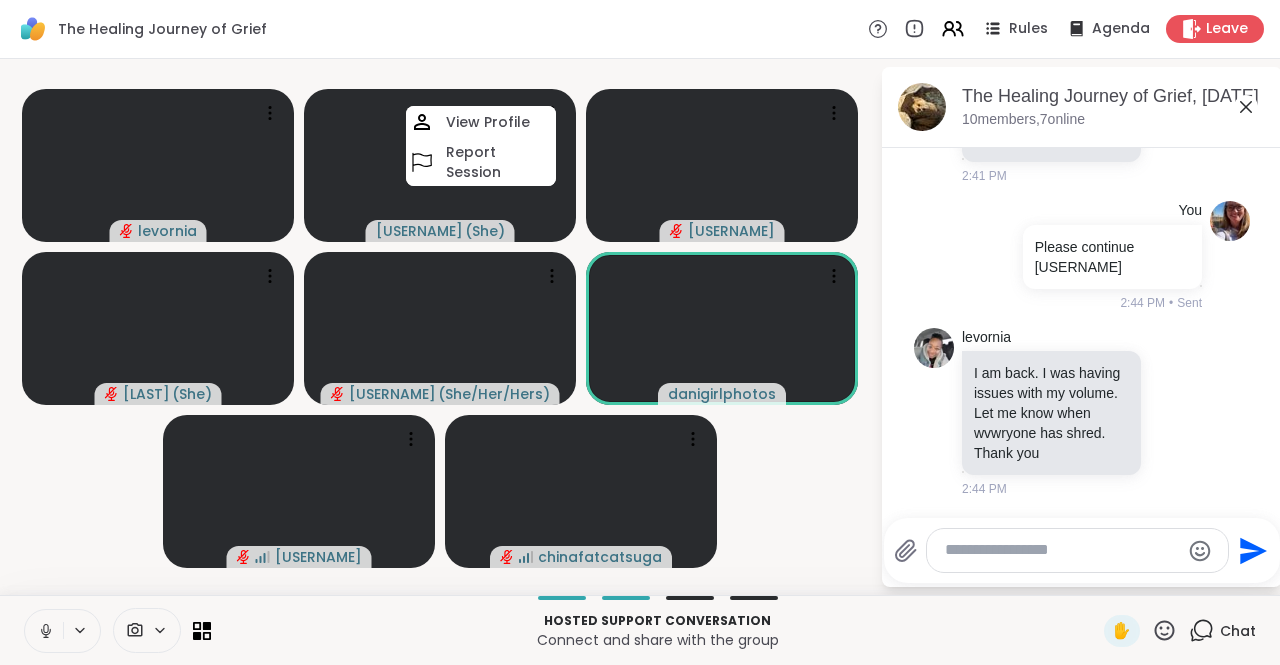 click on "levornia TStupec2011 ( She ) View Profile Report Session elannSunshine teresasheely ( She ) herbigbeck ( She/Her/Hers ) danigirlphotos Ausher85 chinafatcatsuga" at bounding box center [440, 327] 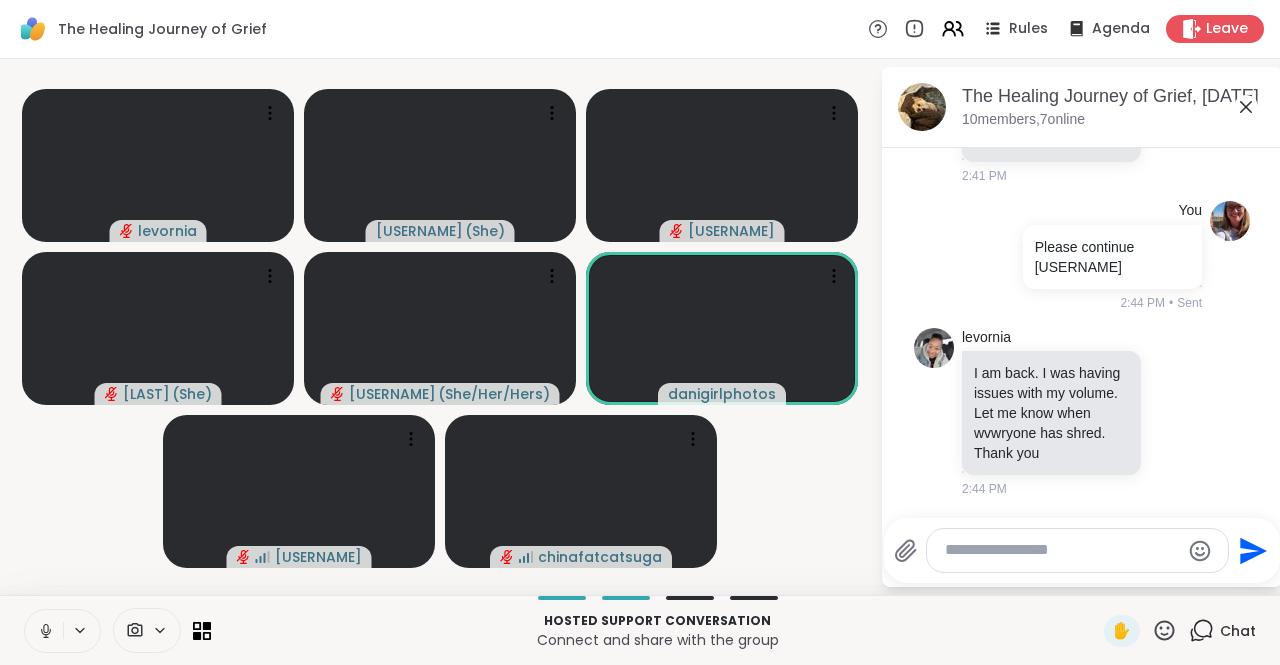click 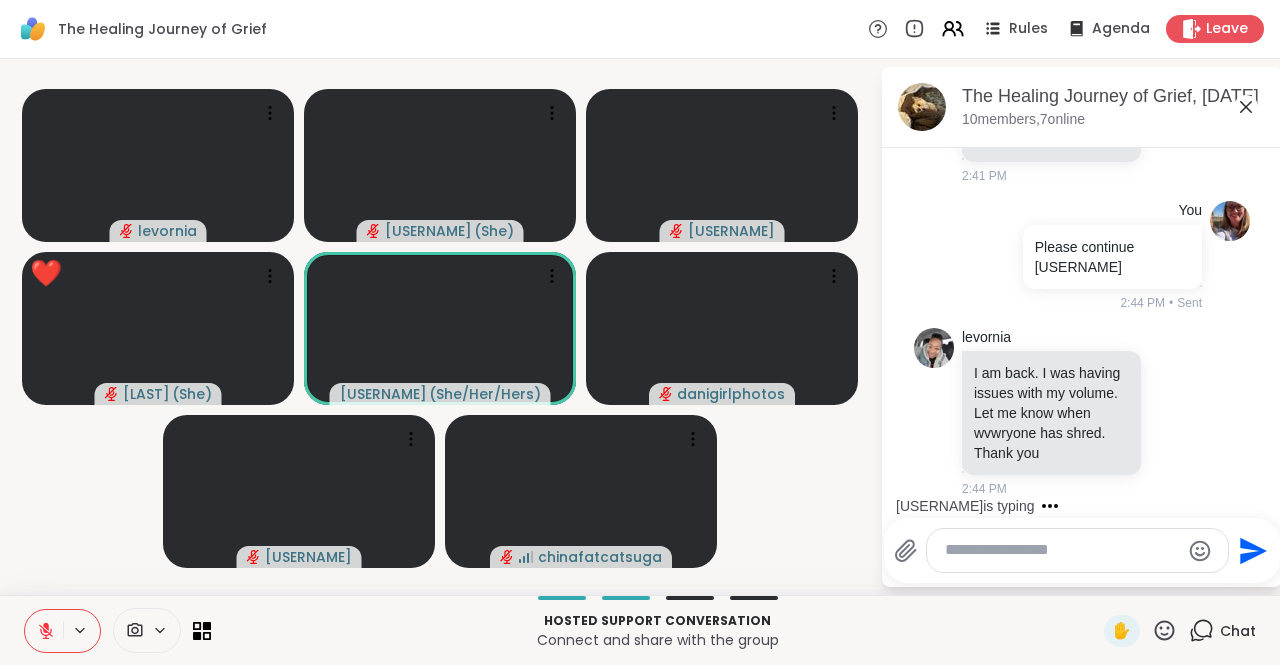 scroll, scrollTop: 979, scrollLeft: 0, axis: vertical 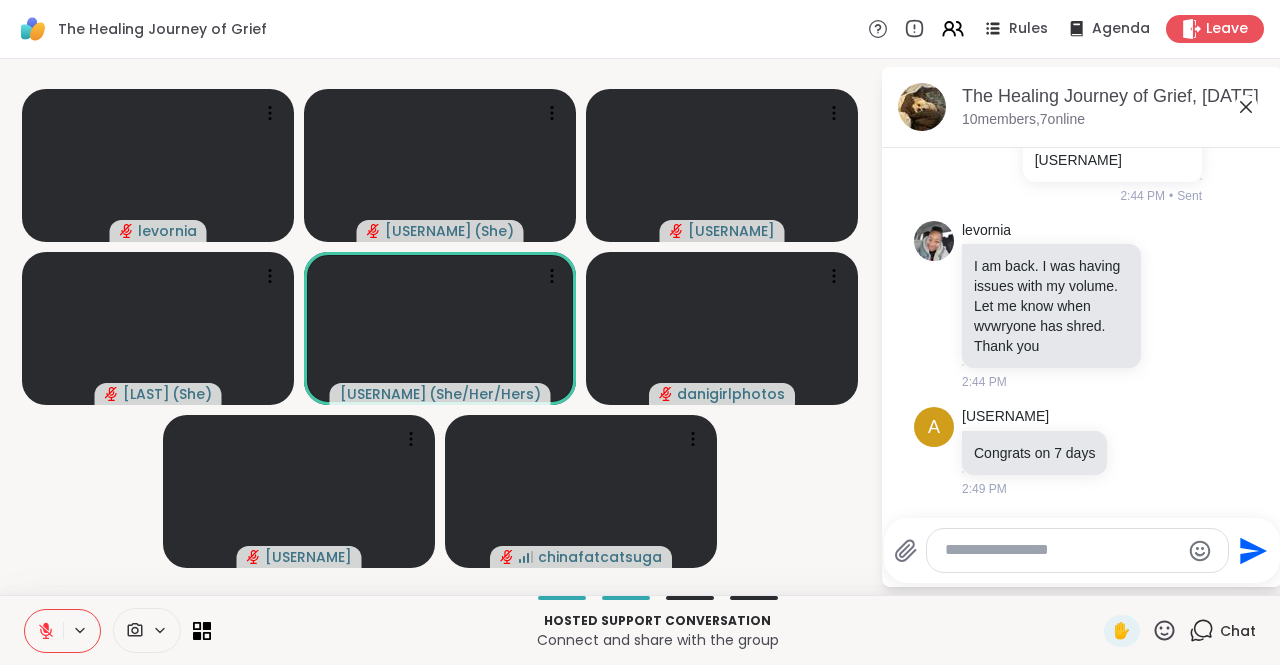 click 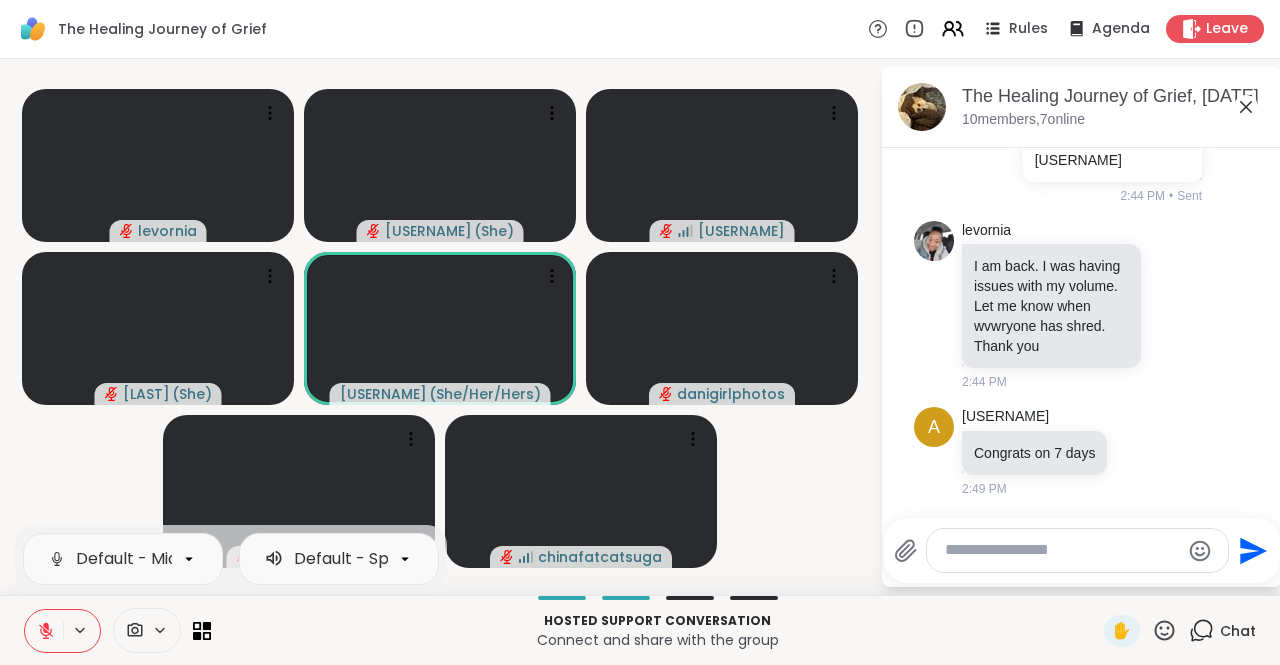 click 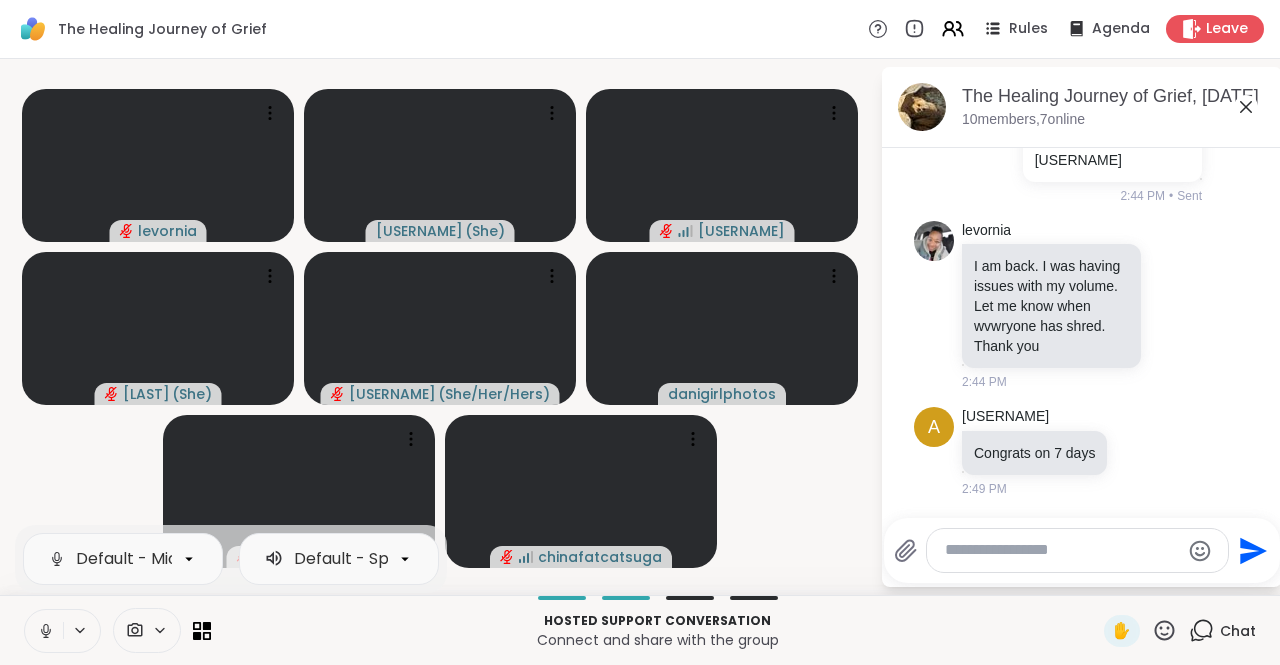 click 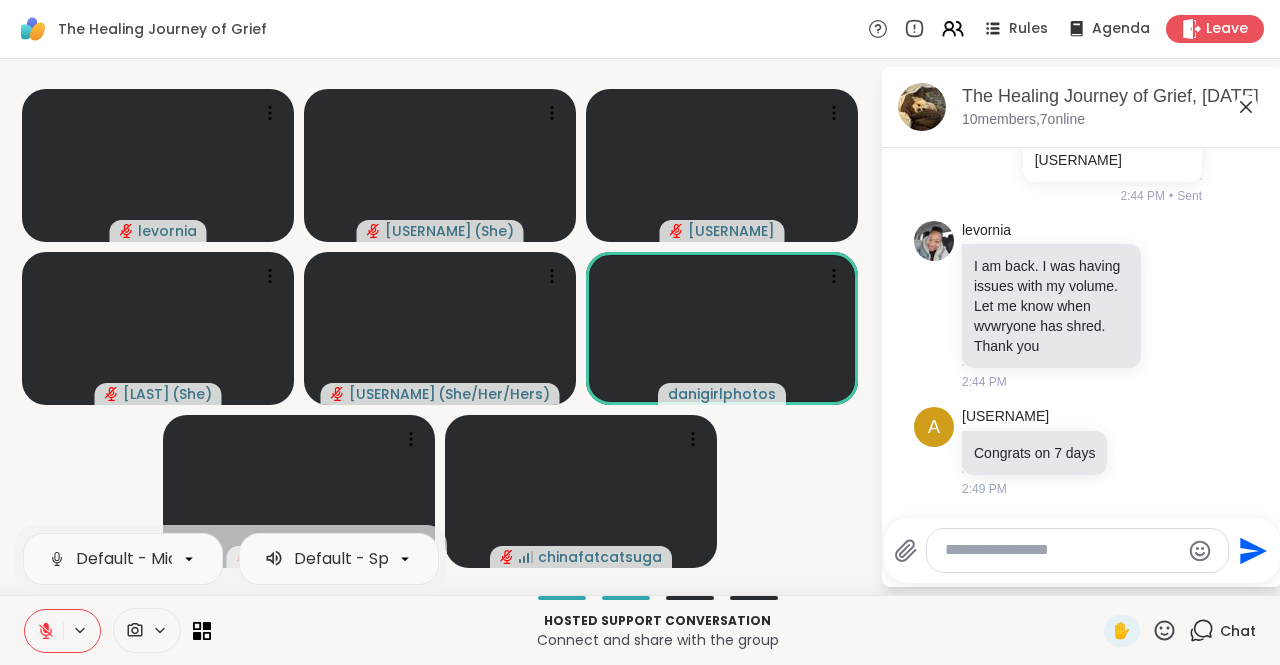 click 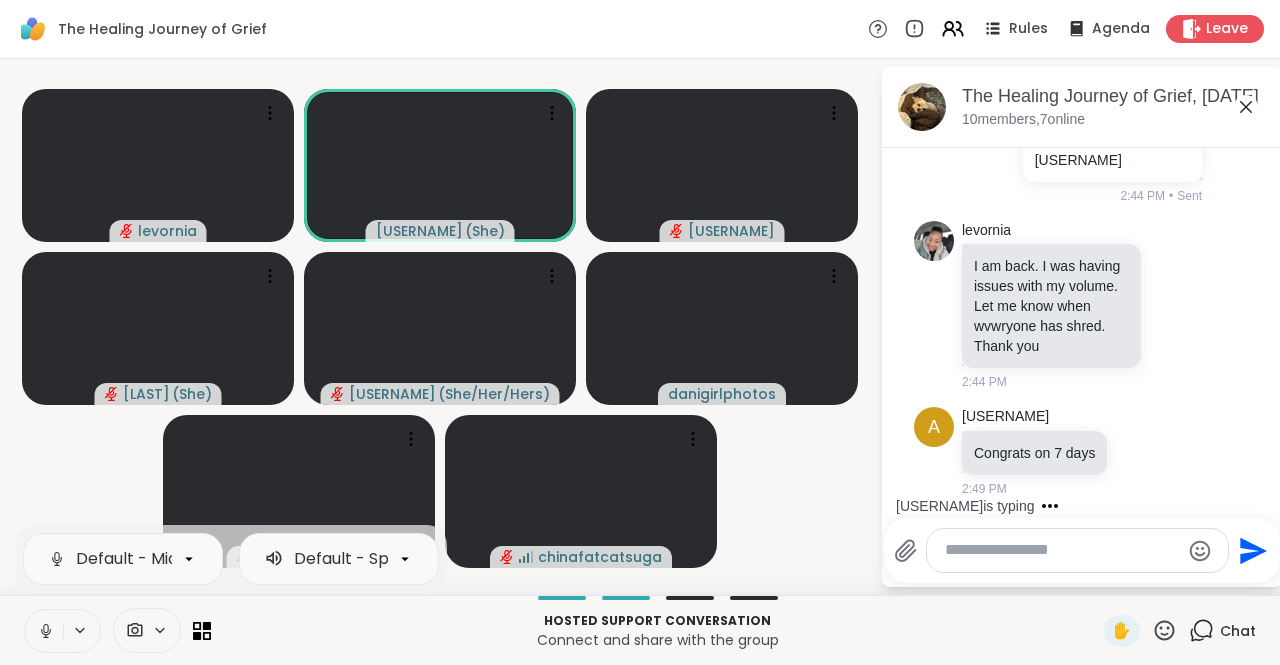 scroll, scrollTop: 1085, scrollLeft: 0, axis: vertical 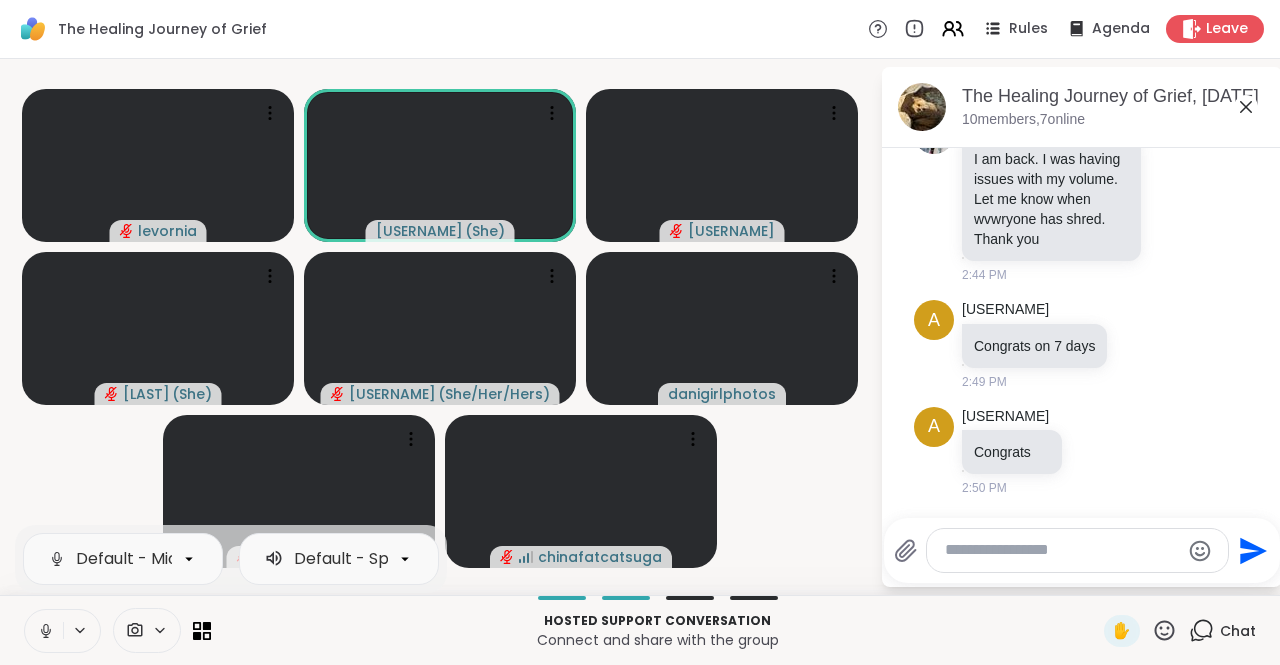 click at bounding box center [44, 631] 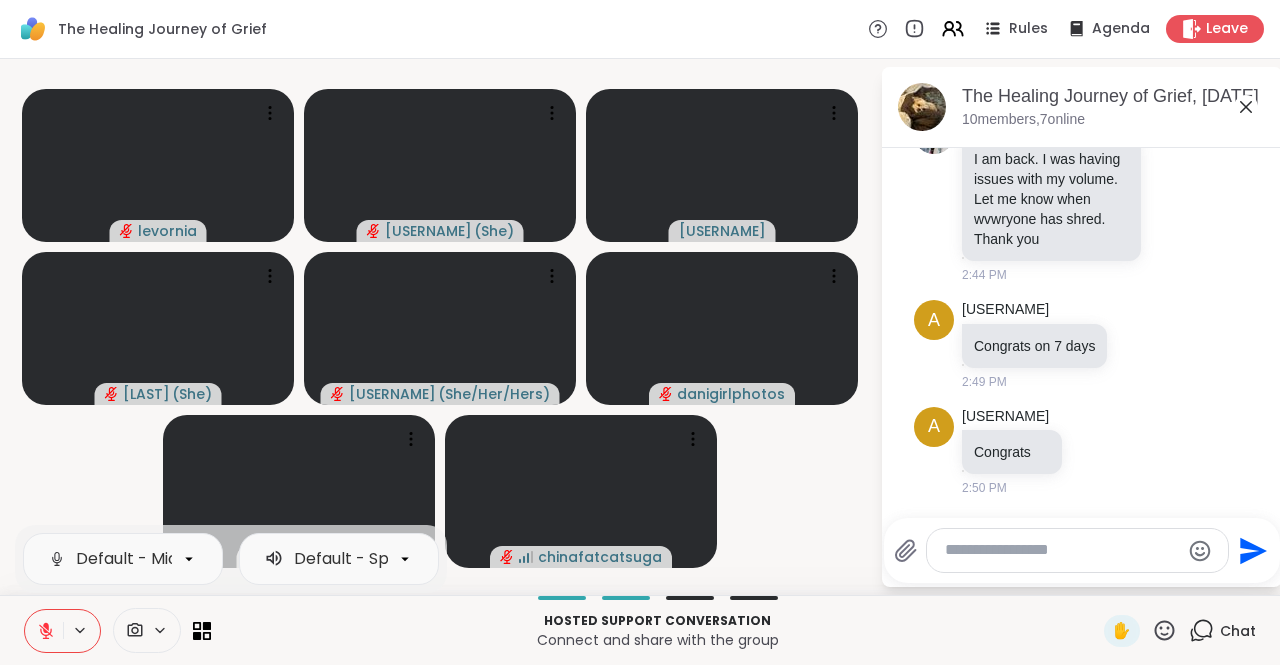 click 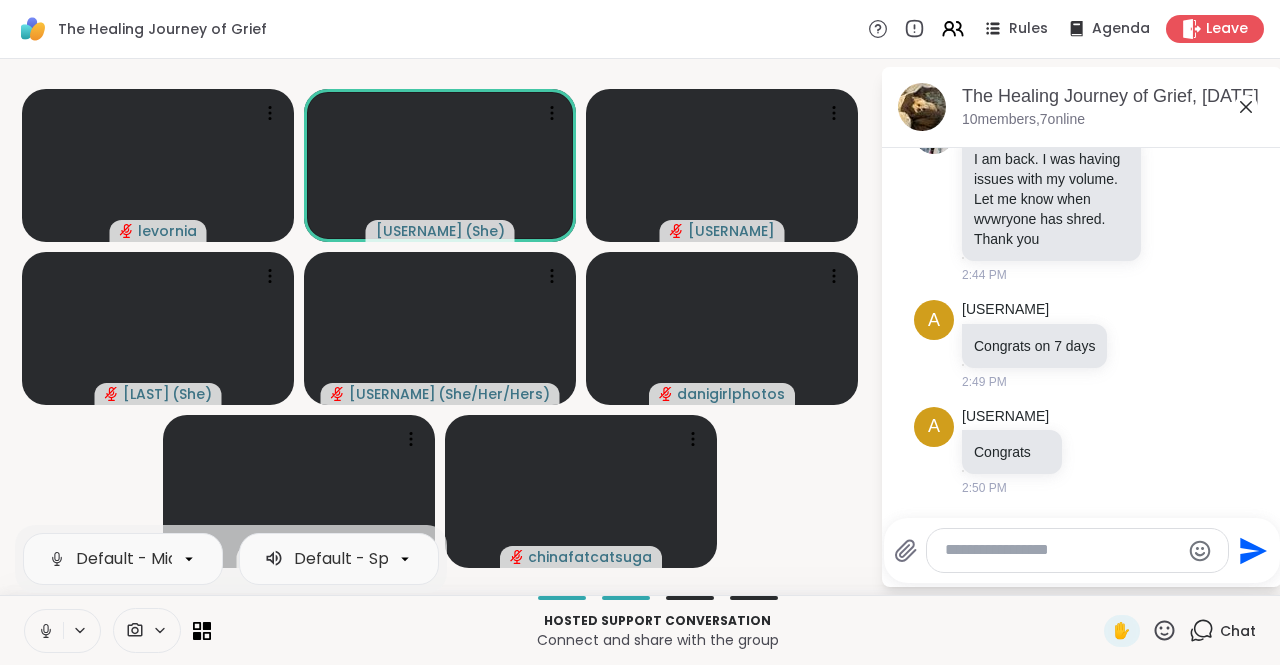 click 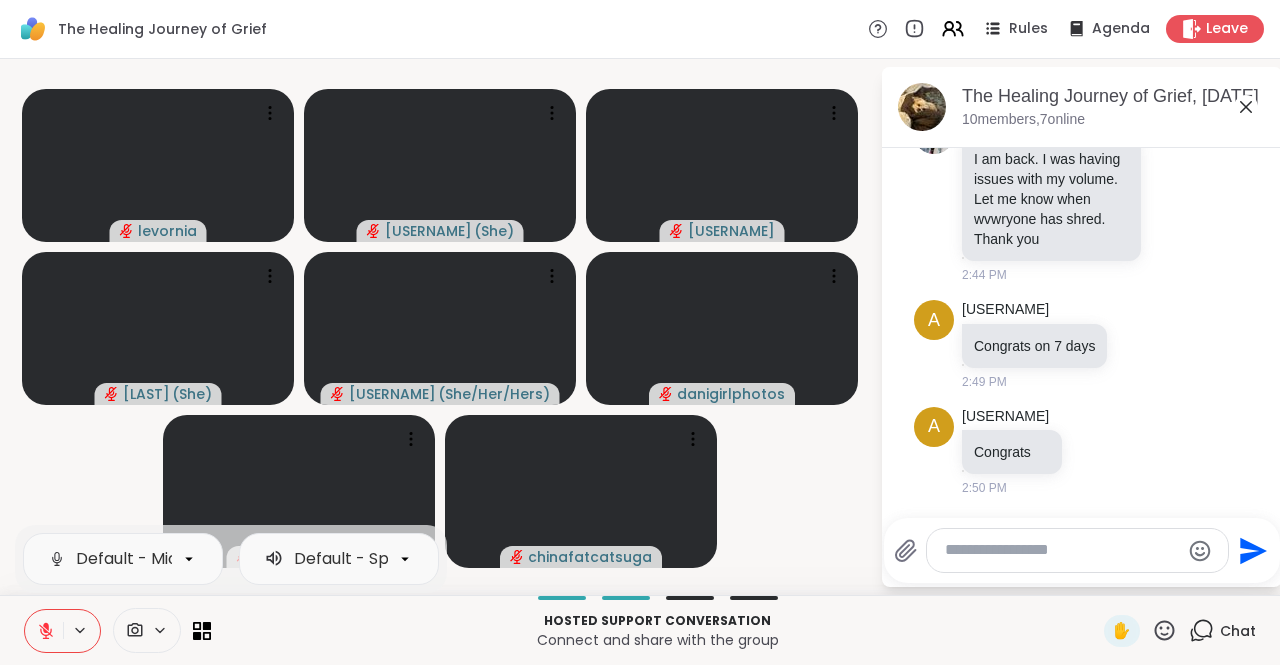 click 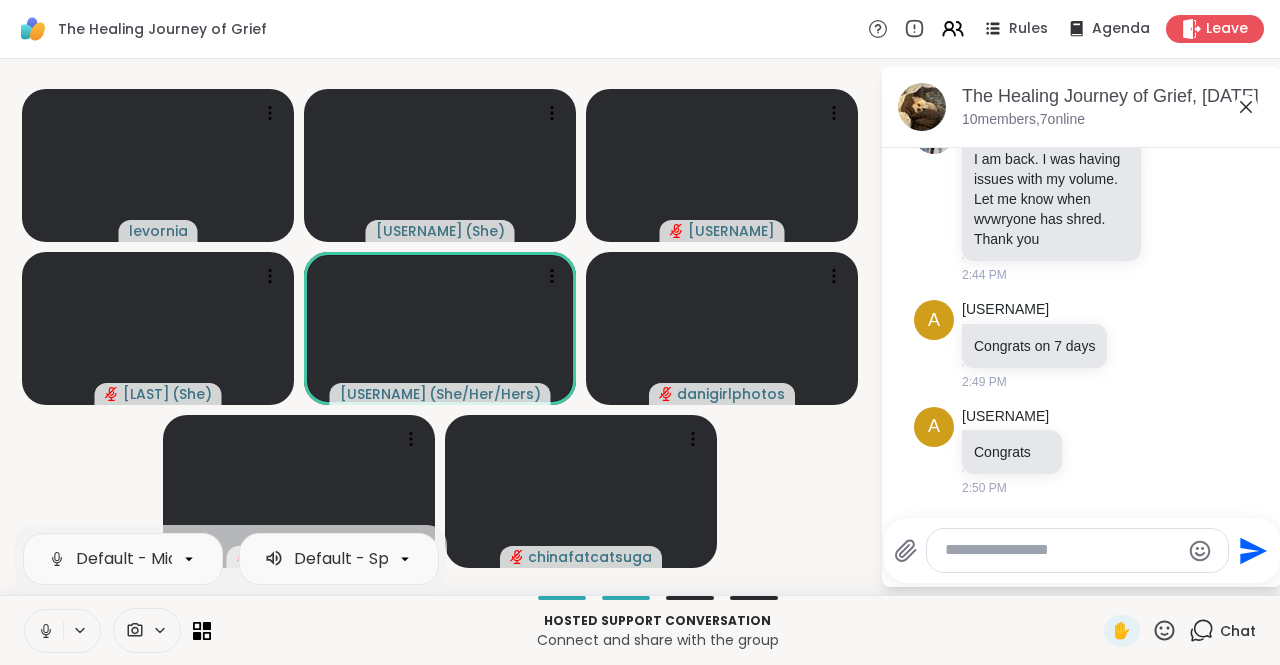 click 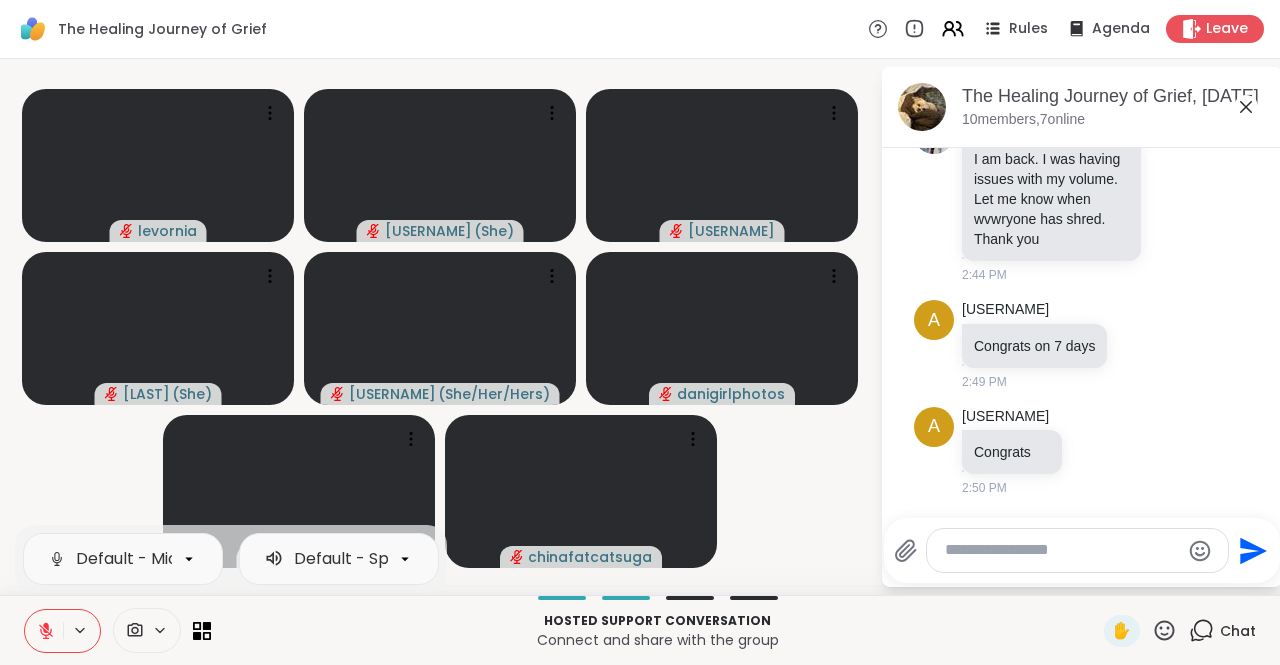 click 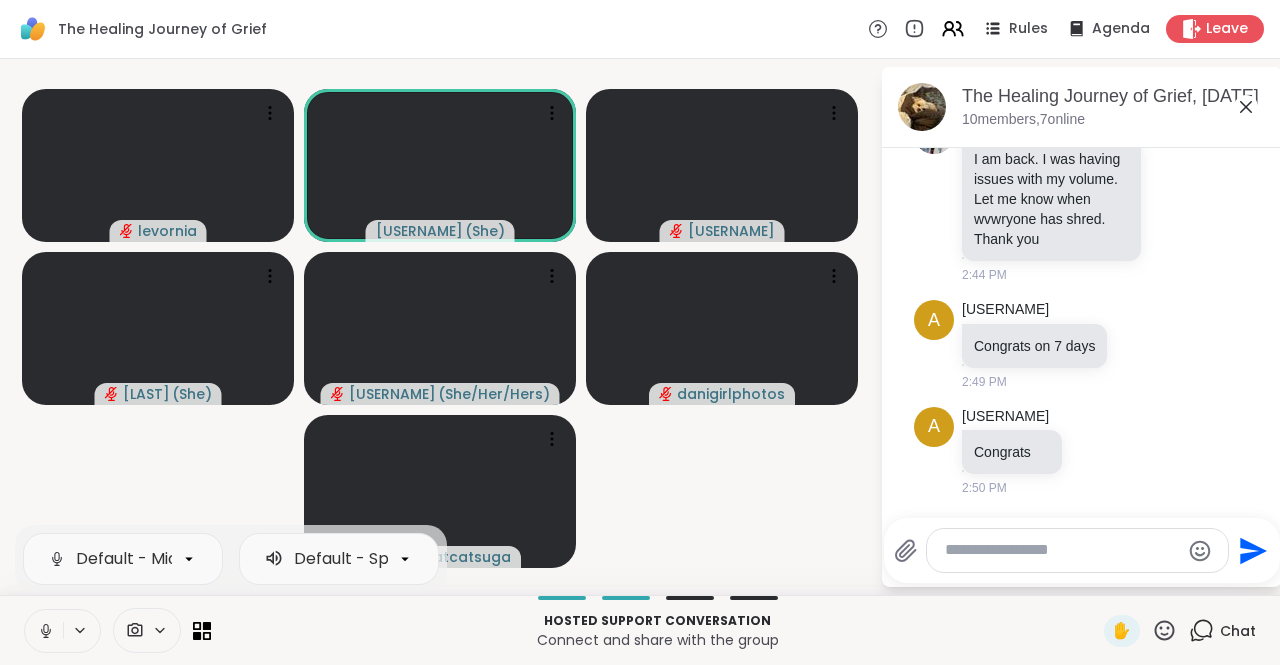 click 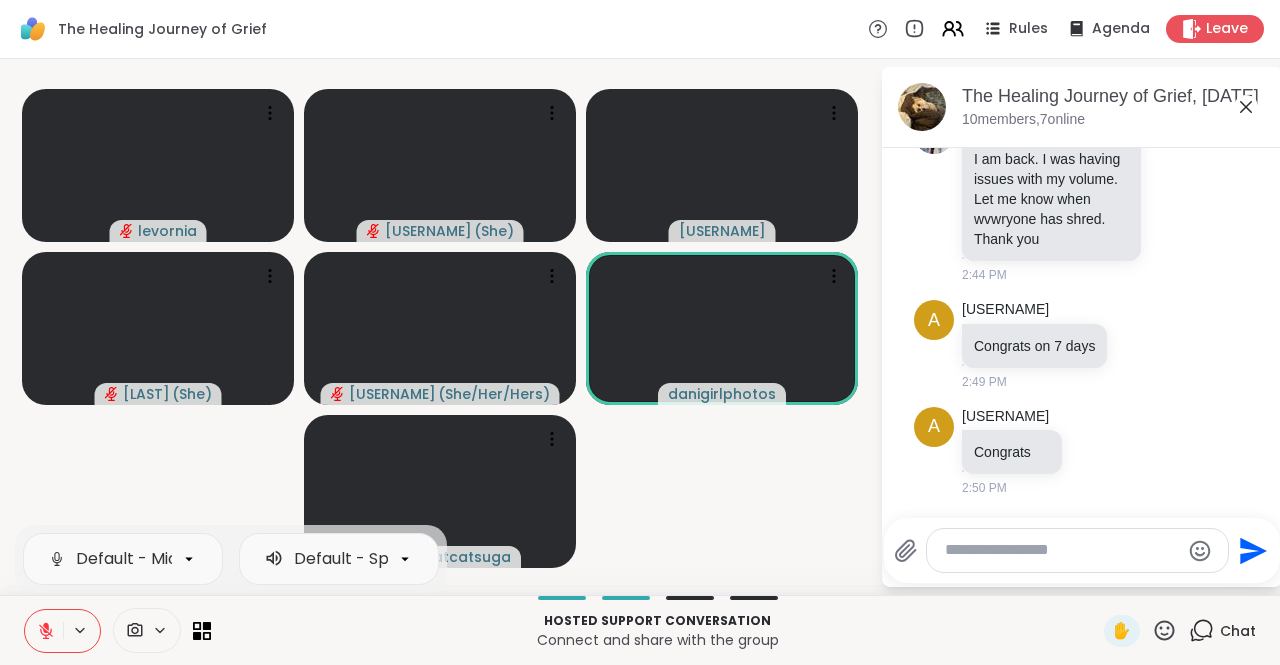 click 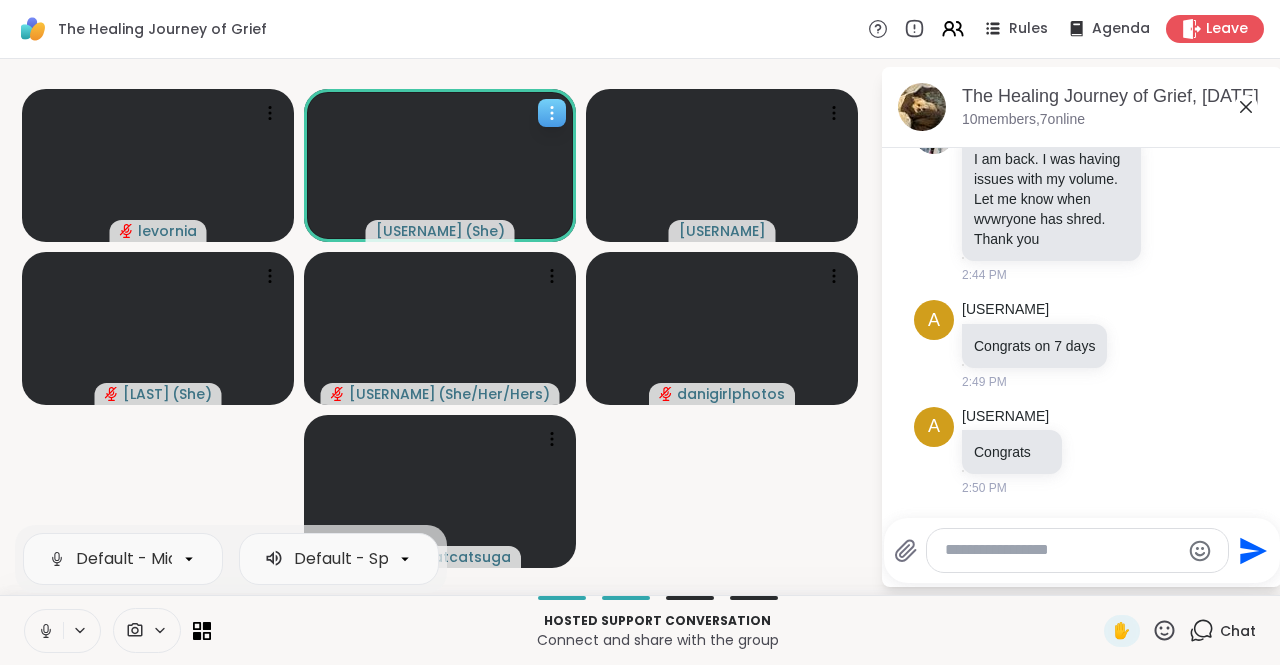 click at bounding box center [440, 165] 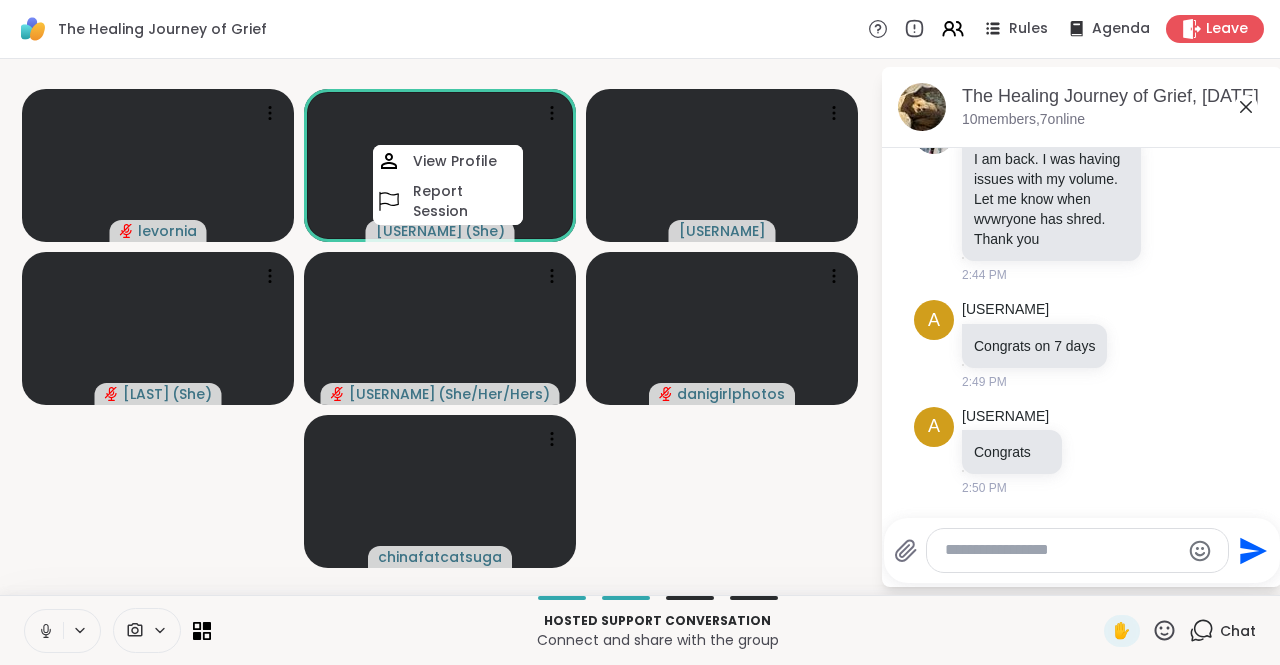 click on "levornia TStupec2011 ( She ) View Profile Report Session elannSunshine teresasheely ( She ) herbigbeck ( She/Her/Hers ) danigirlphotos chinafatcatsuga" at bounding box center [440, 327] 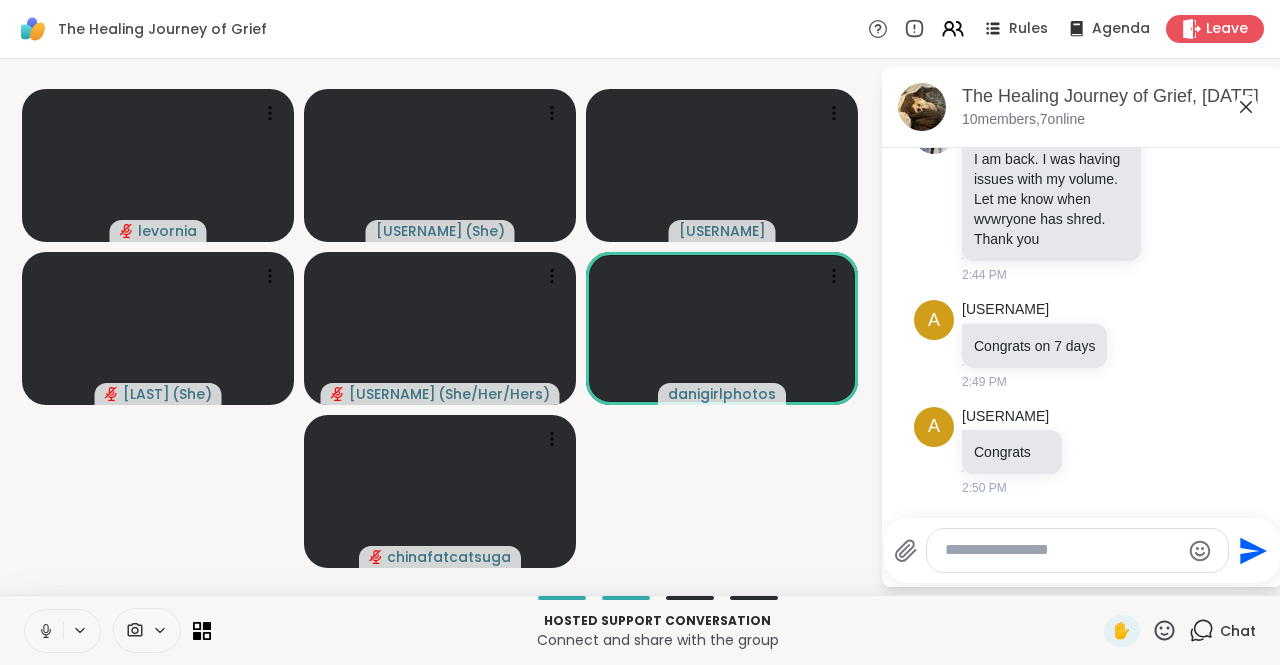 click at bounding box center [44, 631] 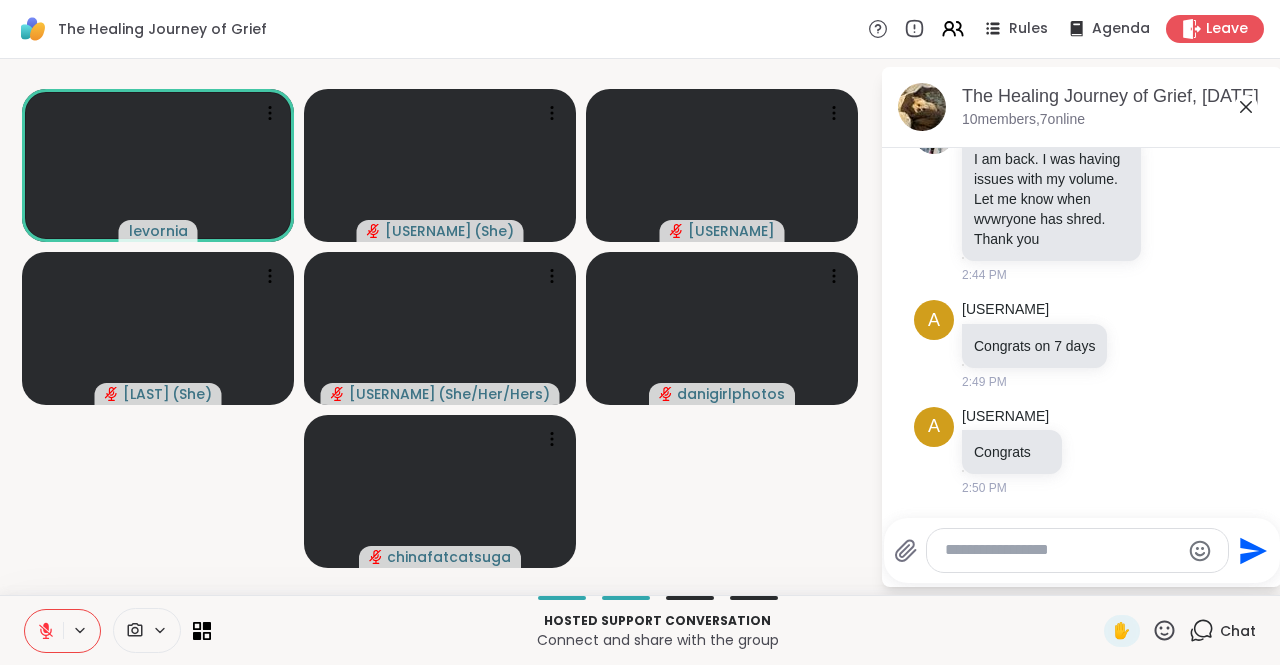 click 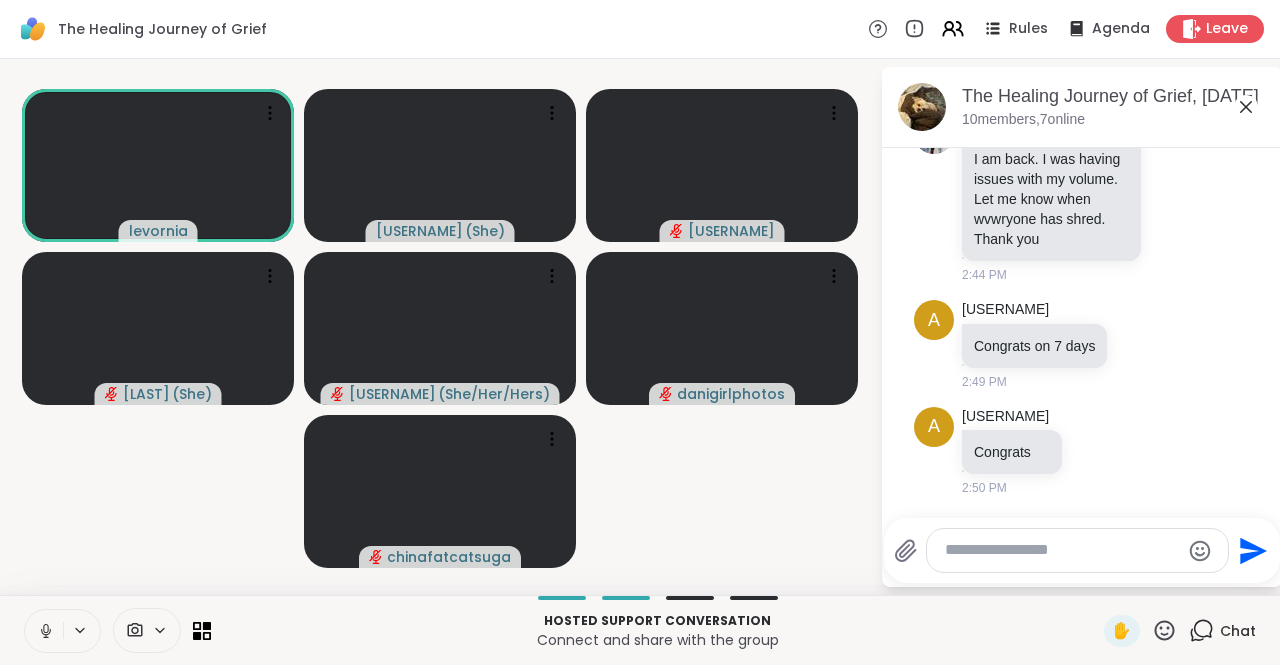 click 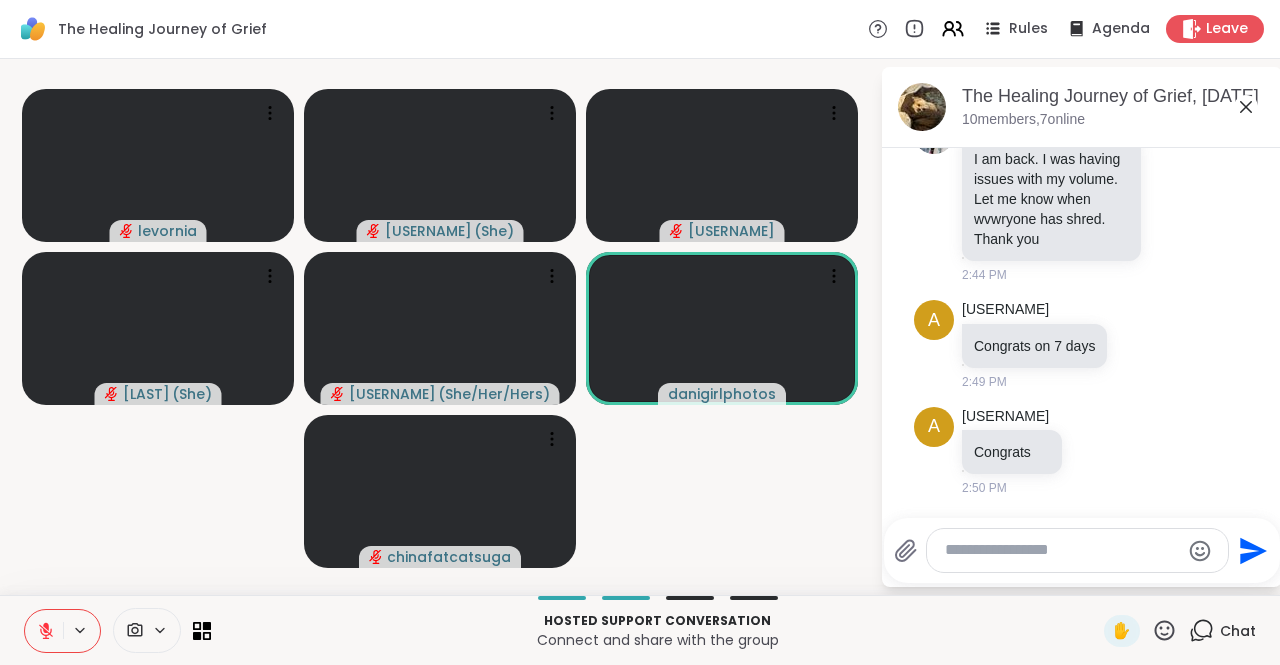 click at bounding box center [44, 631] 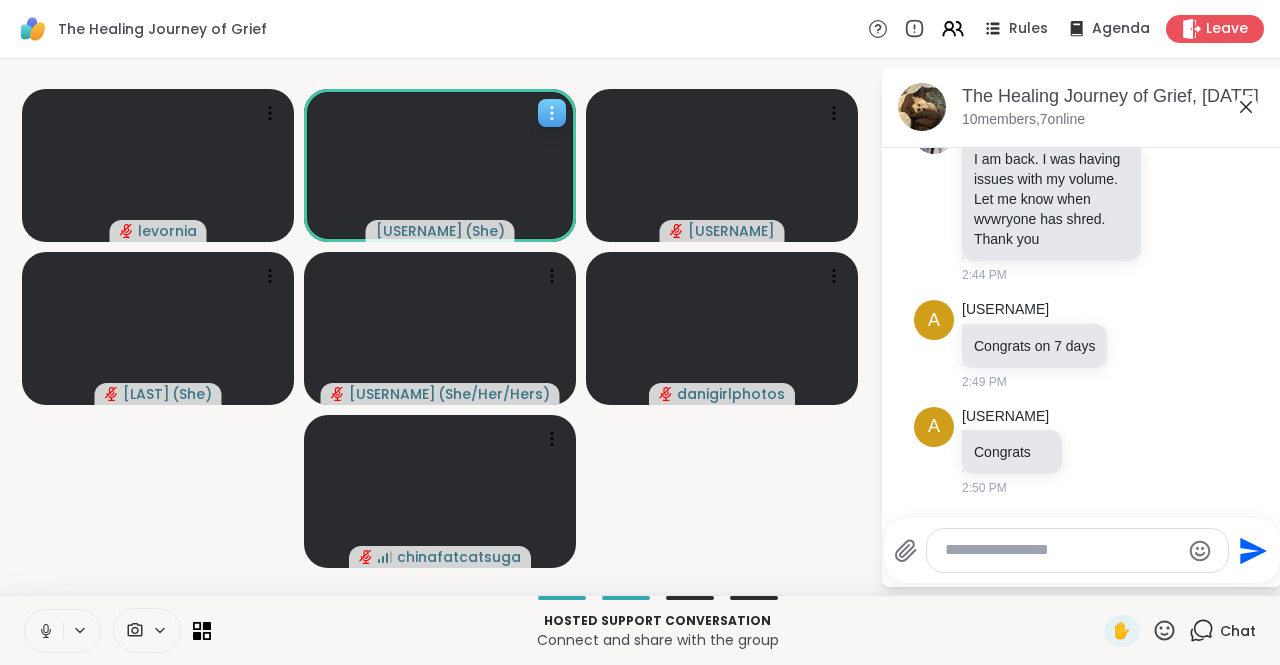 click at bounding box center (440, 165) 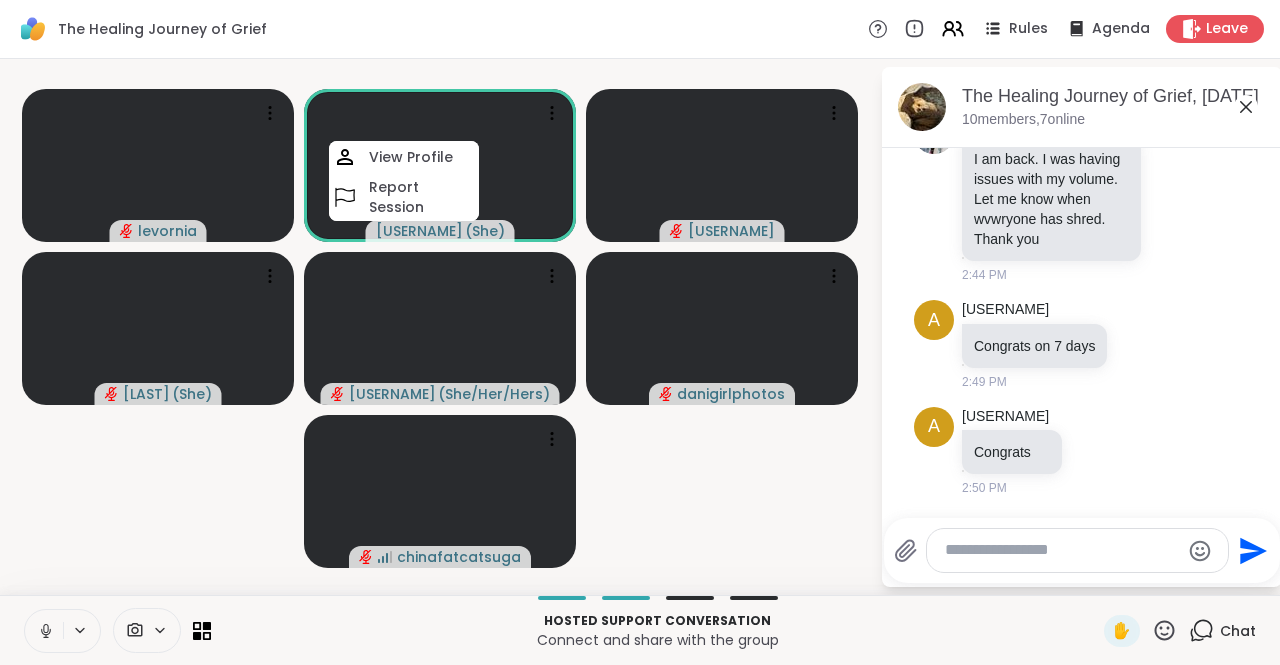 click 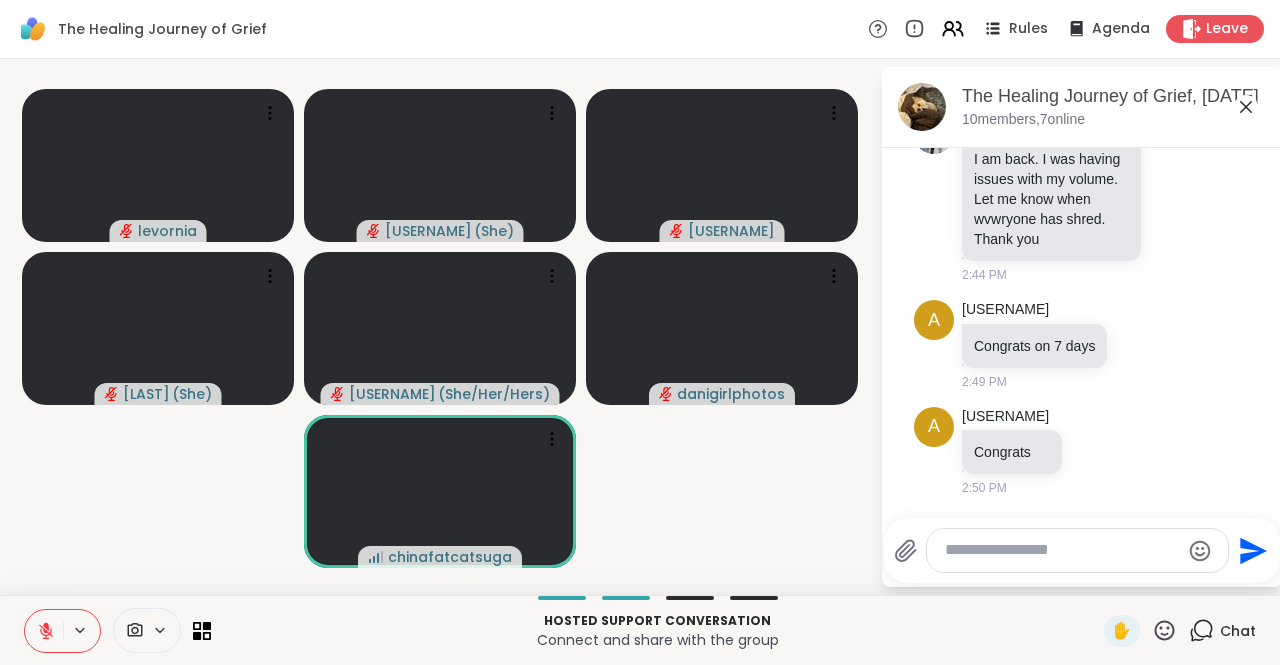 click 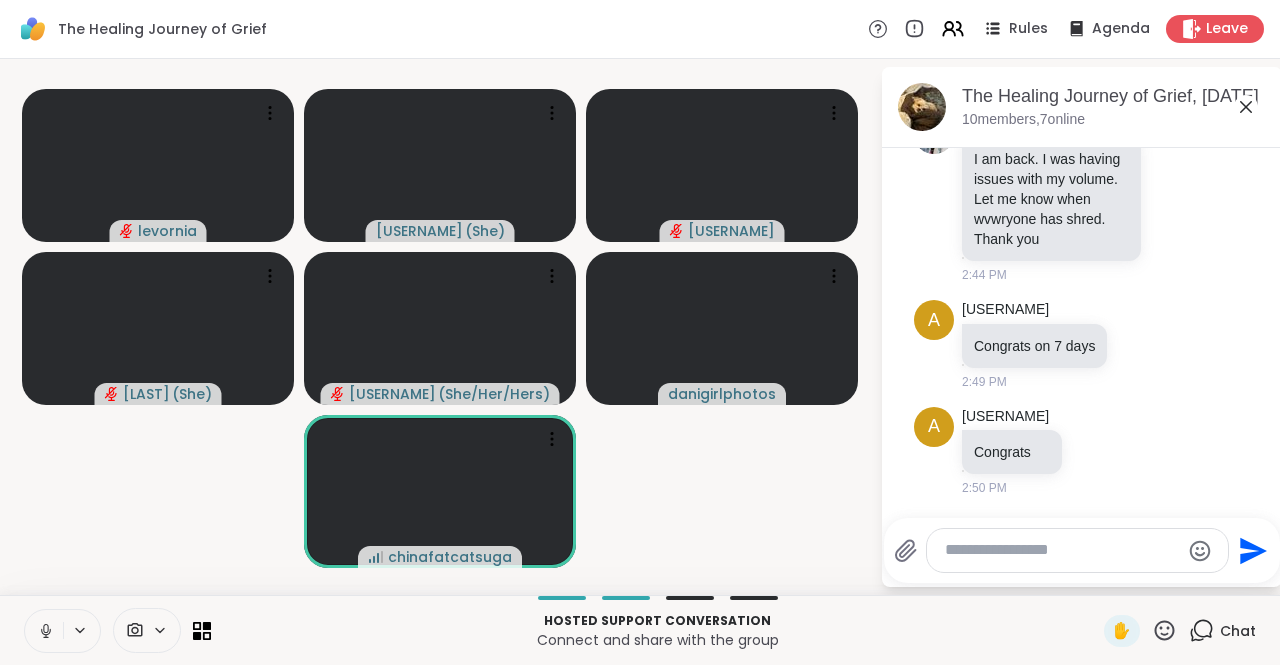 drag, startPoint x: 48, startPoint y: 635, endPoint x: 36, endPoint y: 625, distance: 15.6205 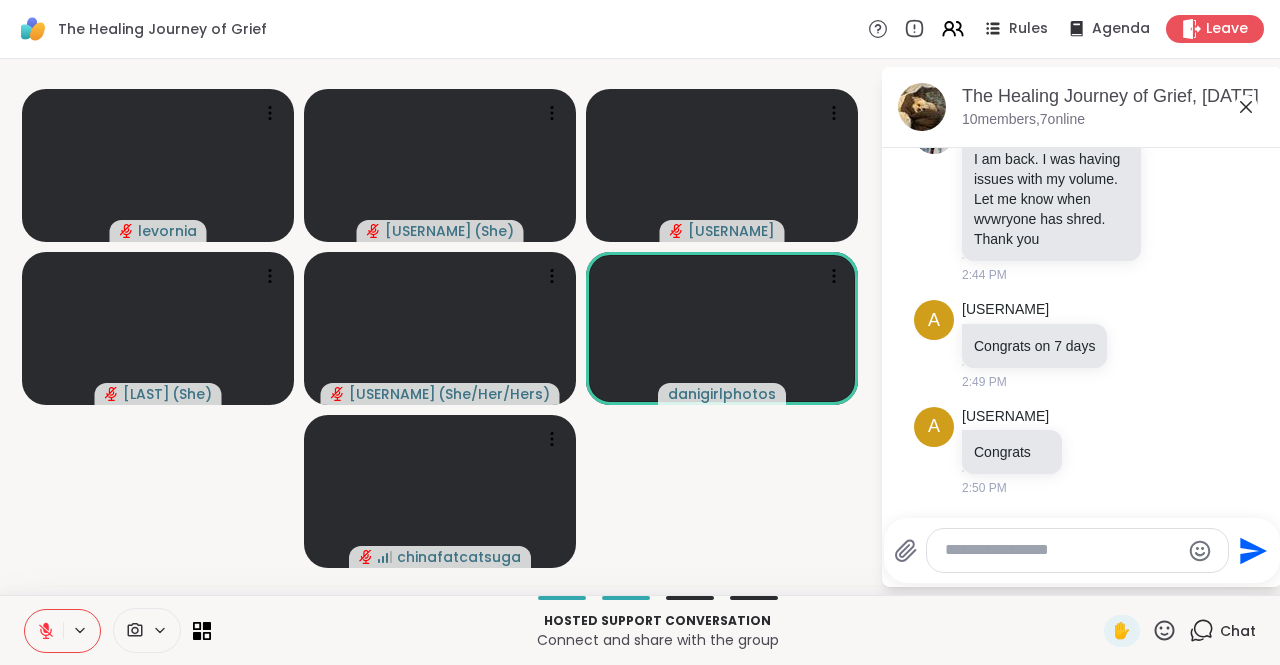 click 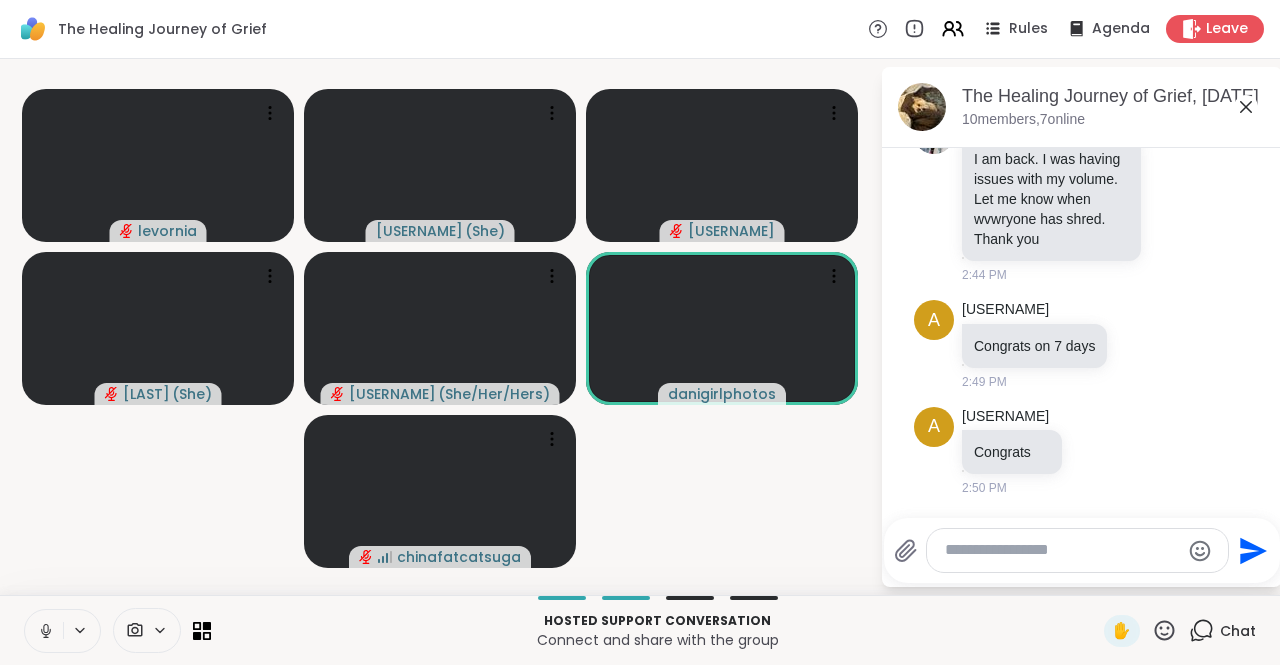click 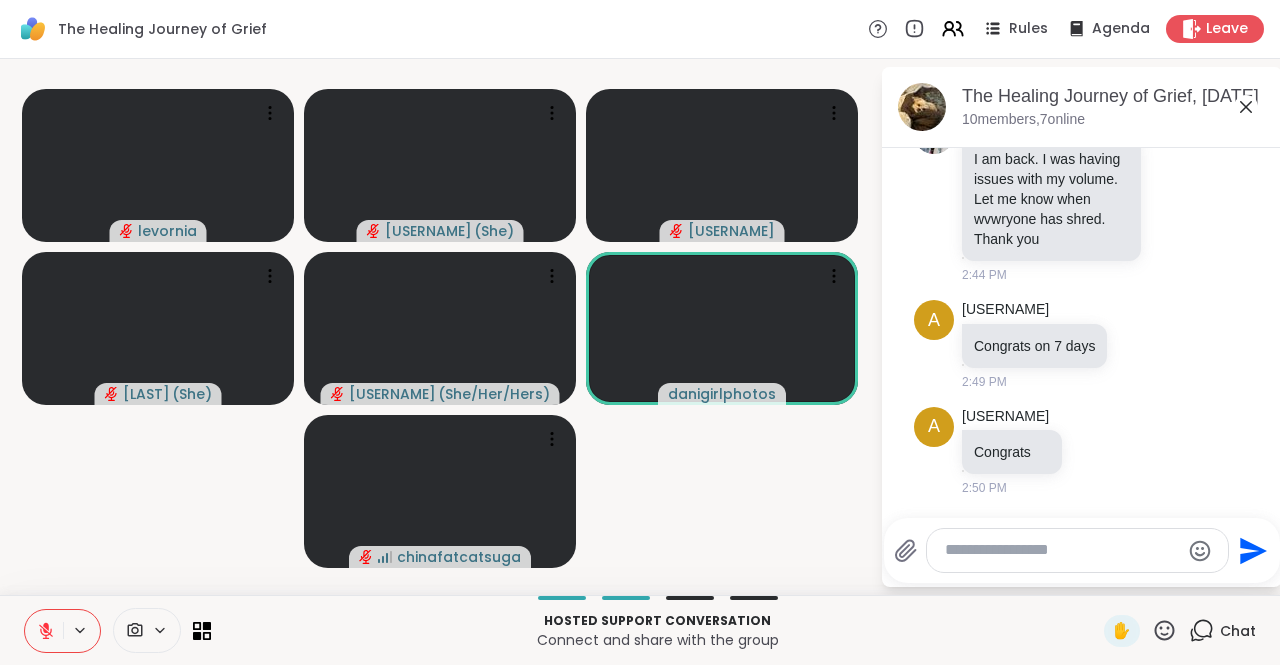 click 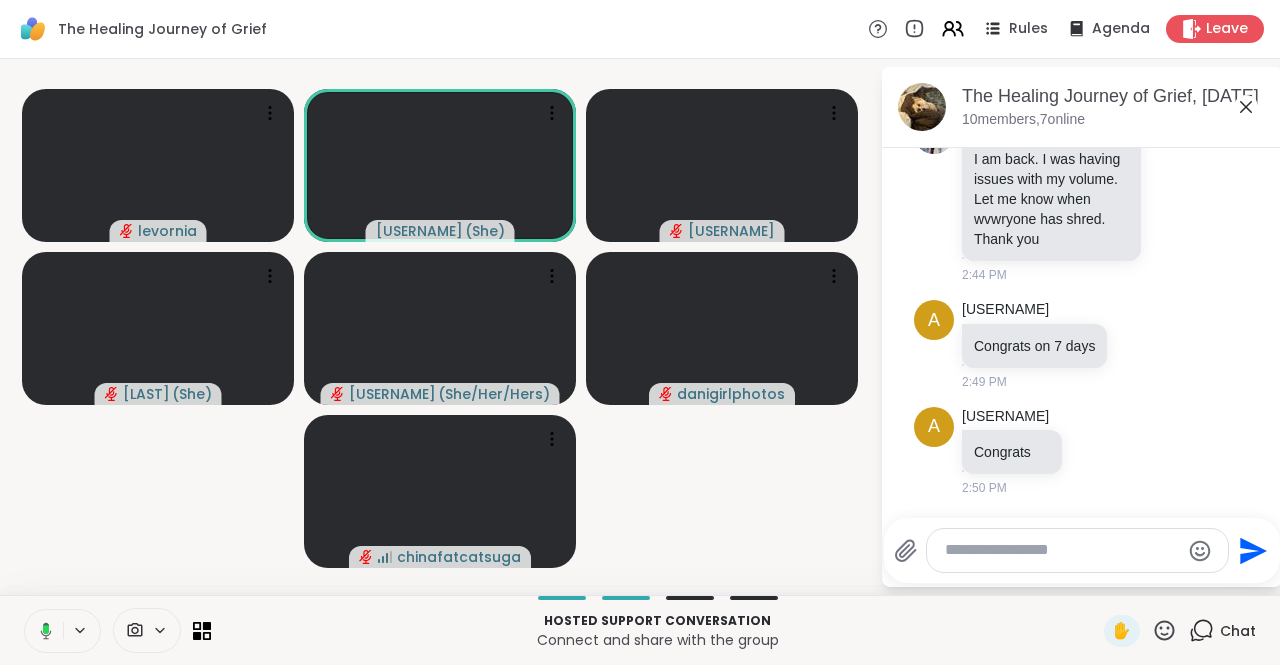 click 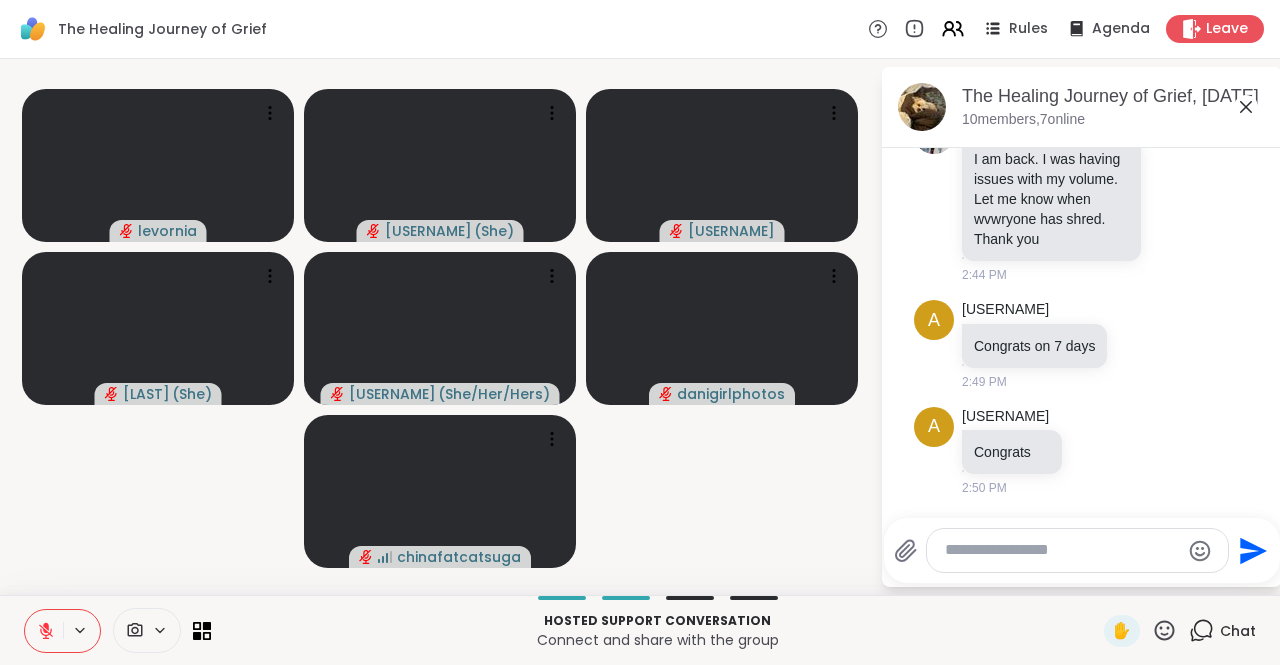 click 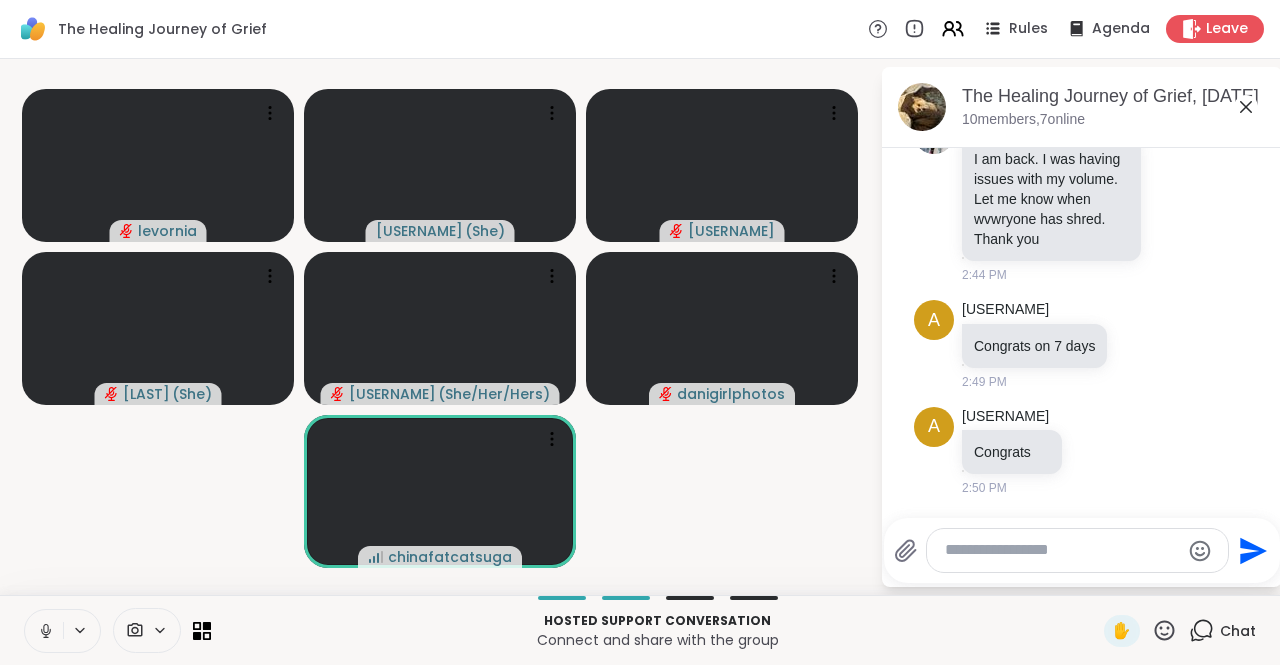 click at bounding box center (44, 631) 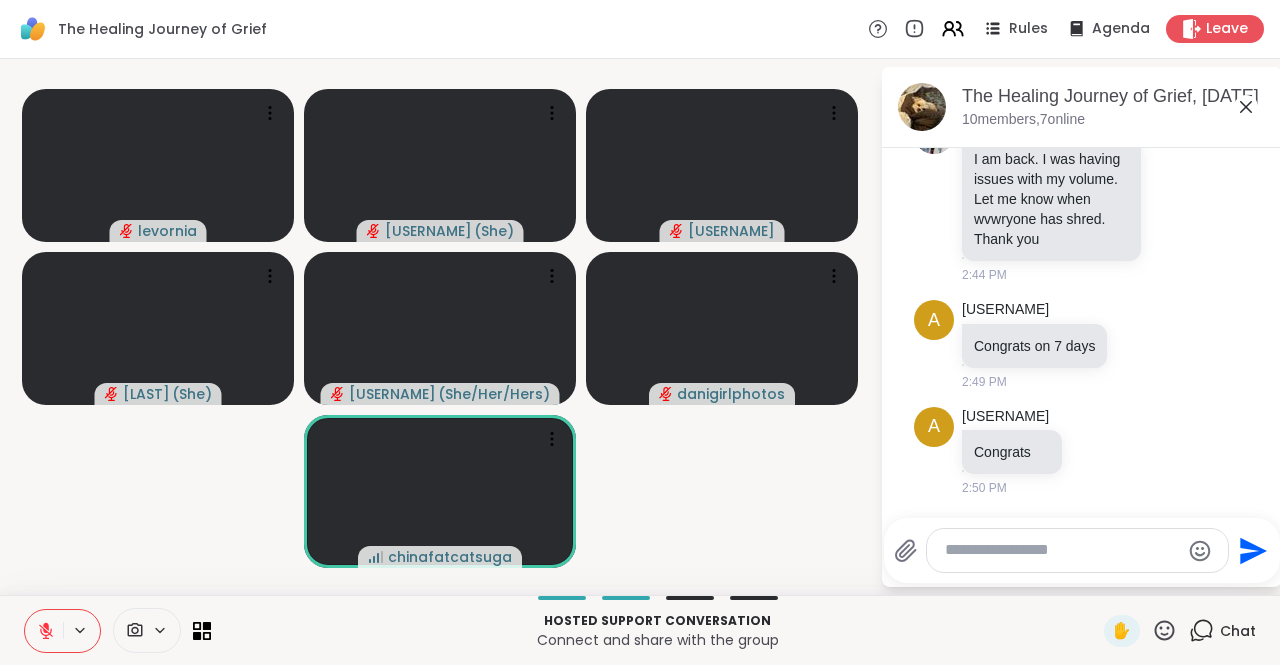 click 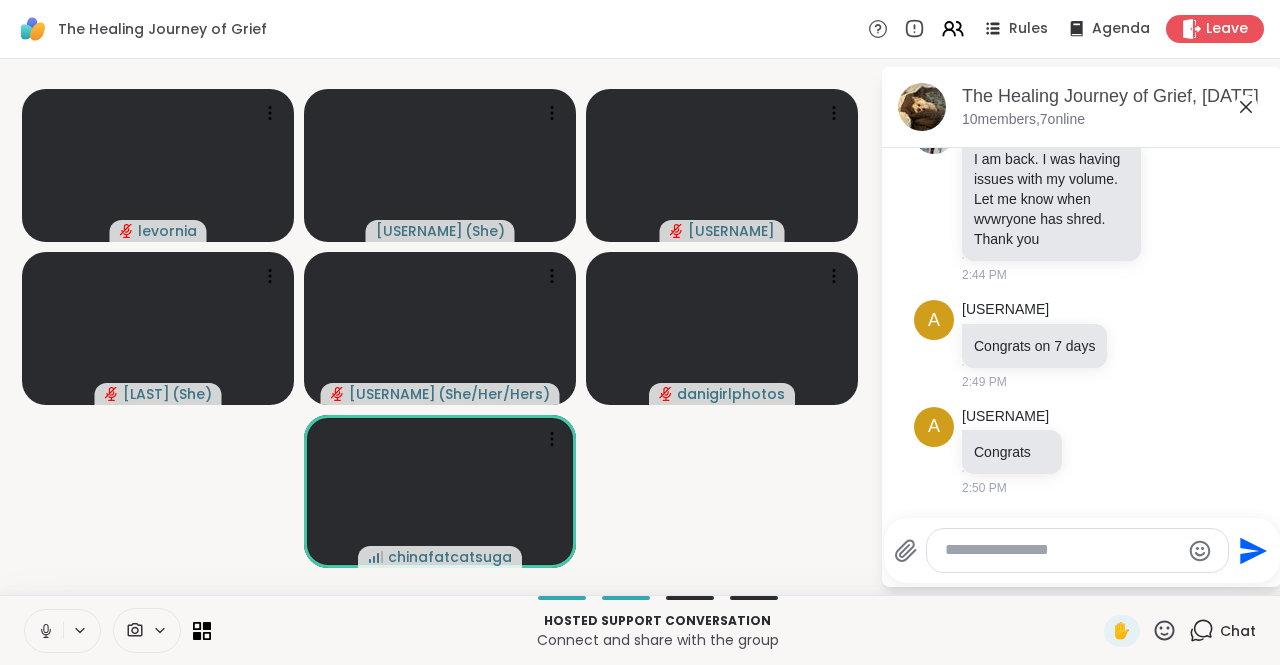 click 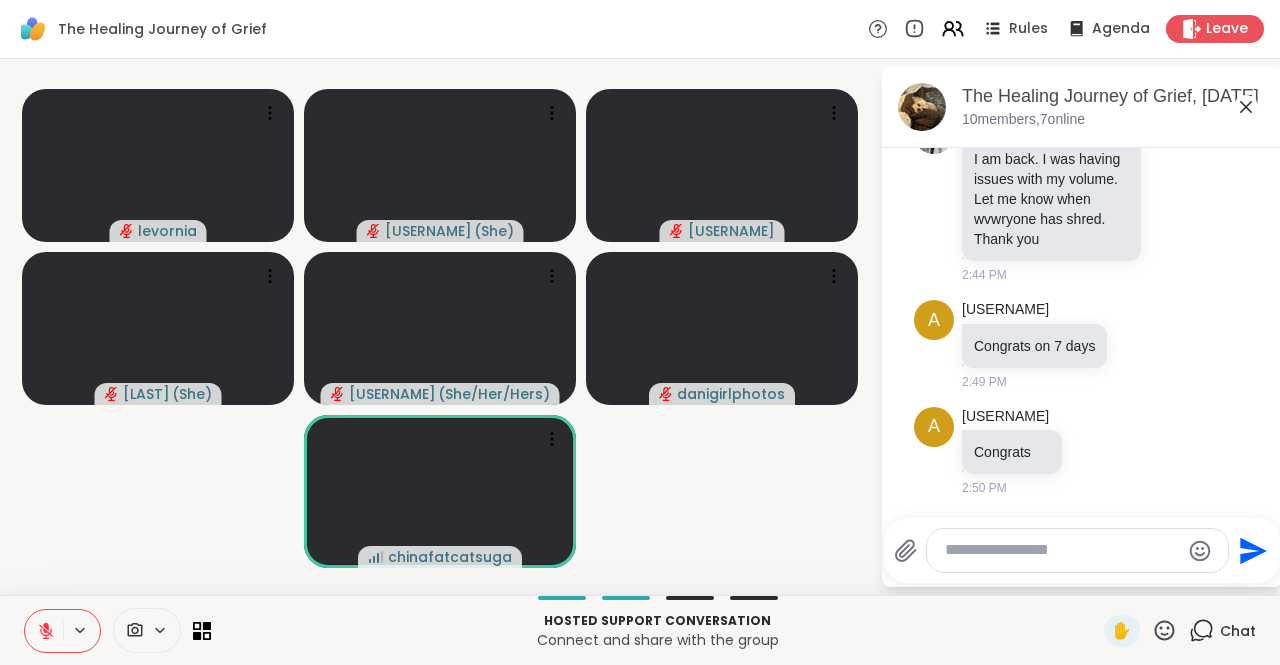 drag, startPoint x: 46, startPoint y: 639, endPoint x: 24, endPoint y: 457, distance: 183.32484 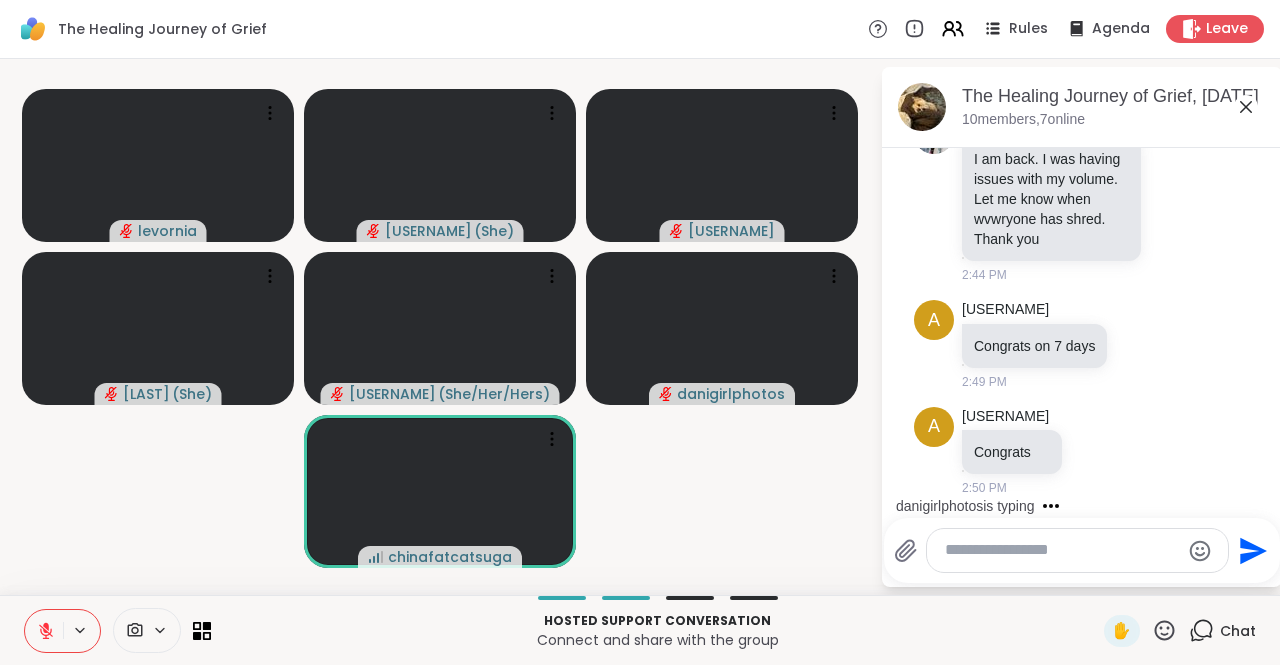 click 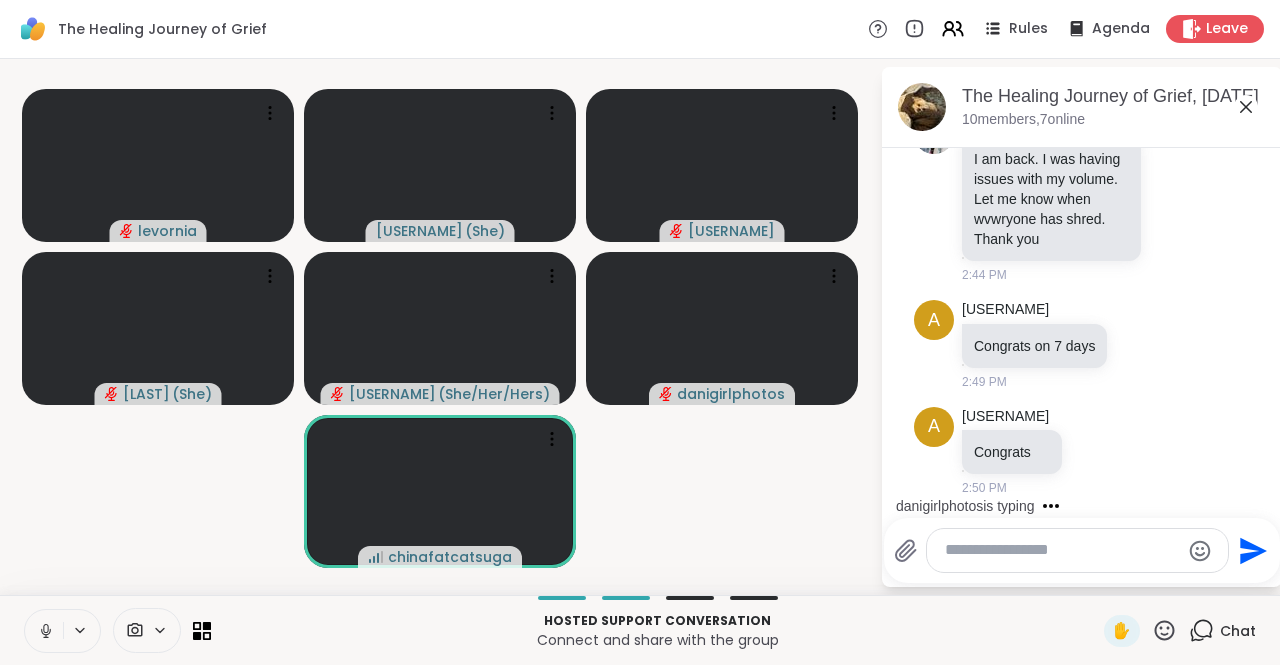 click 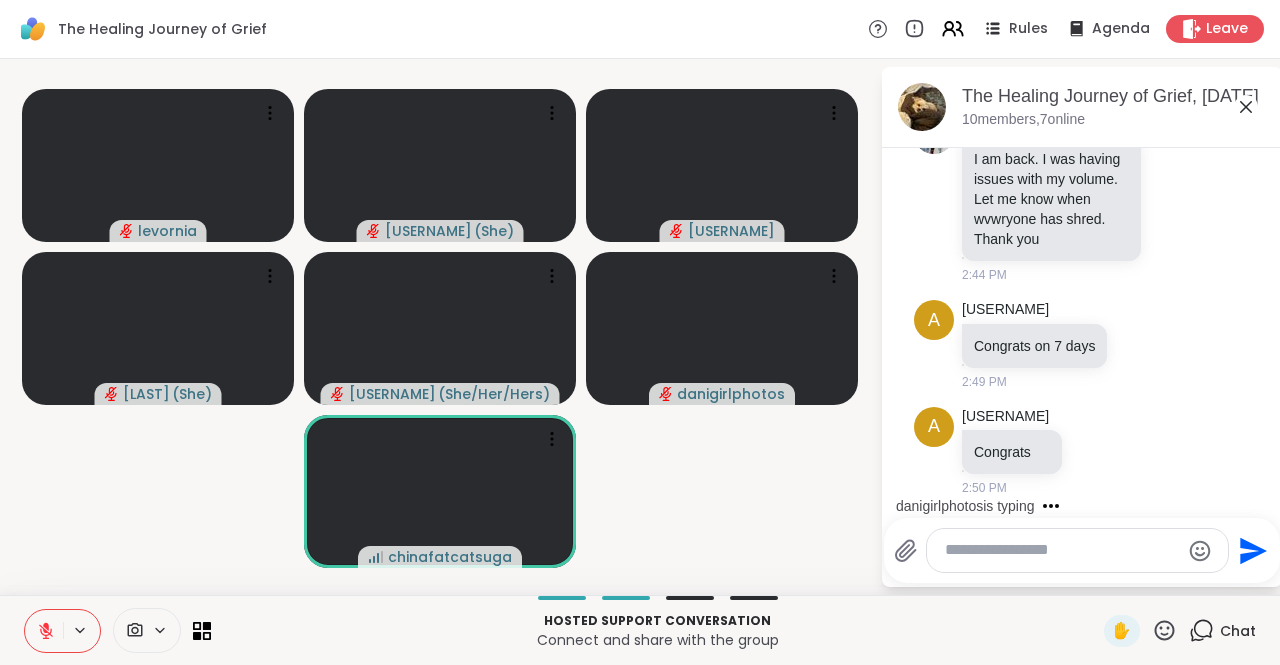 click 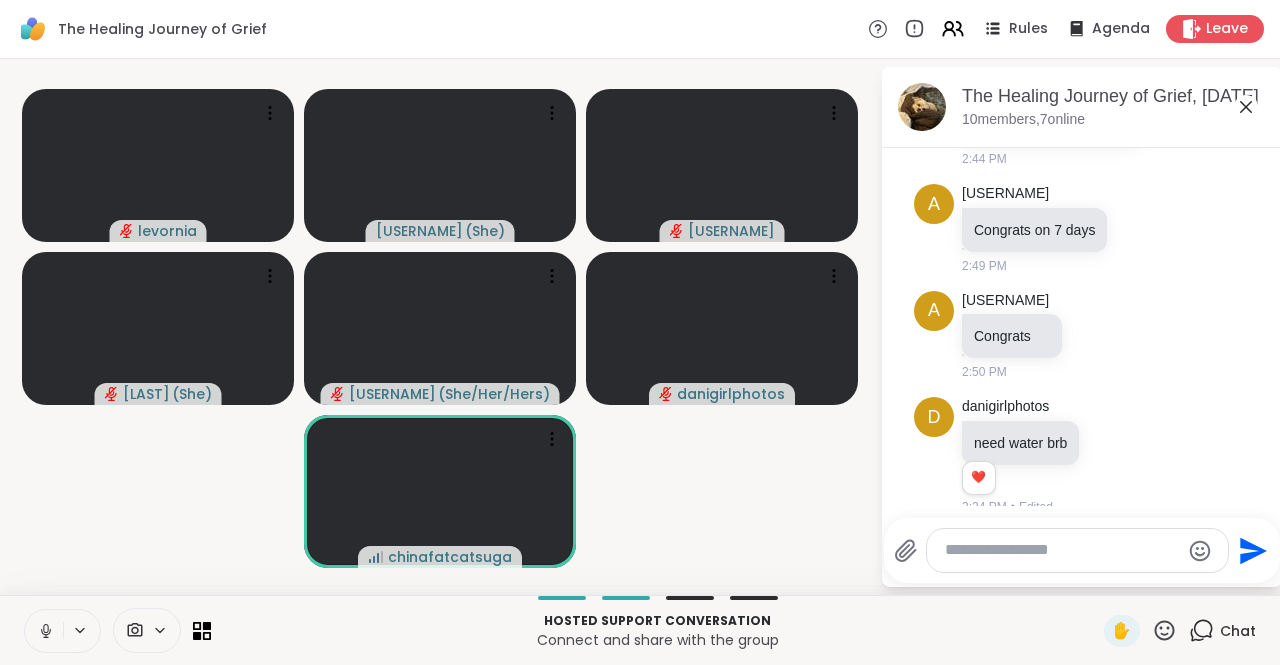 scroll, scrollTop: 1220, scrollLeft: 0, axis: vertical 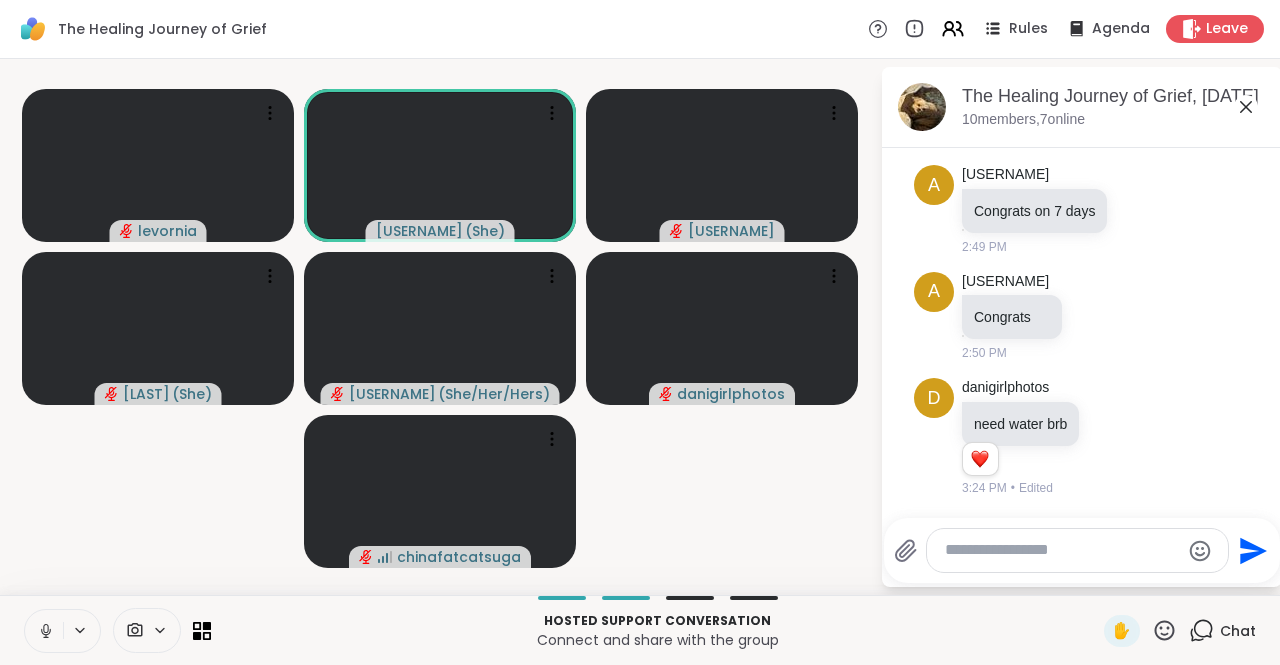 click 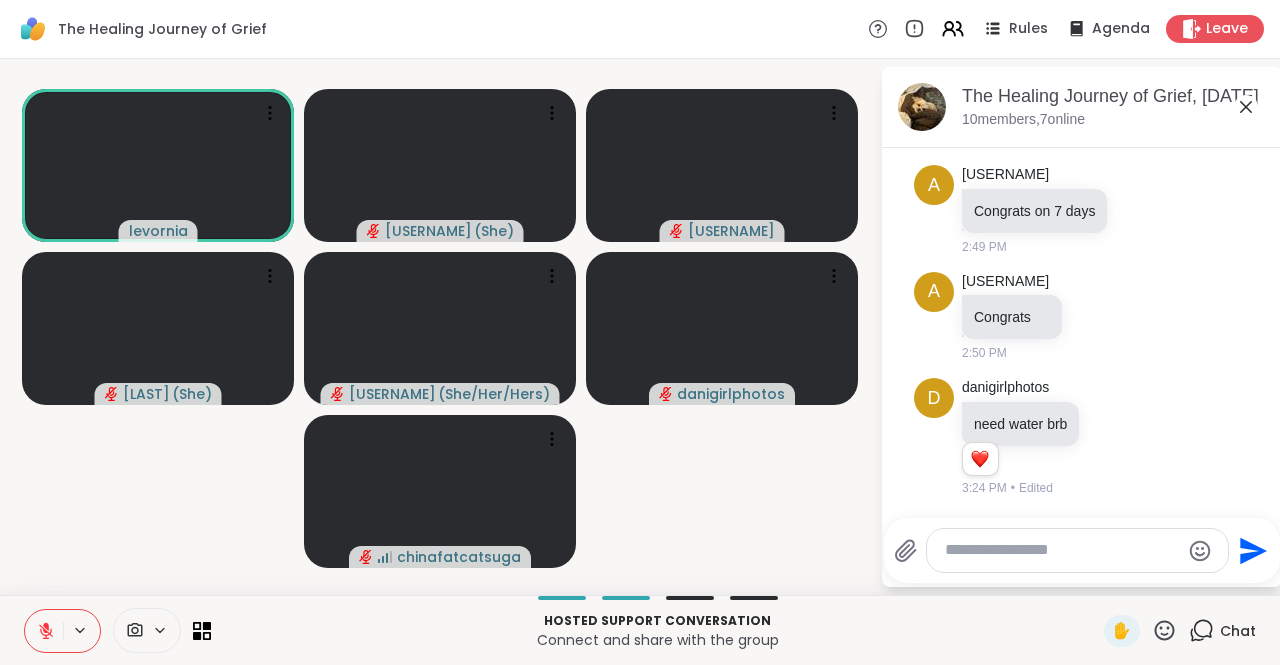 click 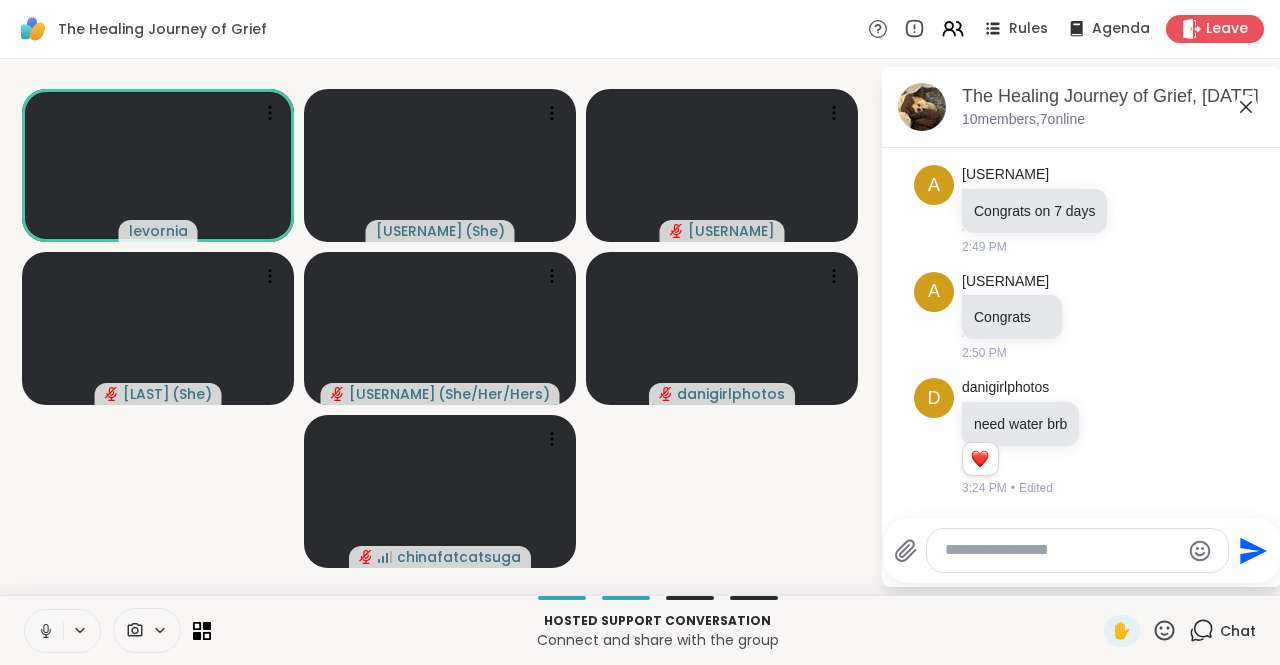 click 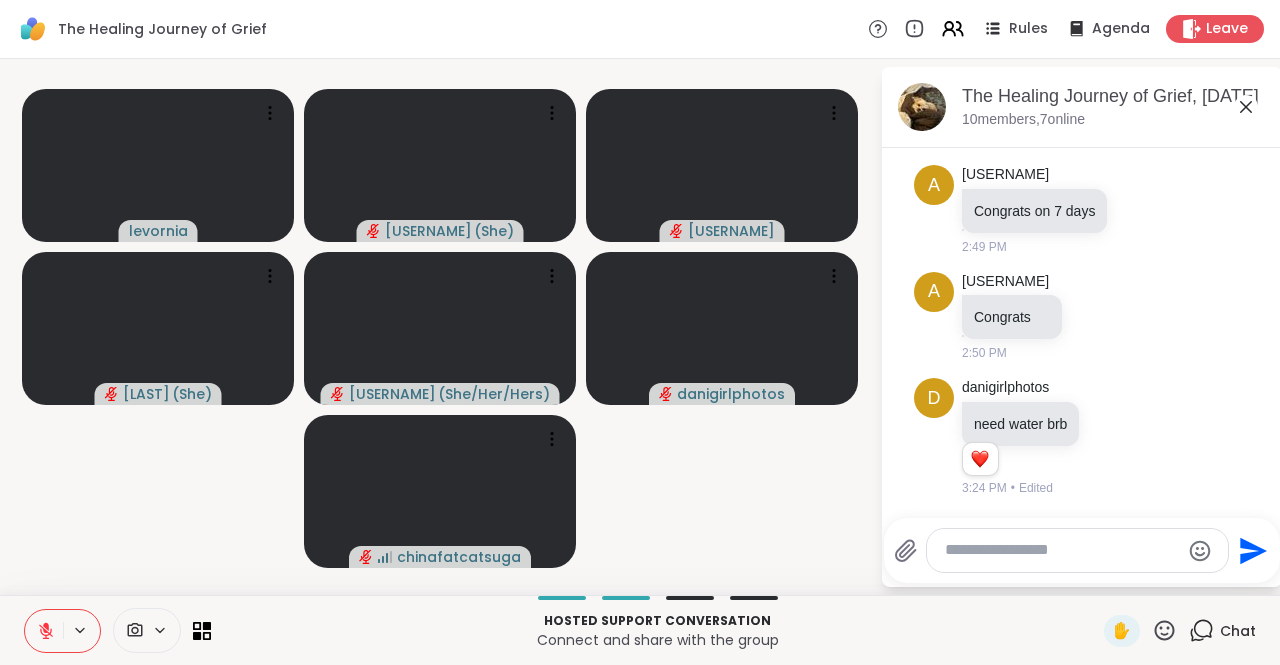 click 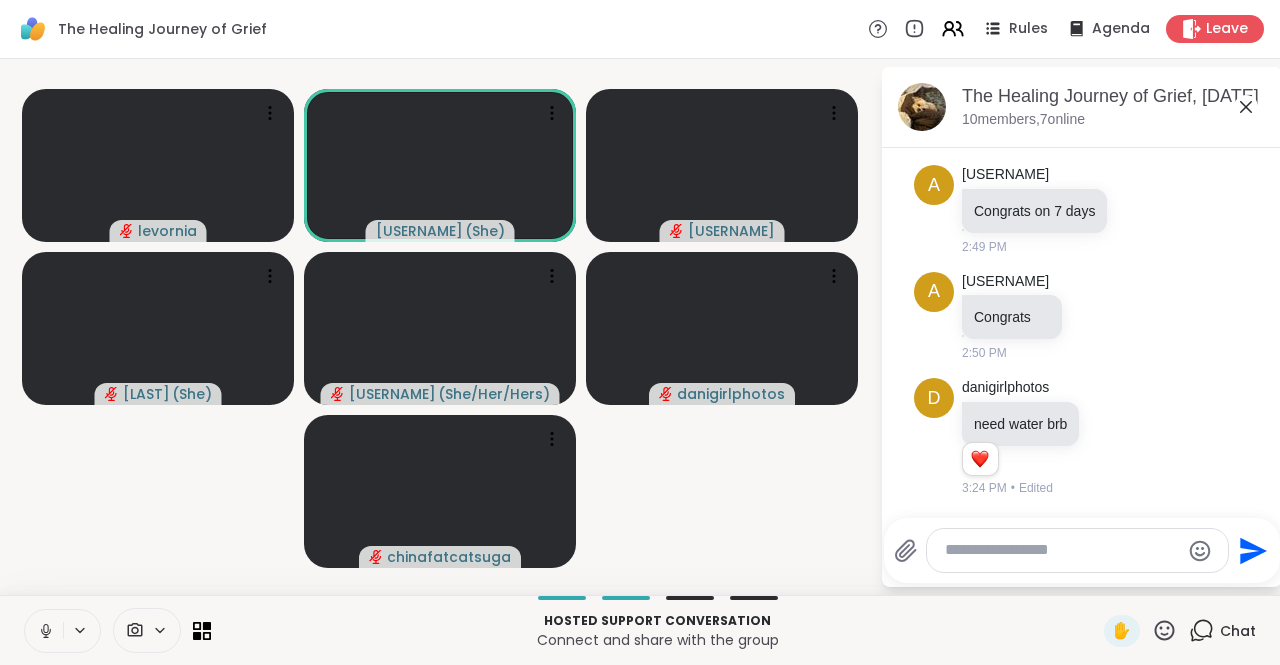 click 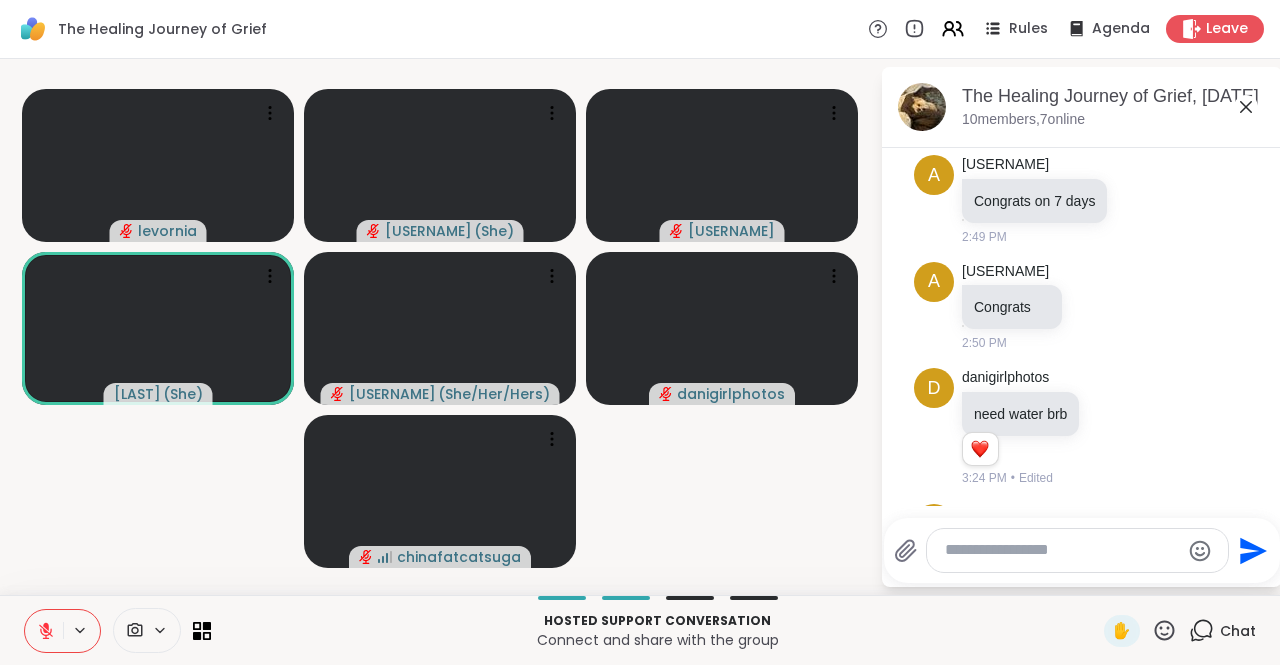 scroll, scrollTop: 1326, scrollLeft: 0, axis: vertical 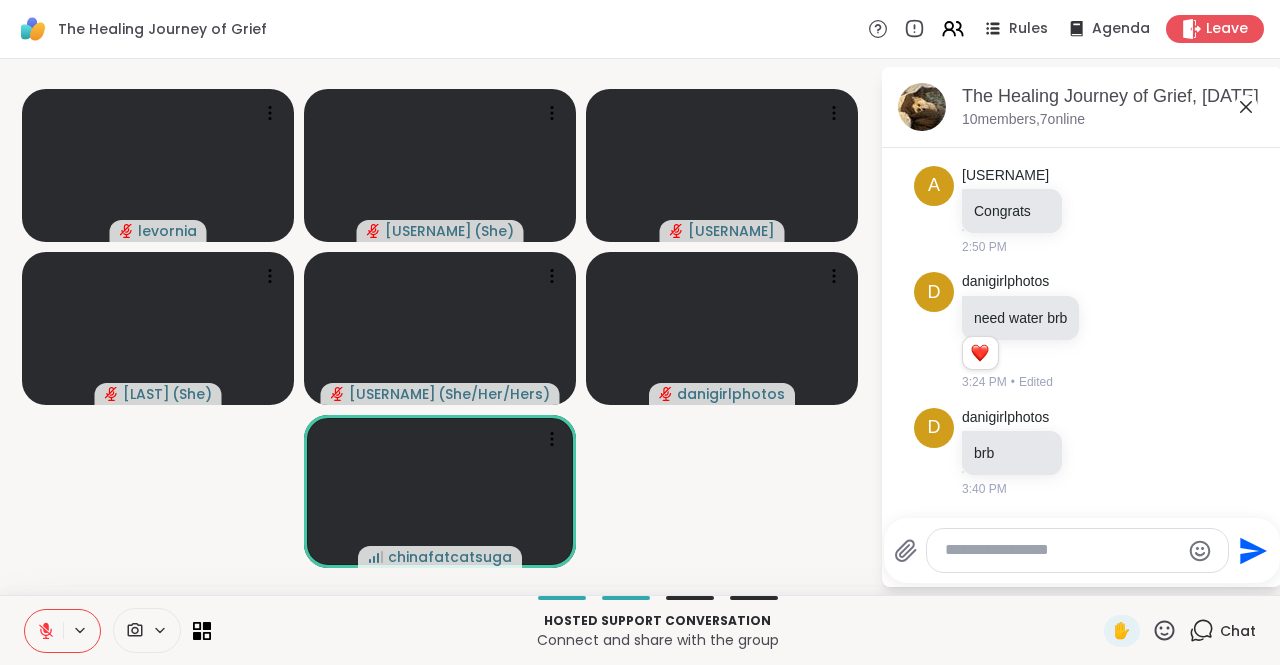 click 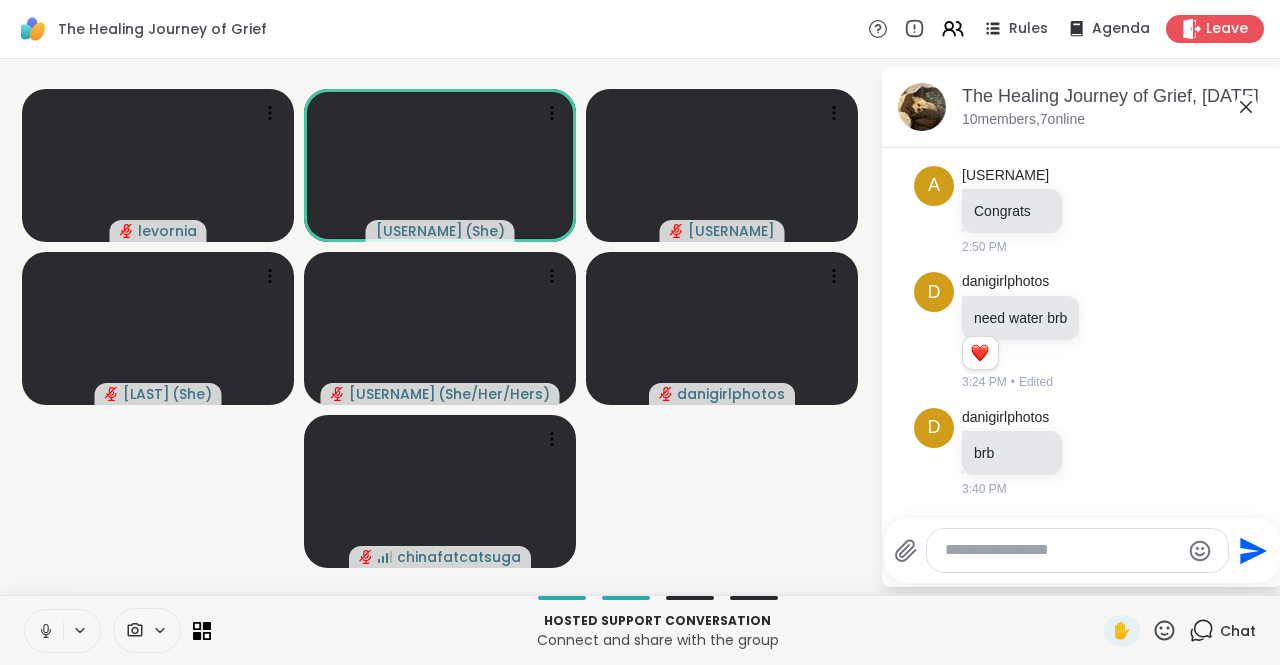 click 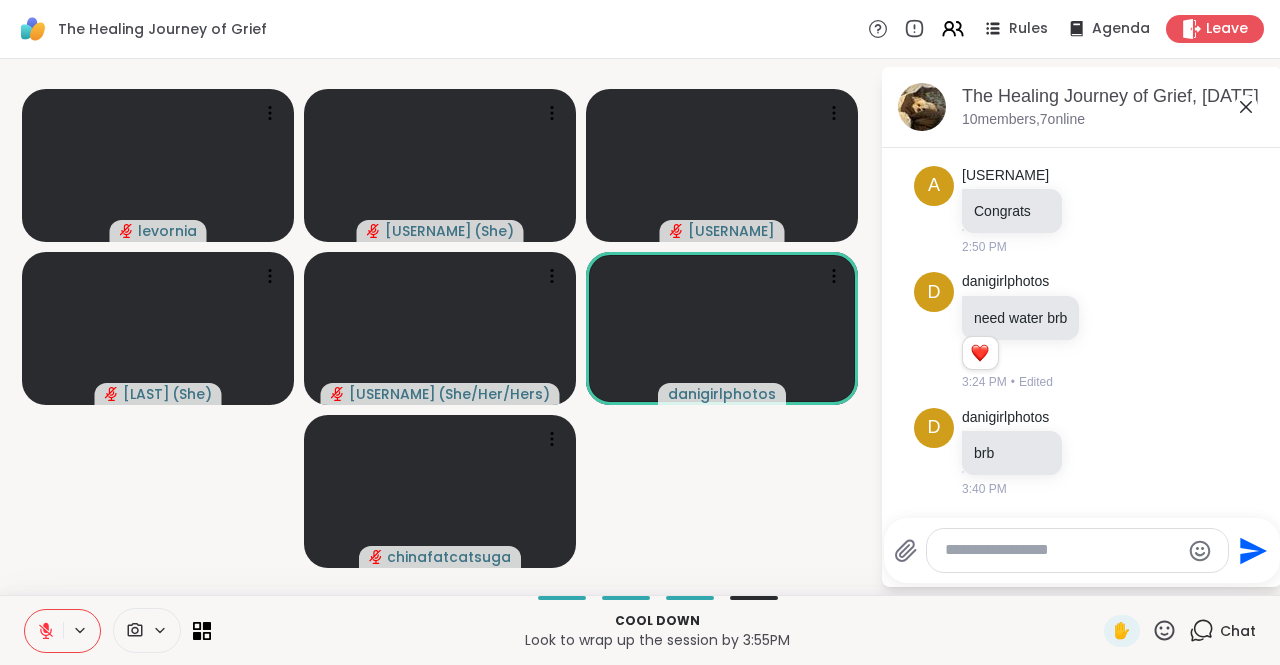 click 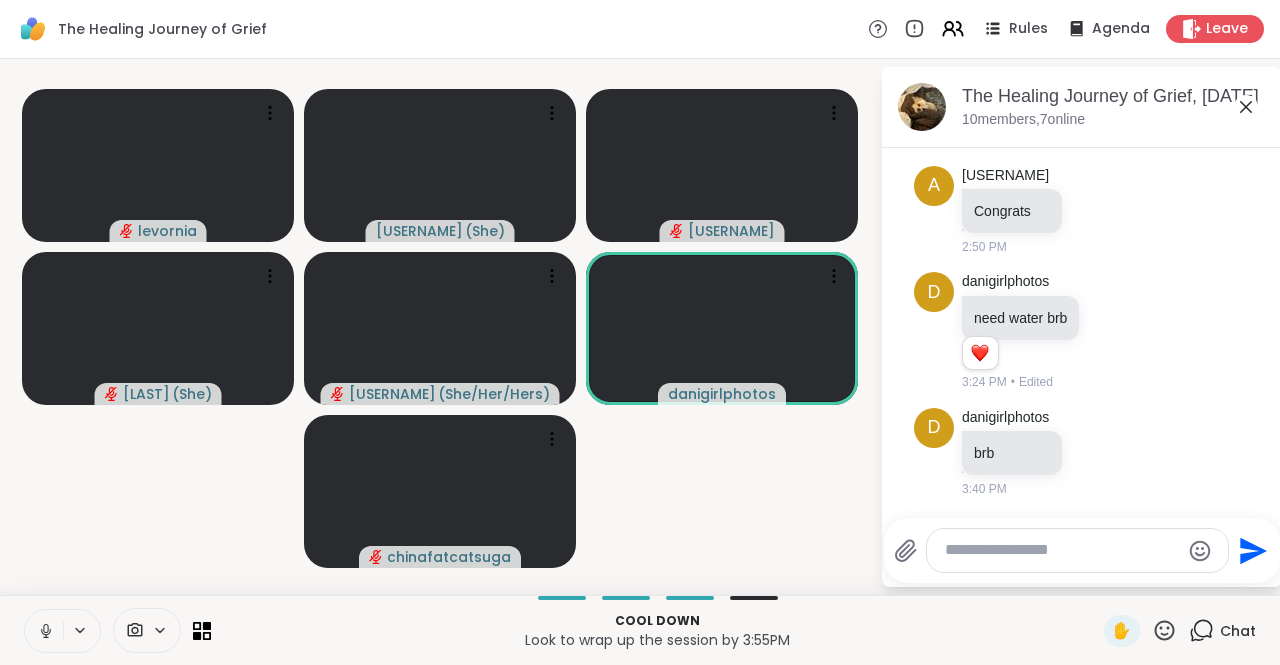 click 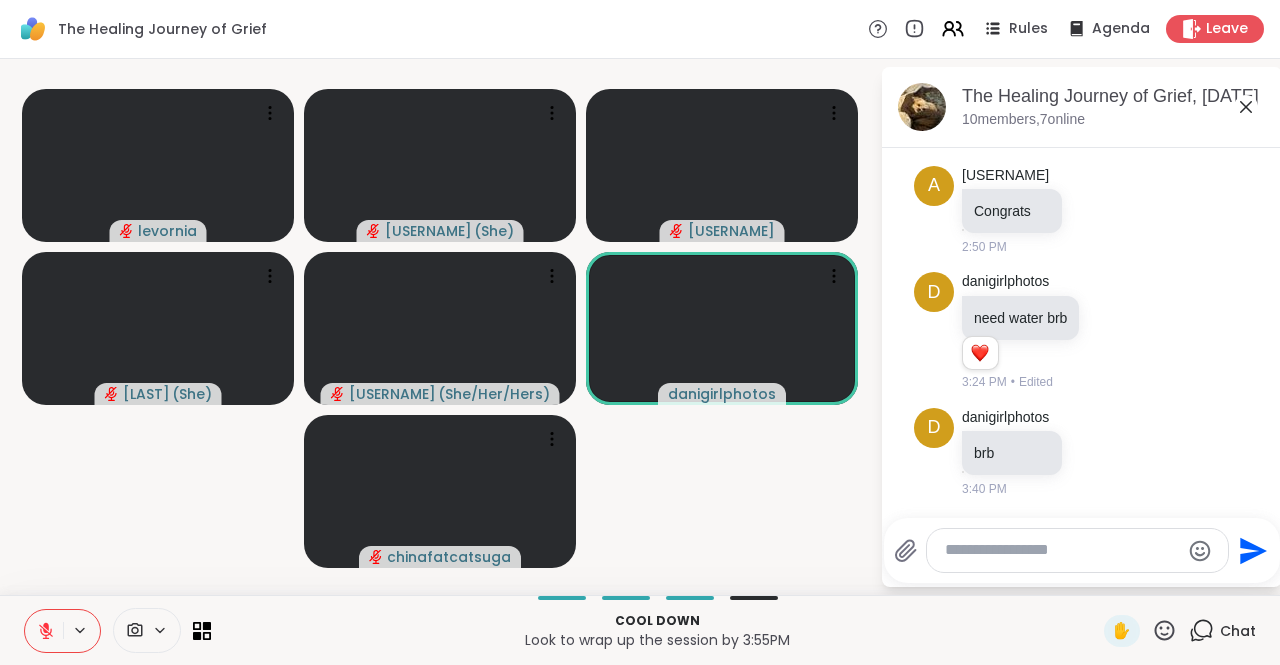 click 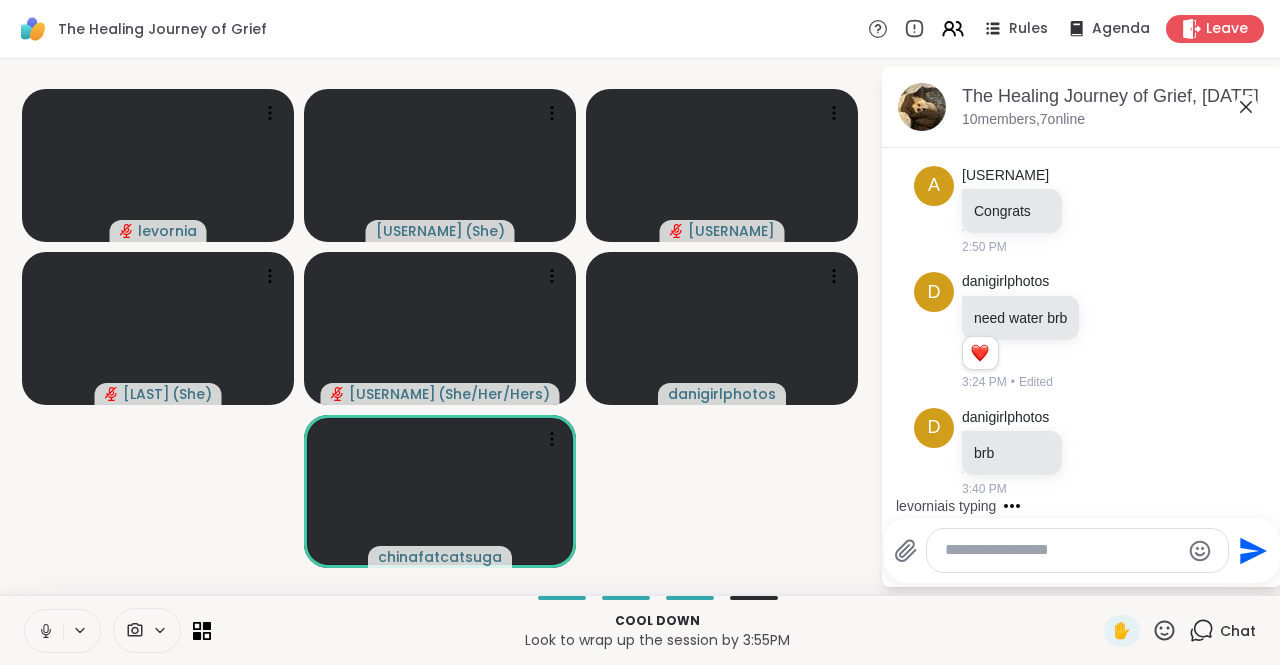 scroll, scrollTop: 1432, scrollLeft: 0, axis: vertical 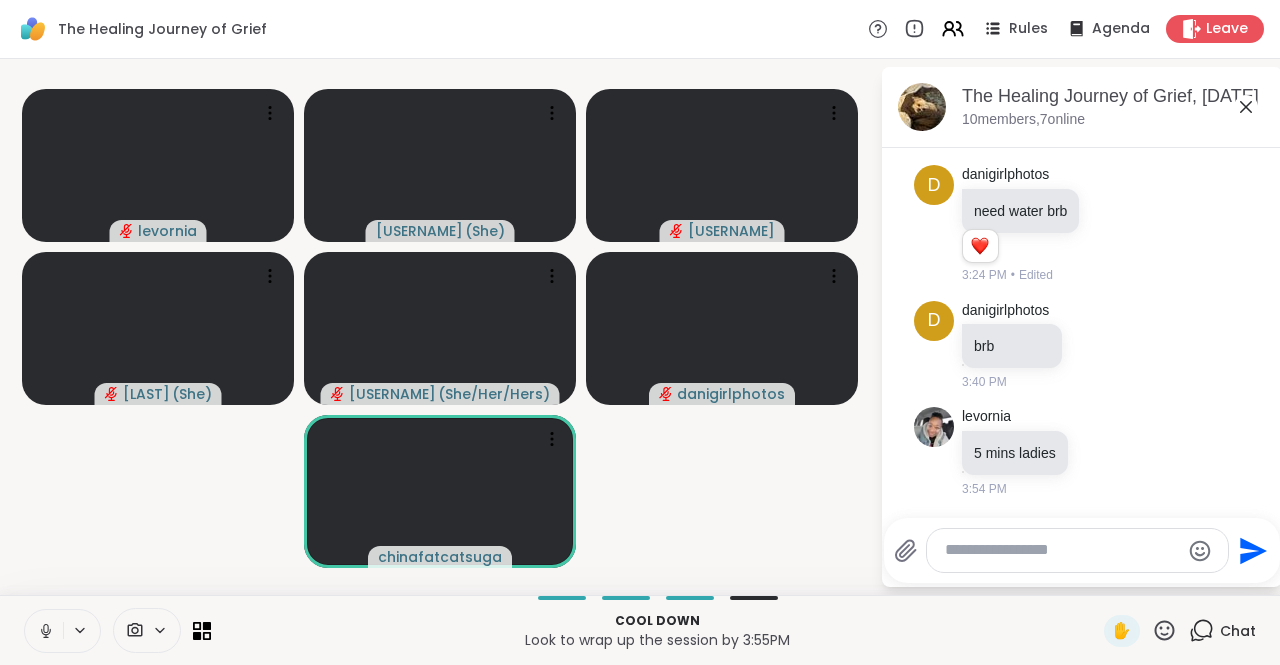 click 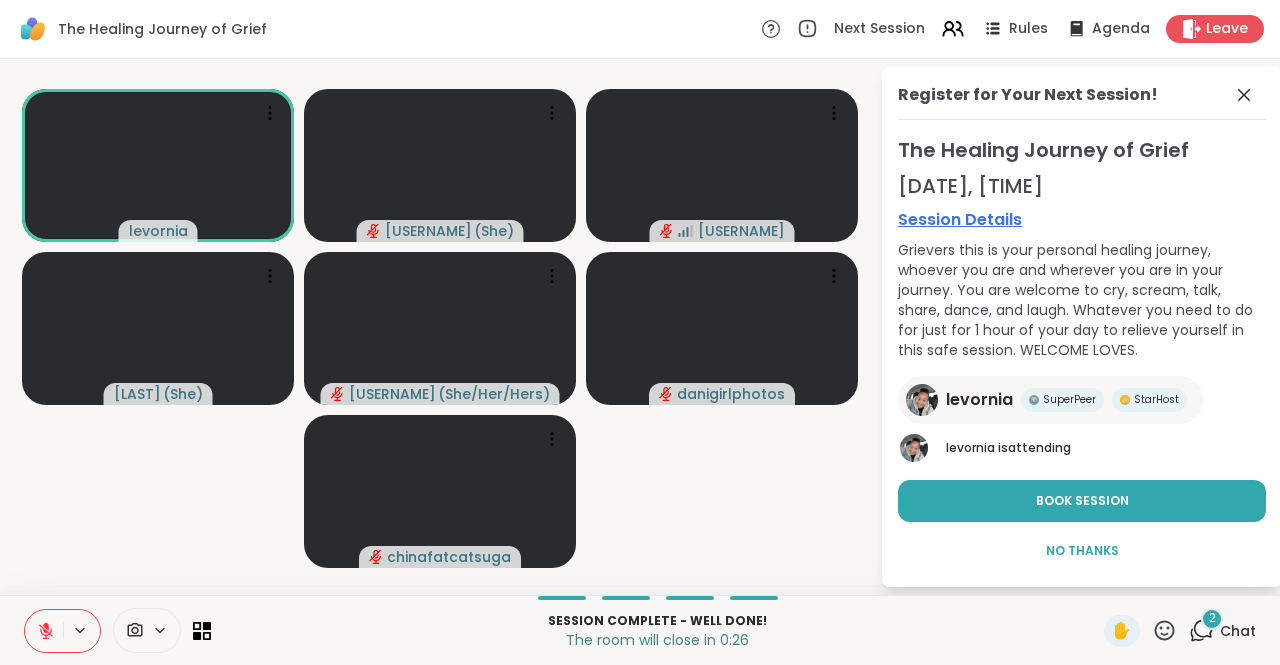 click at bounding box center [44, 631] 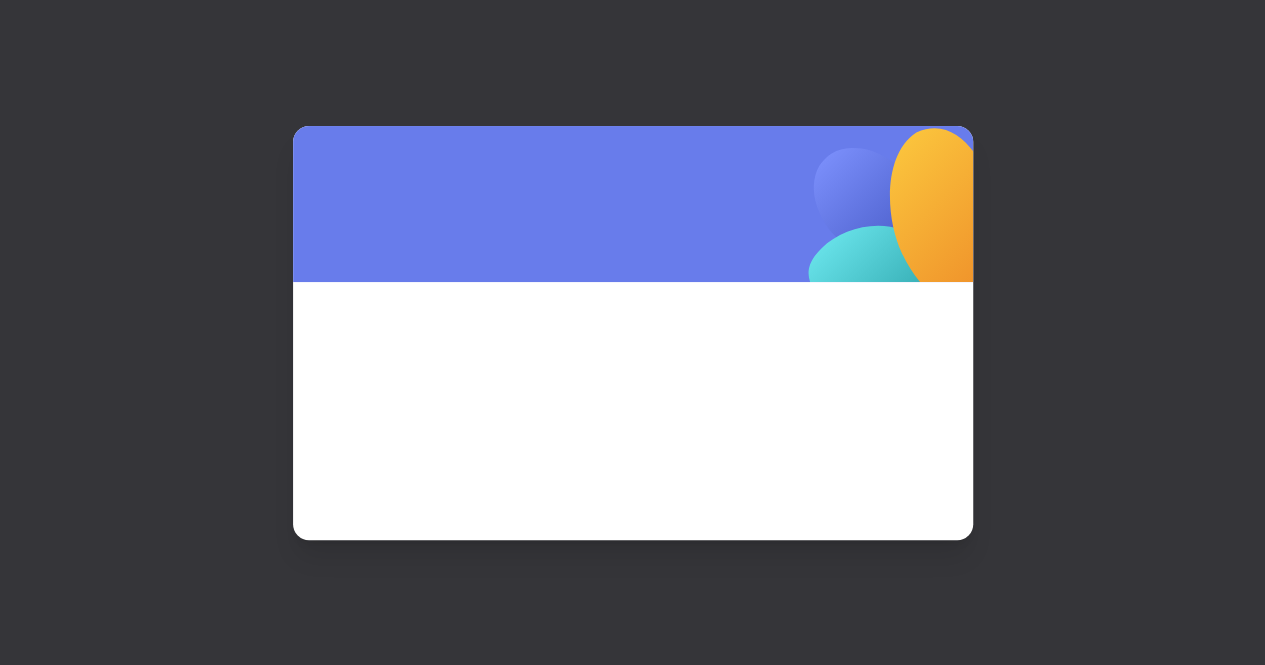 click at bounding box center (632, 388) 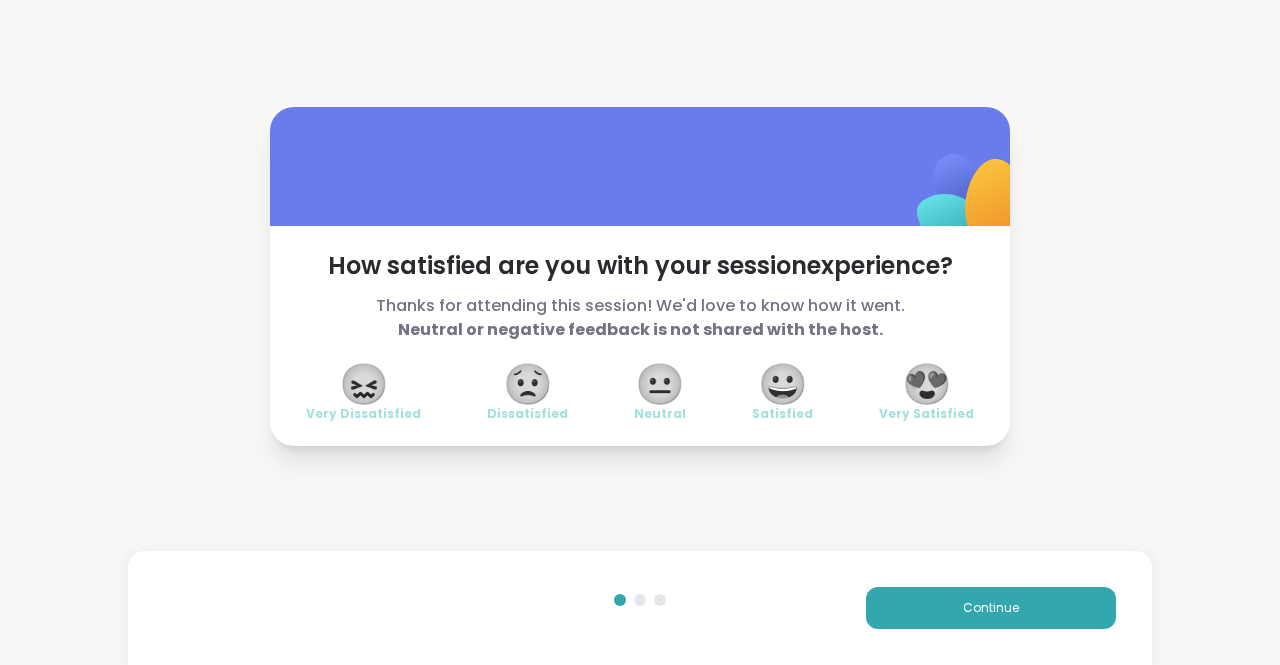 click on "How satisfied are you with your   session  experience? Thanks for attending this
session! We'd love to know how it went. Neutral or negative feedback is not shared with the host. 😖 Very Dissatisfied 😟 Dissatisfied 😐 Neutral 😀 Satisfied 😍 Very Satisfied Continue" at bounding box center [640, 276] 